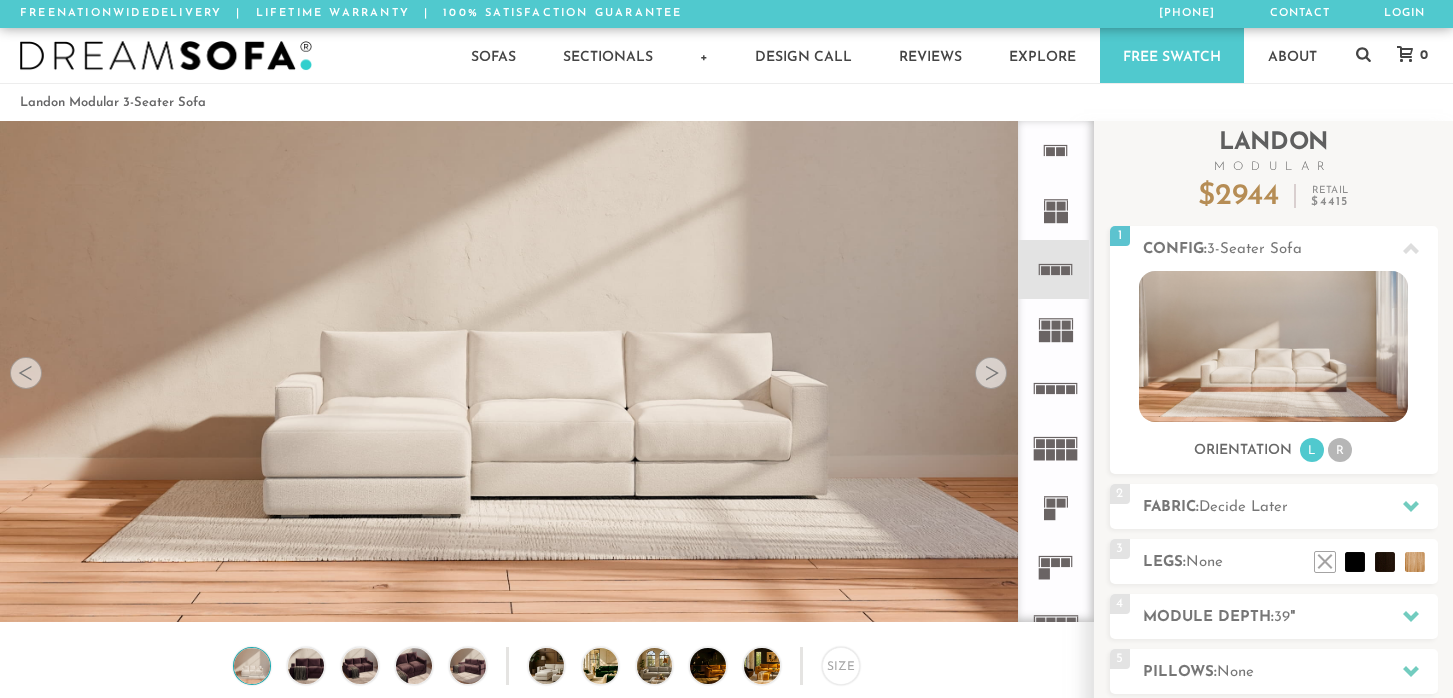 scroll, scrollTop: 0, scrollLeft: 0, axis: both 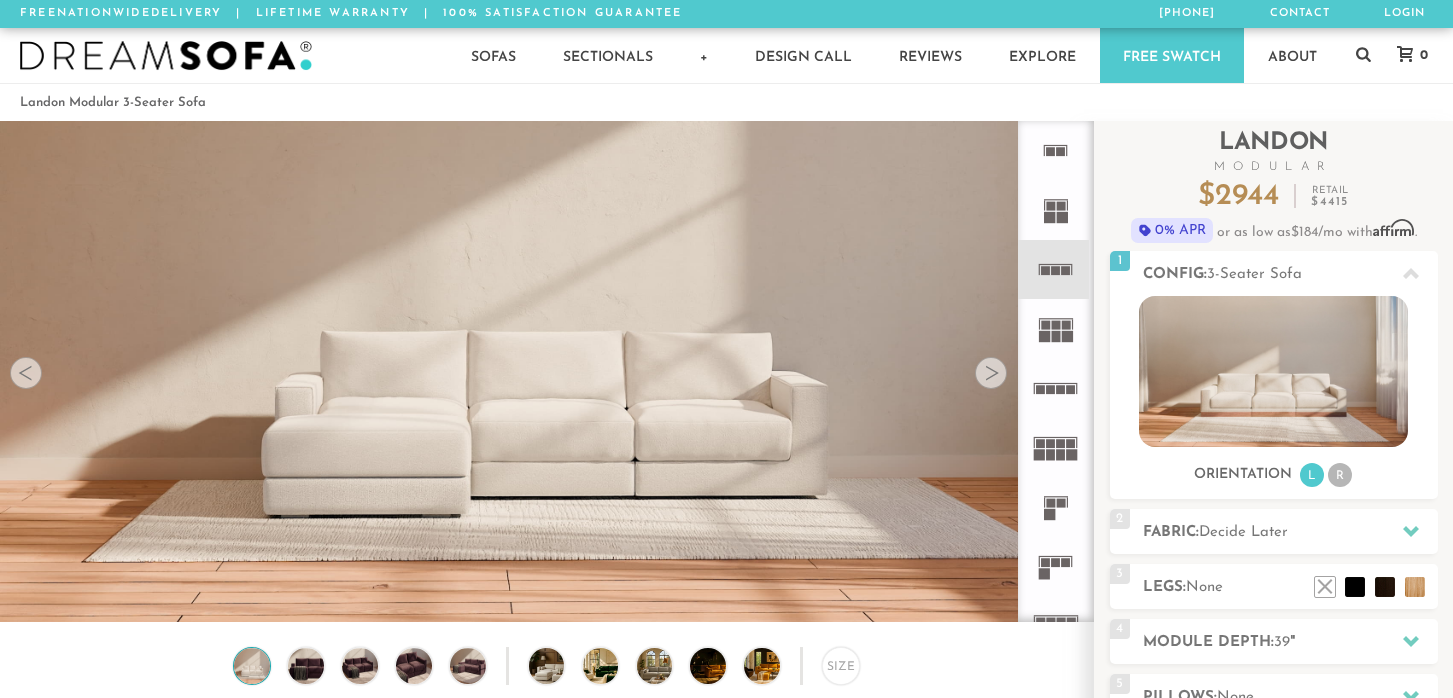 click at bounding box center [991, 373] 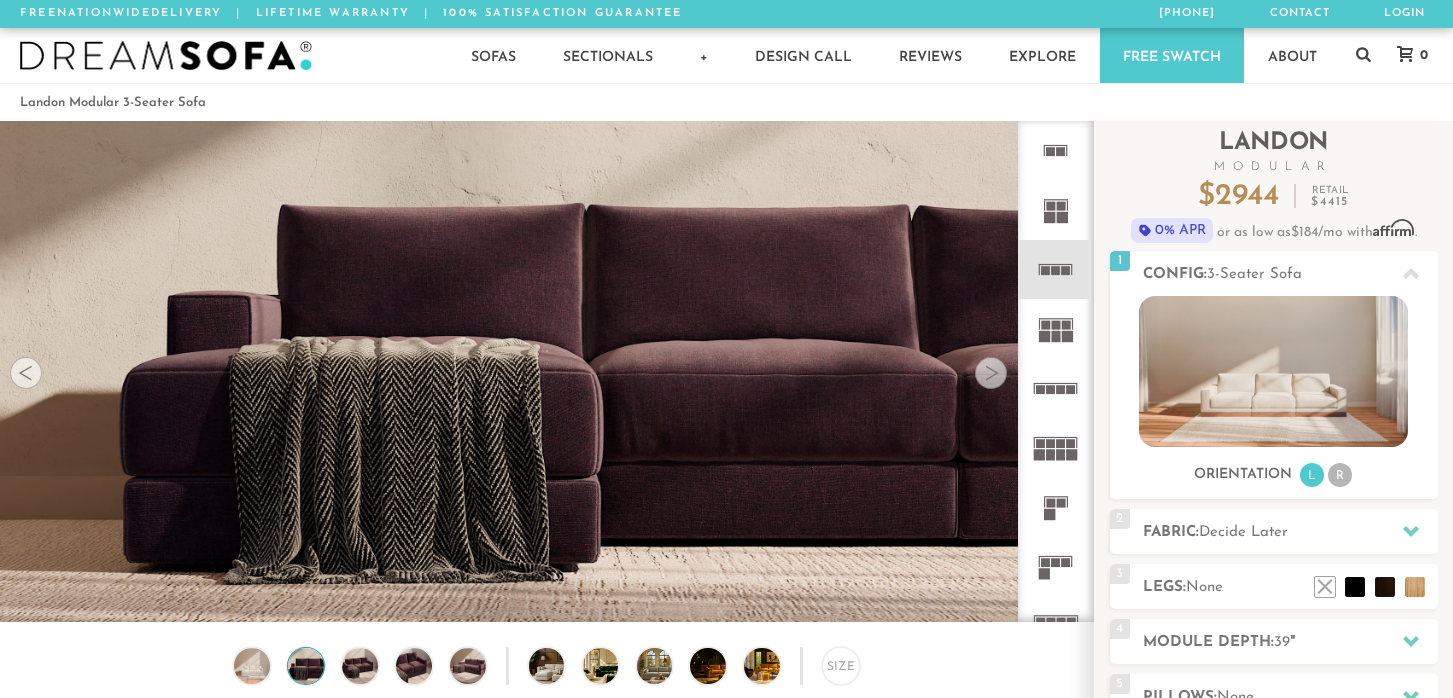 click at bounding box center [991, 373] 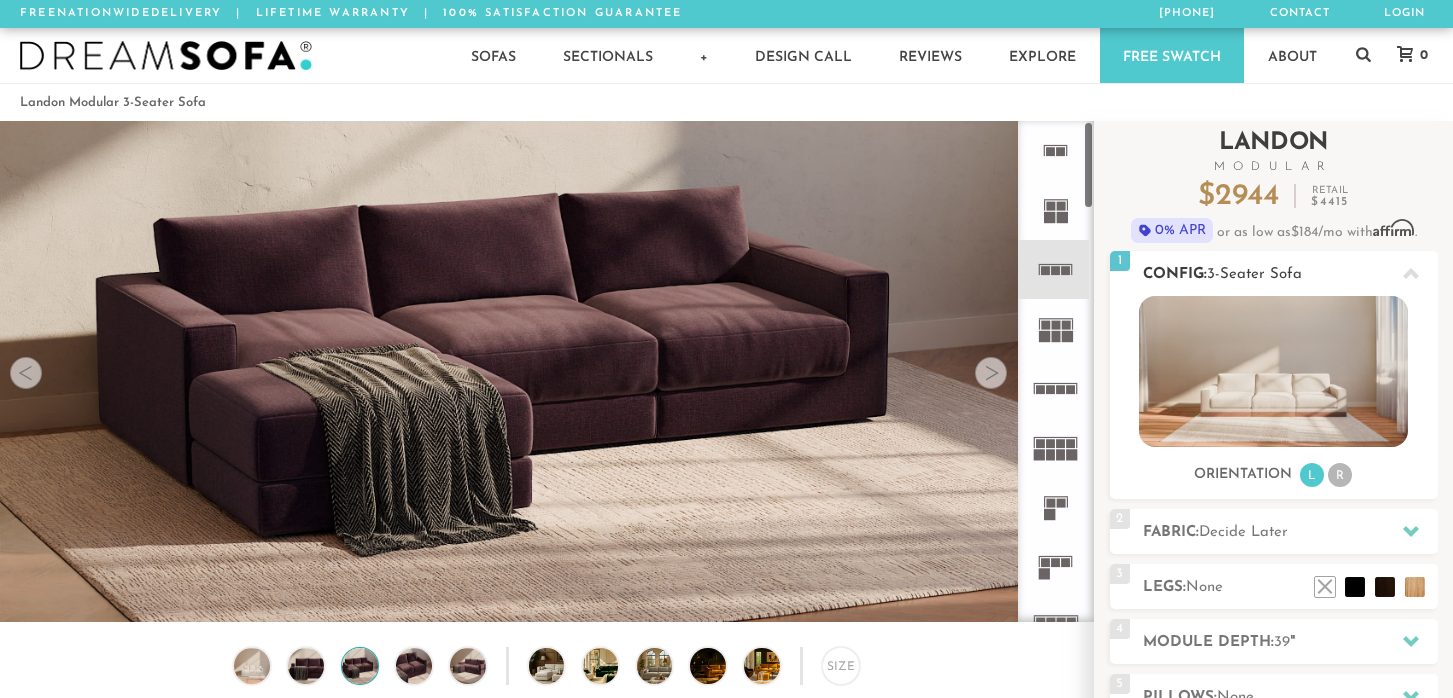 click 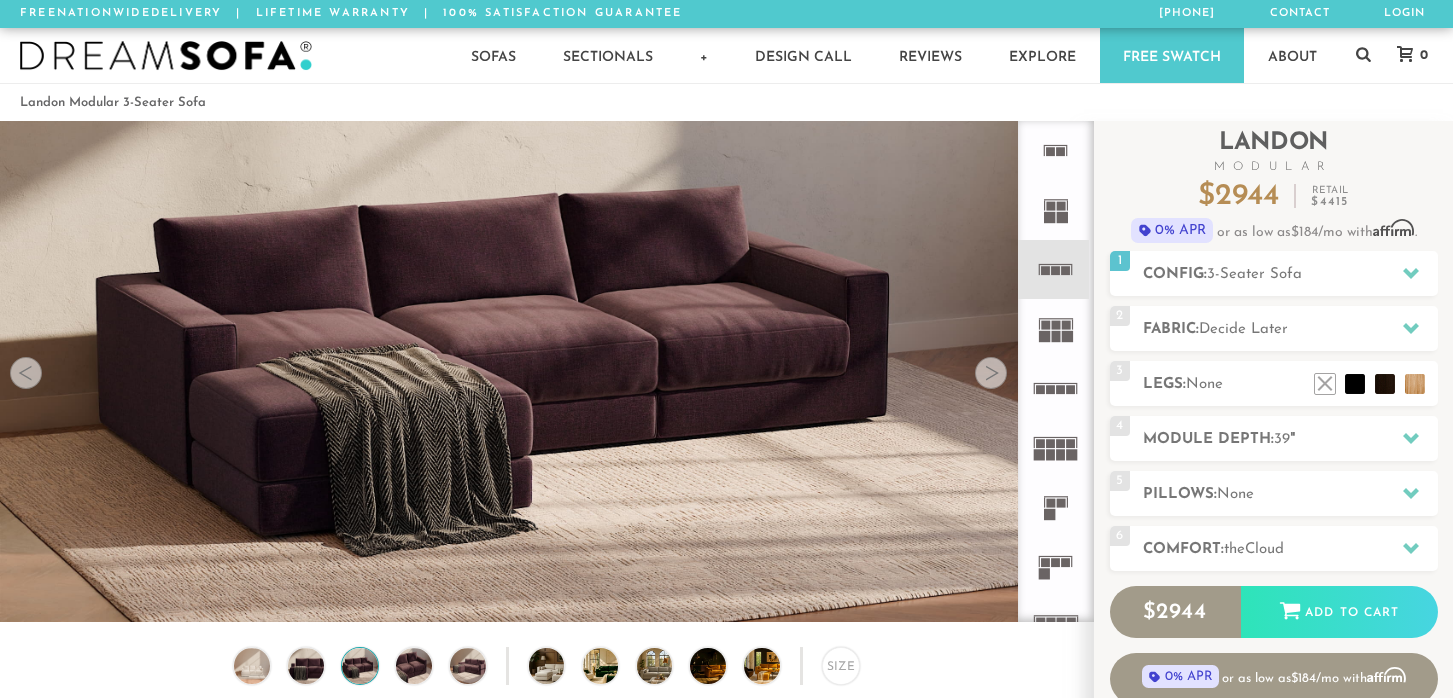 click at bounding box center (991, 373) 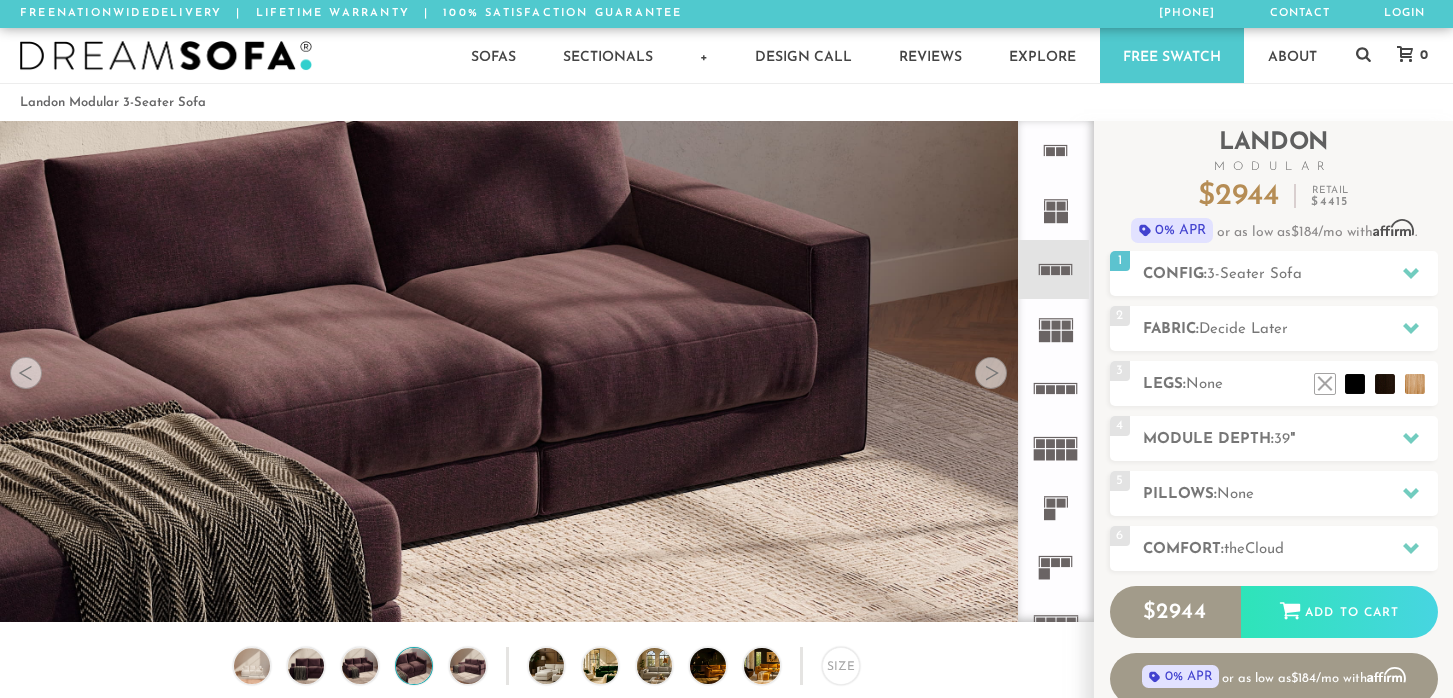 click at bounding box center [991, 373] 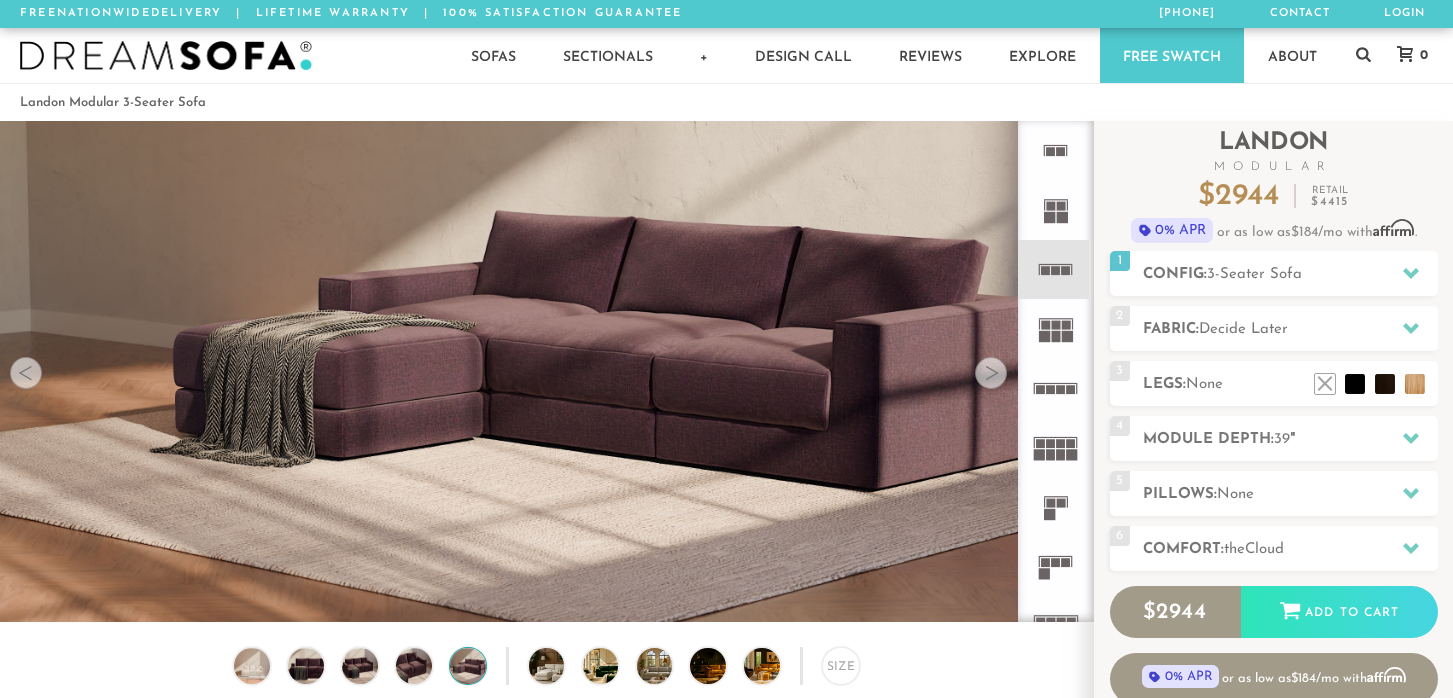 click at bounding box center [991, 373] 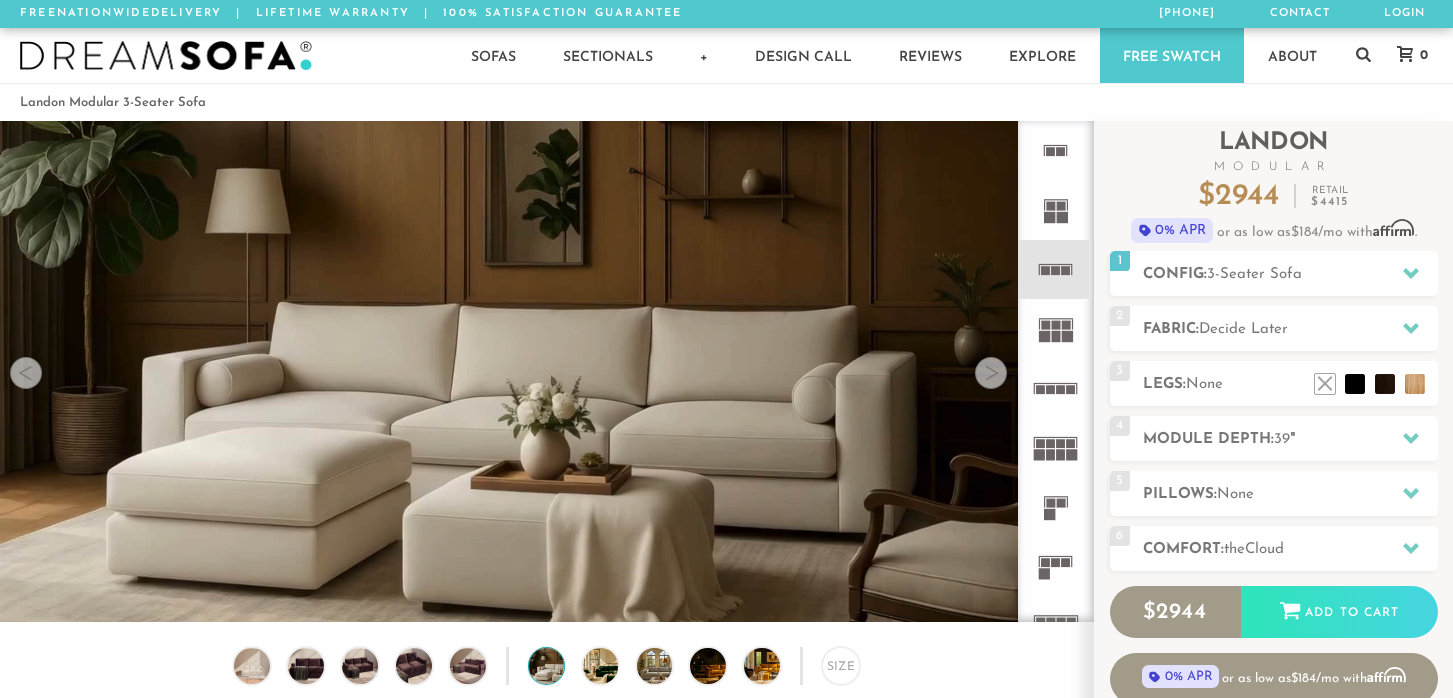 click at bounding box center (991, 373) 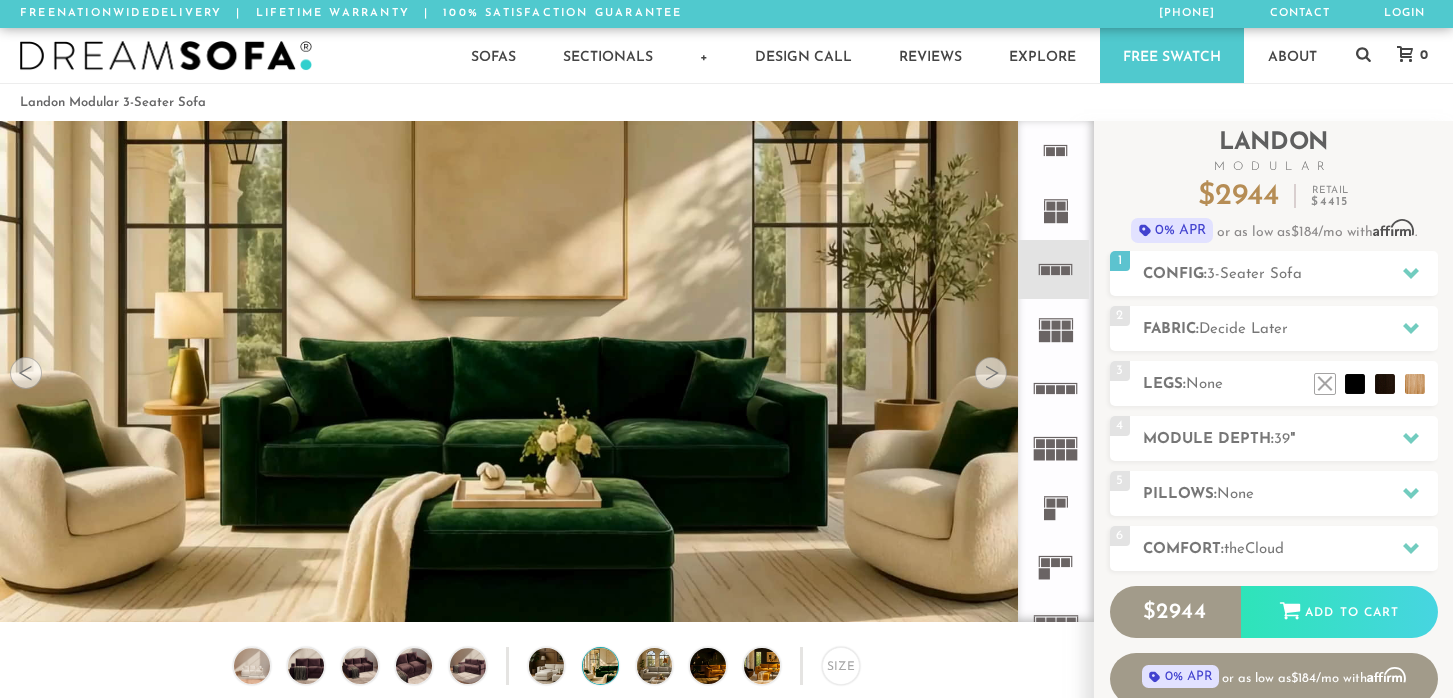 click at bounding box center [991, 373] 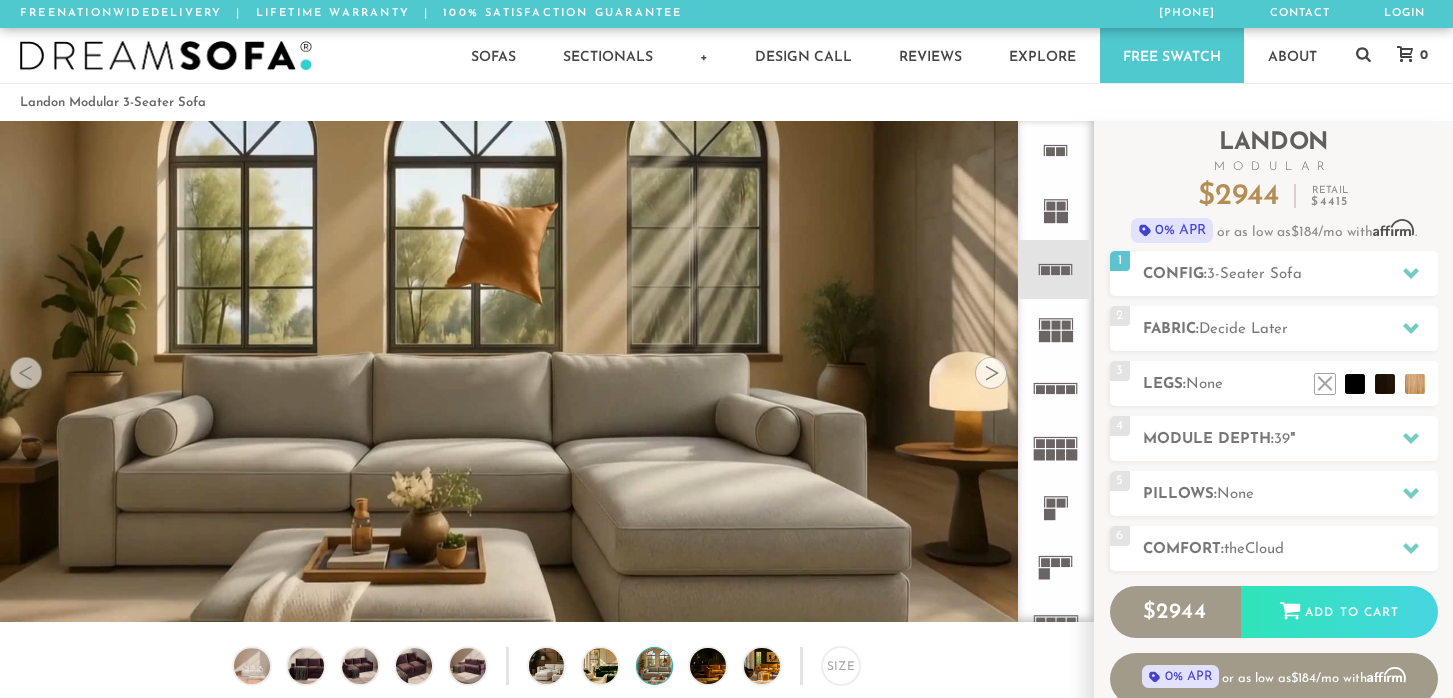 click at bounding box center [991, 373] 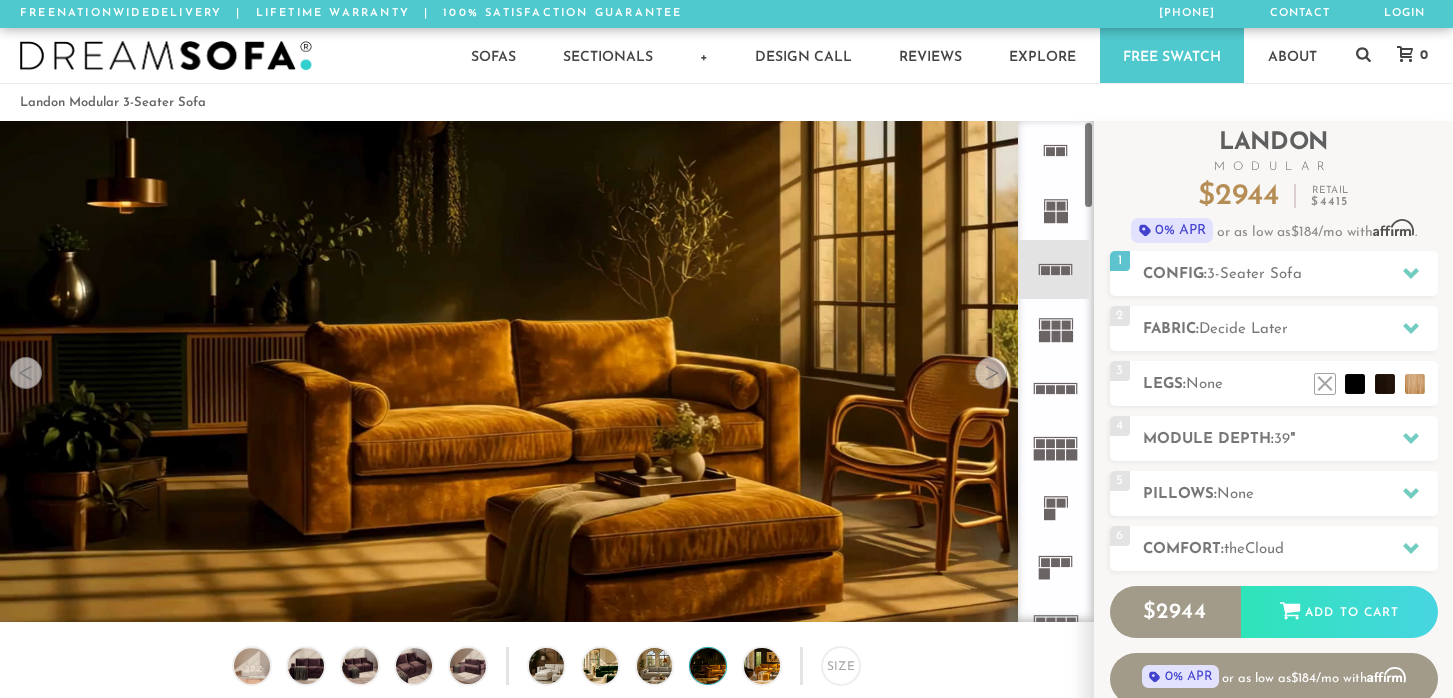 click 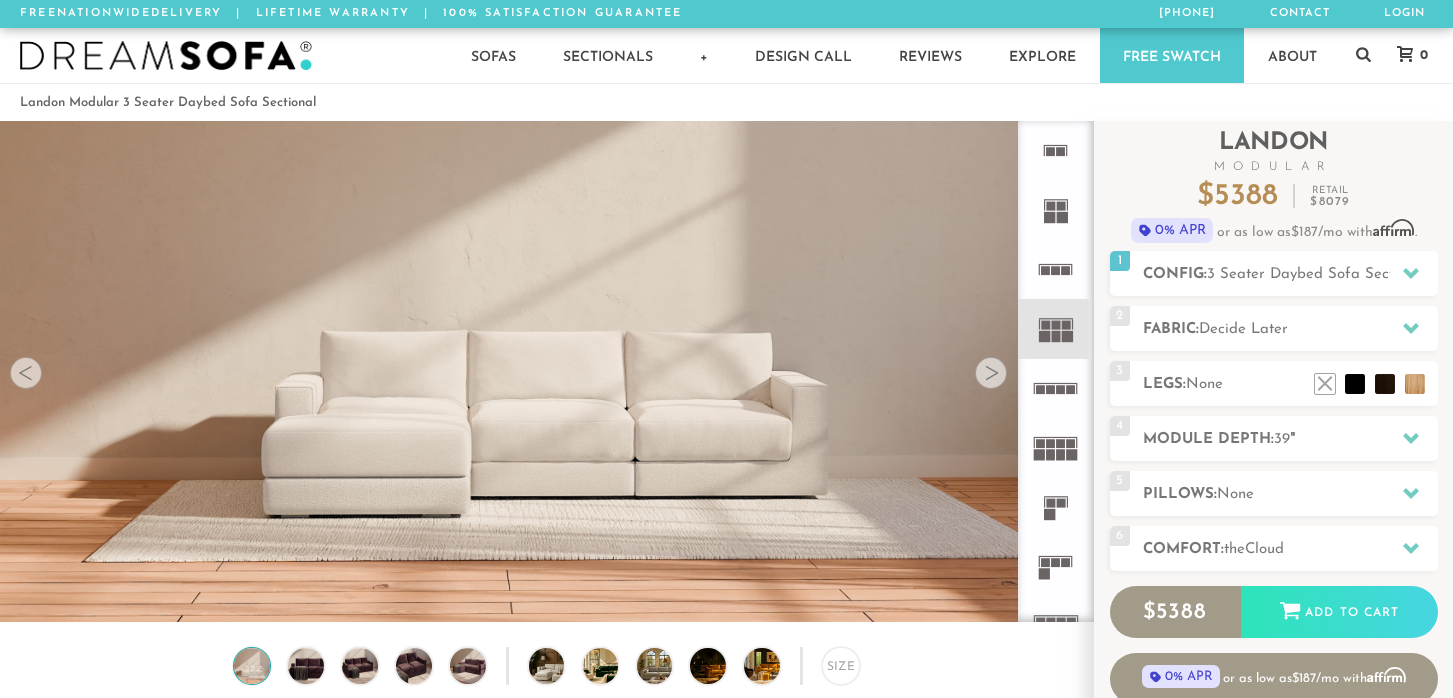 click 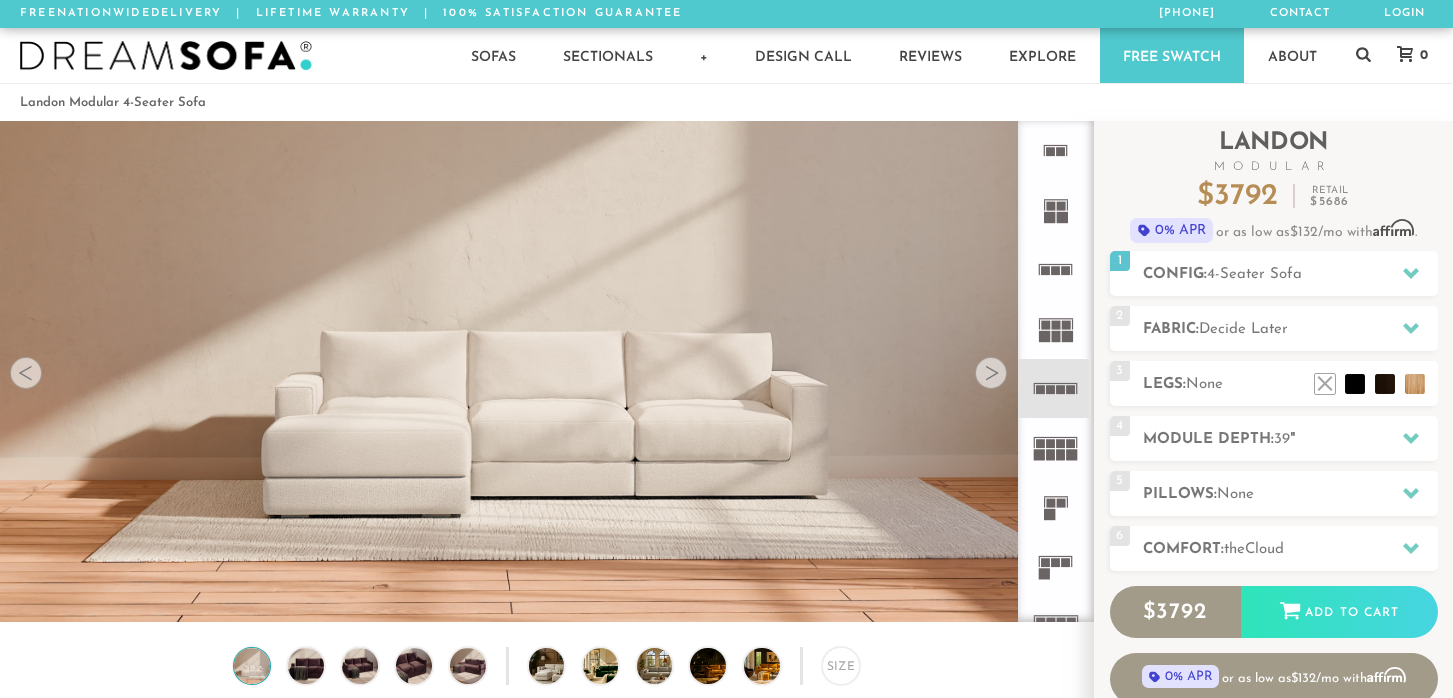 click 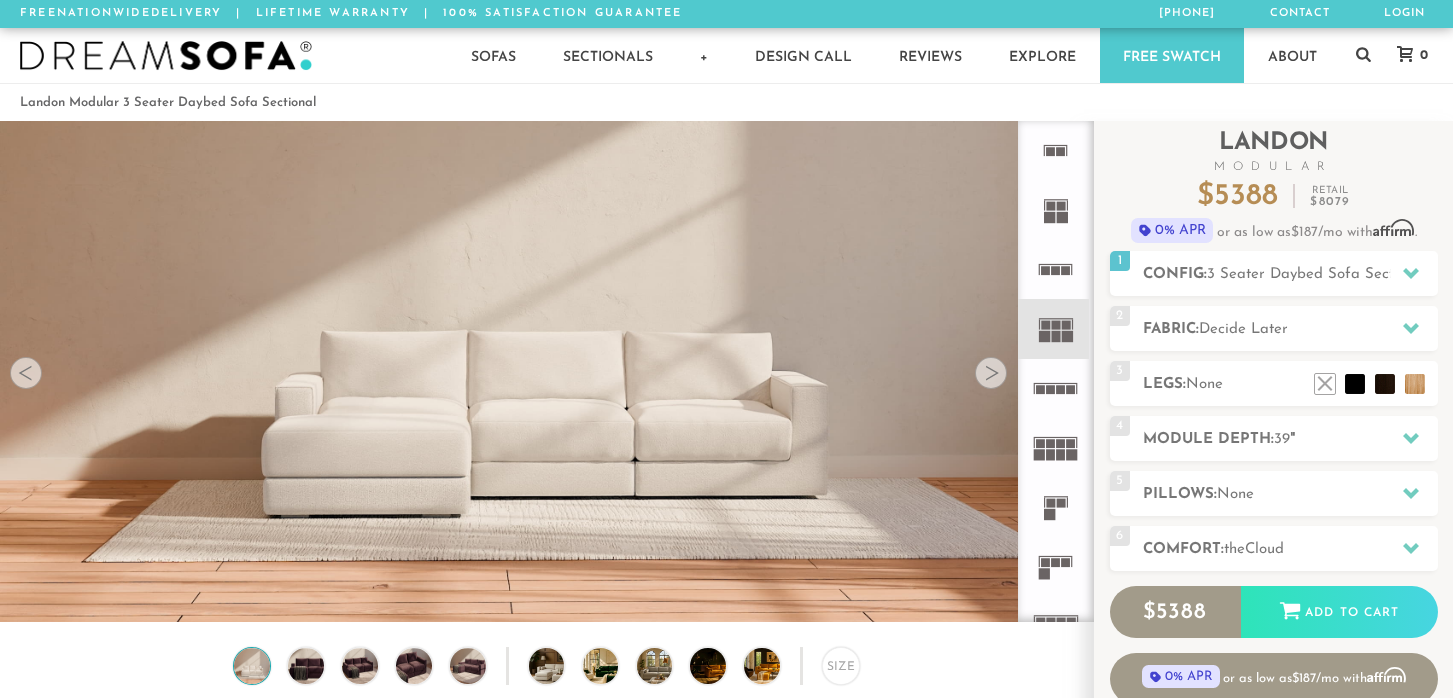 click 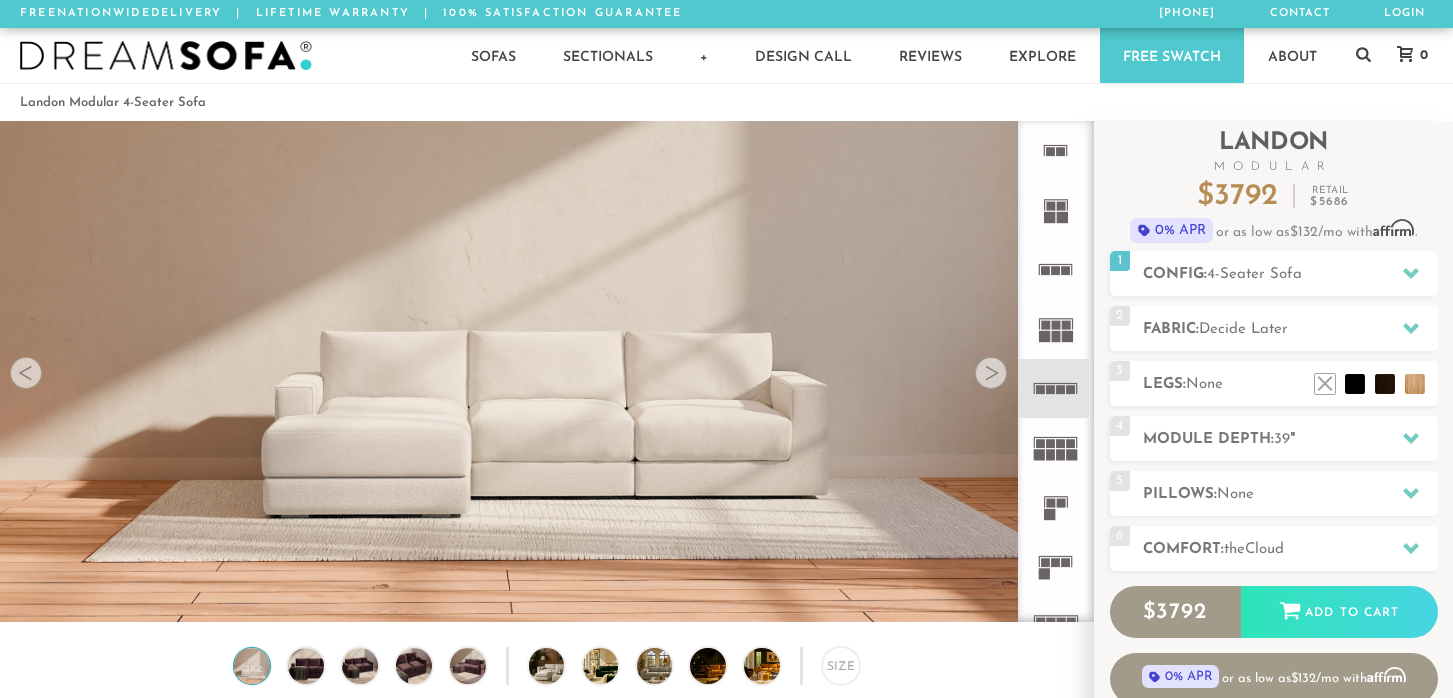 click 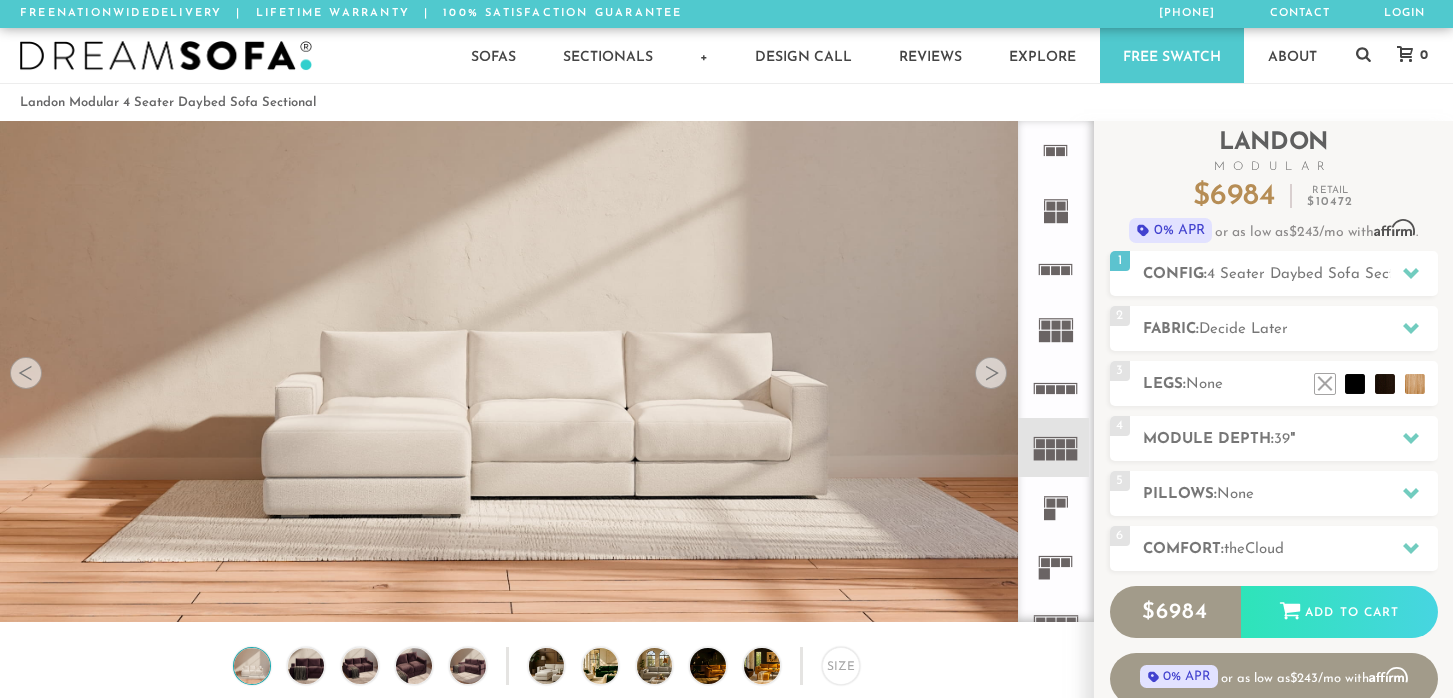 click 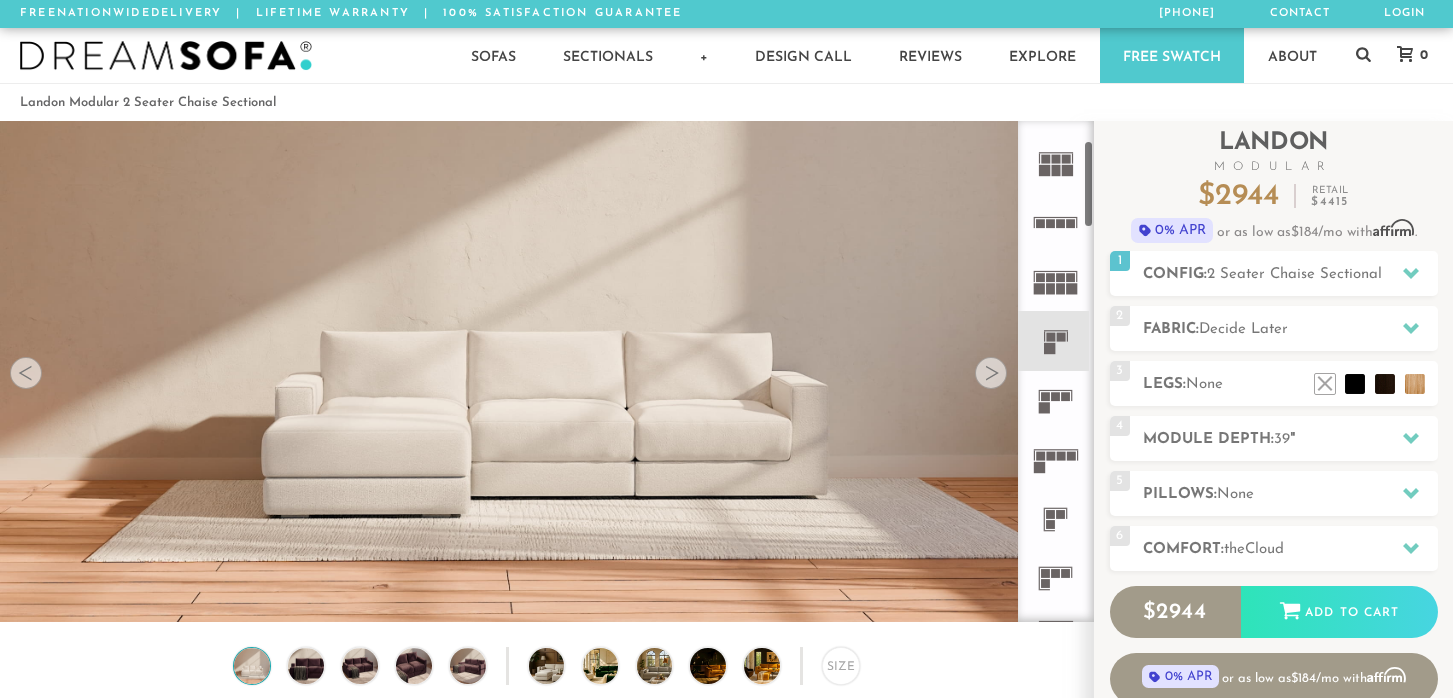 scroll, scrollTop: 167, scrollLeft: 0, axis: vertical 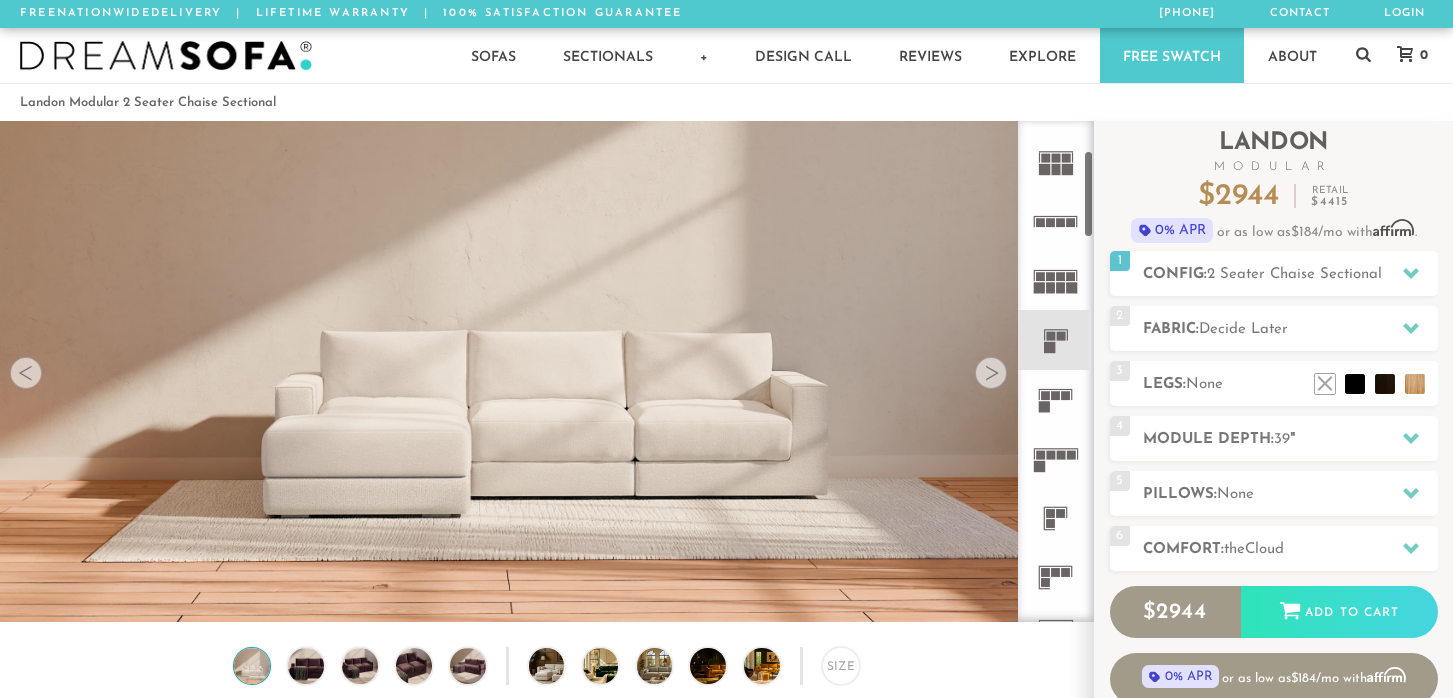 click 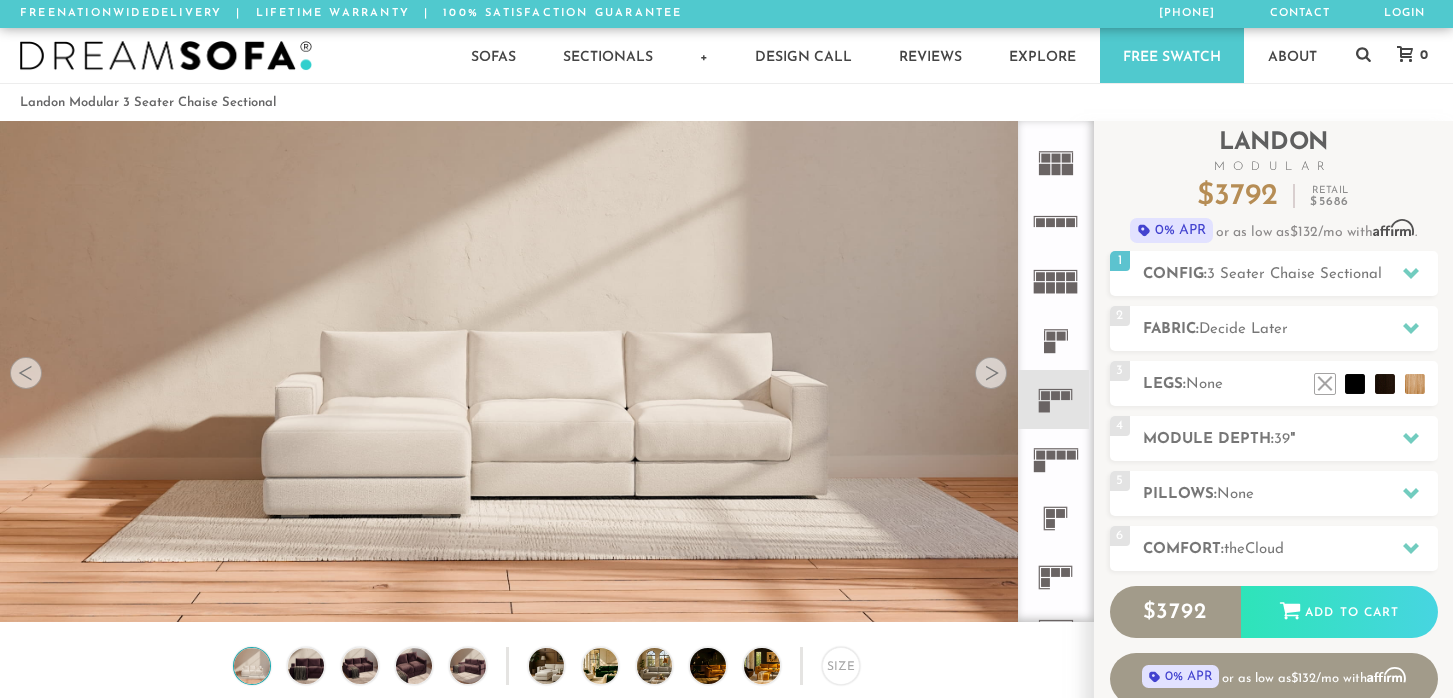 click 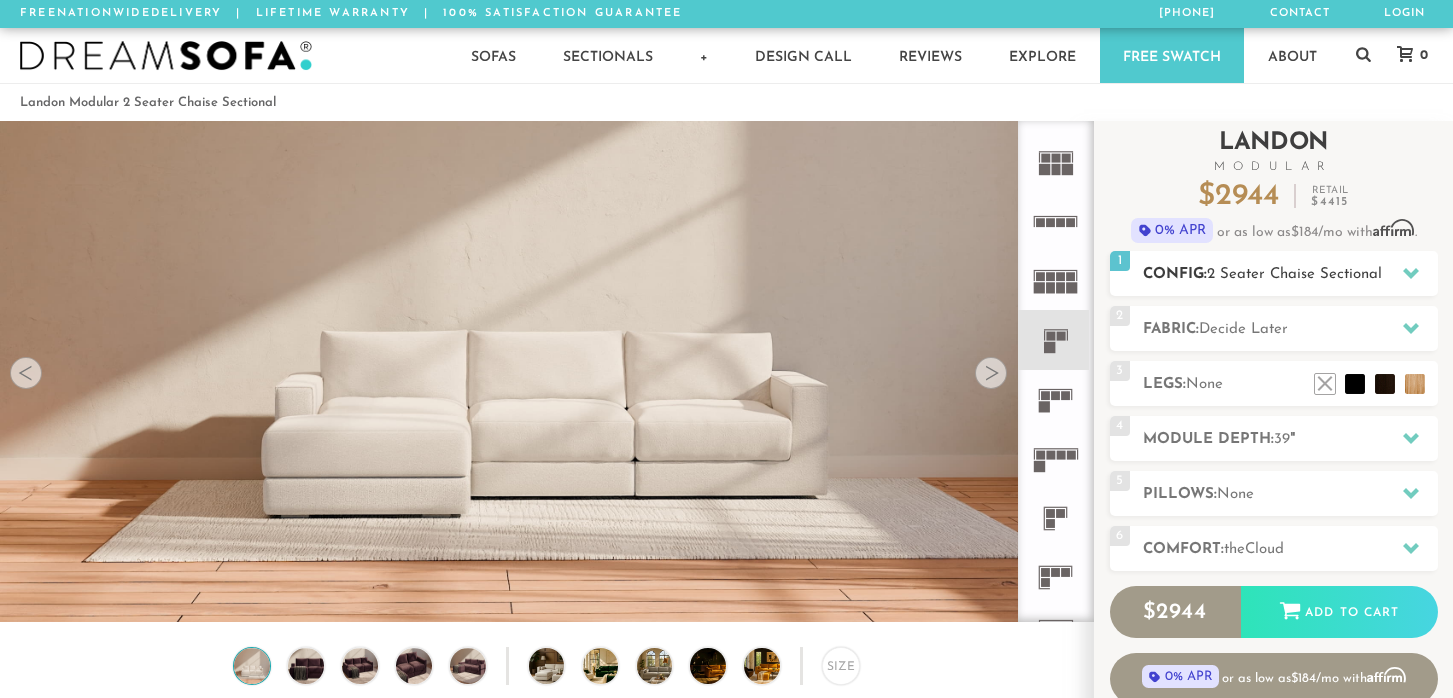 click on "Config:   2 Seater Chaise Sectional" at bounding box center [1290, 274] 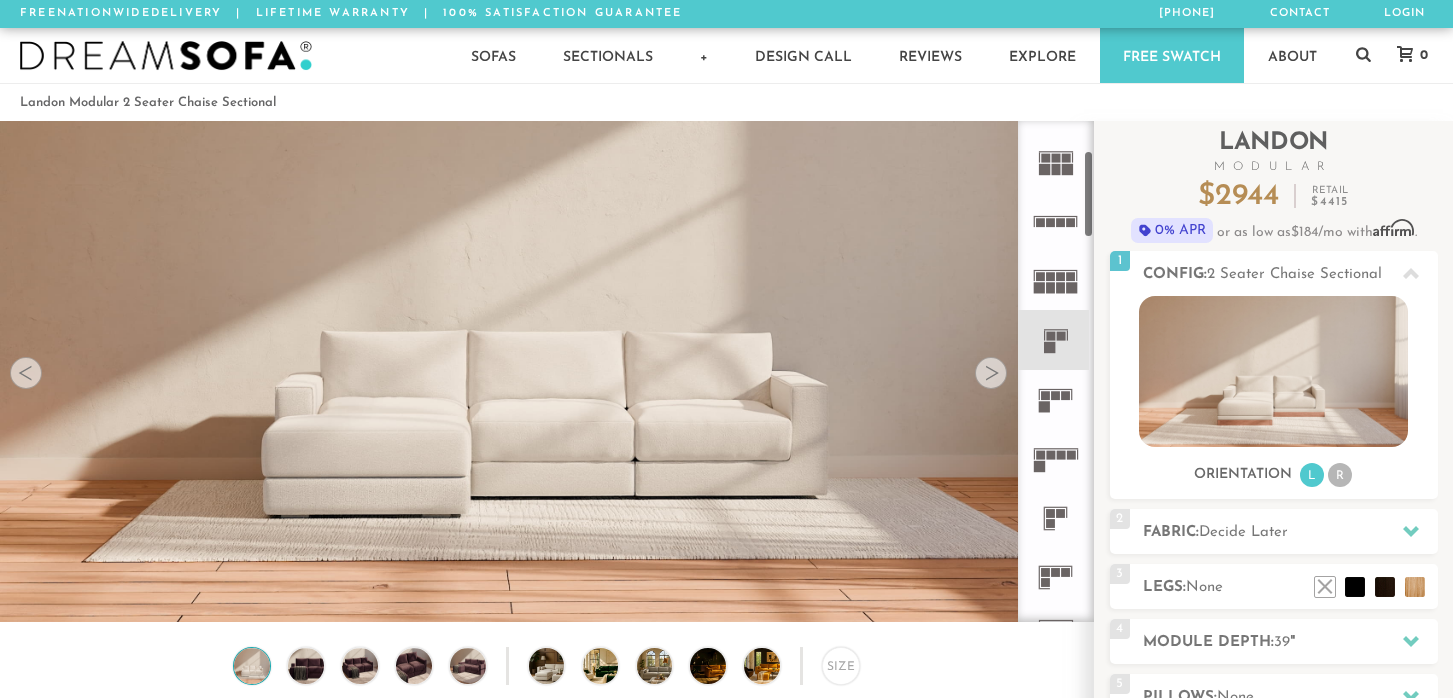 click 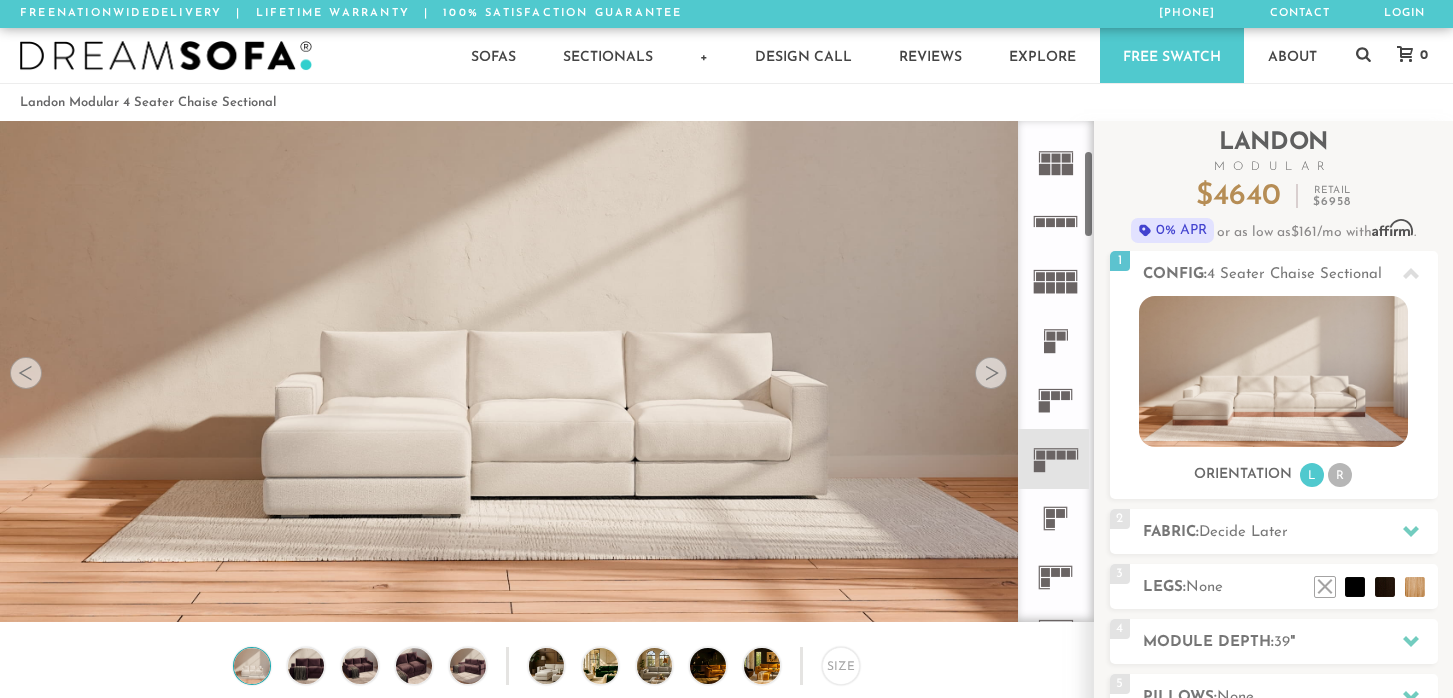 click 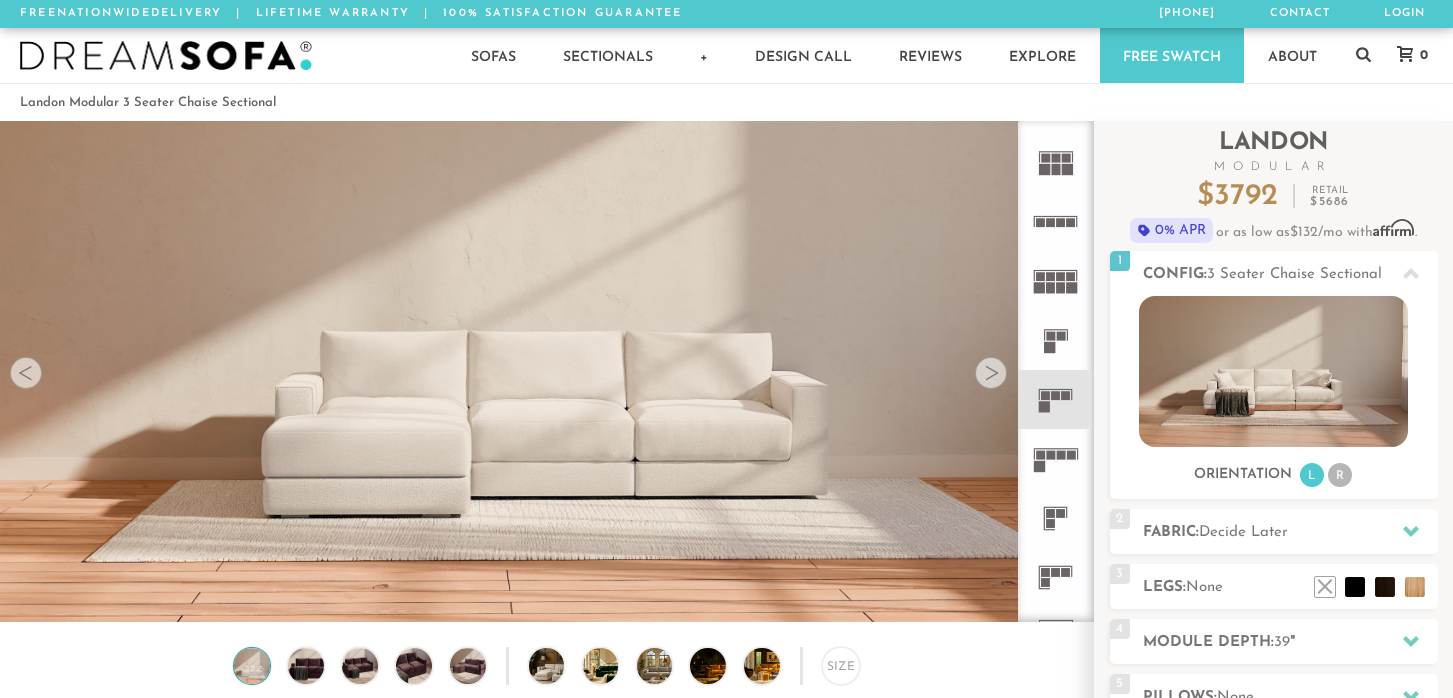 click 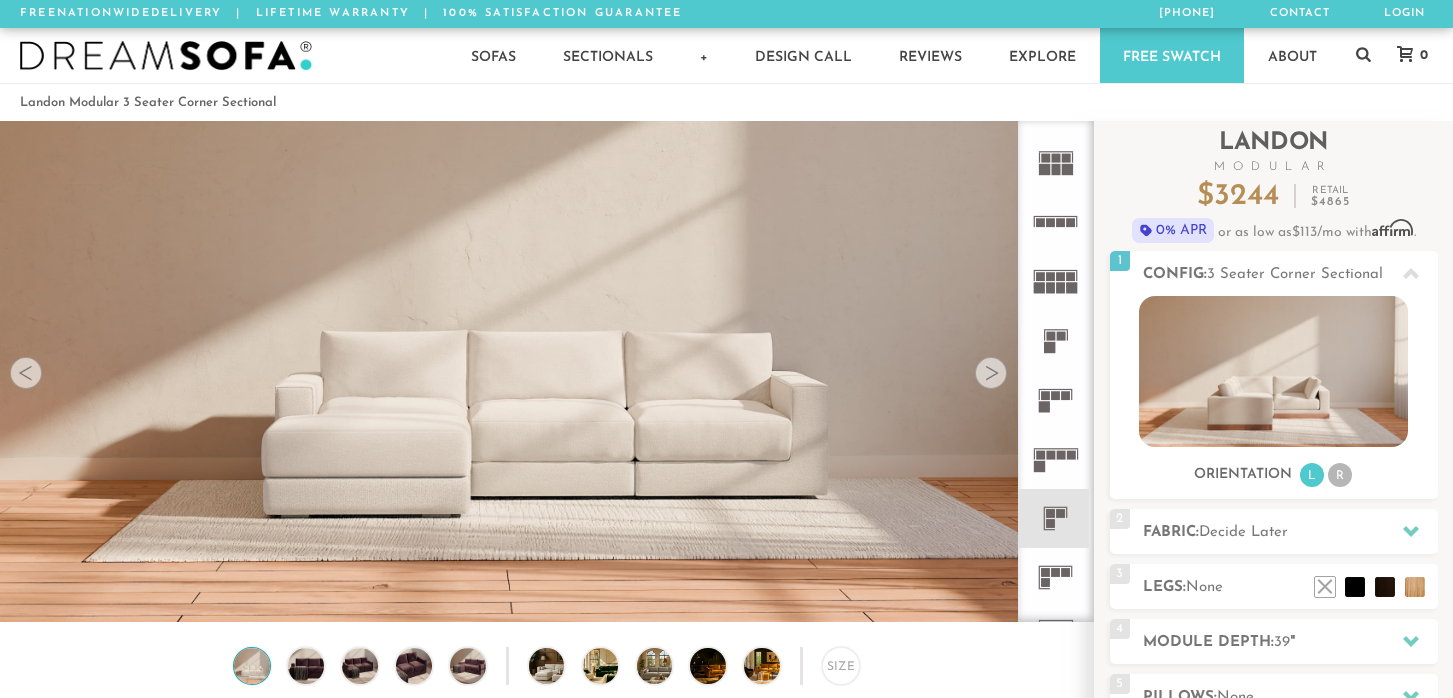 click 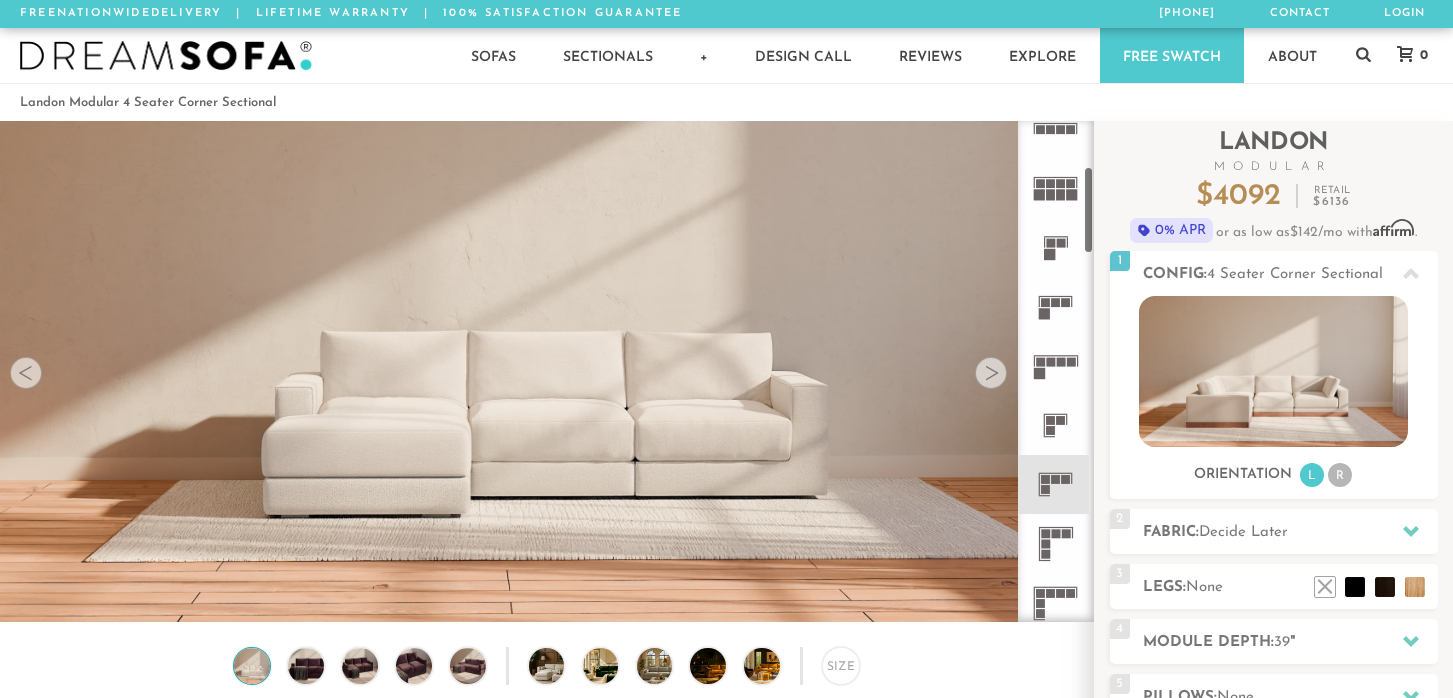 scroll, scrollTop: 195, scrollLeft: 0, axis: vertical 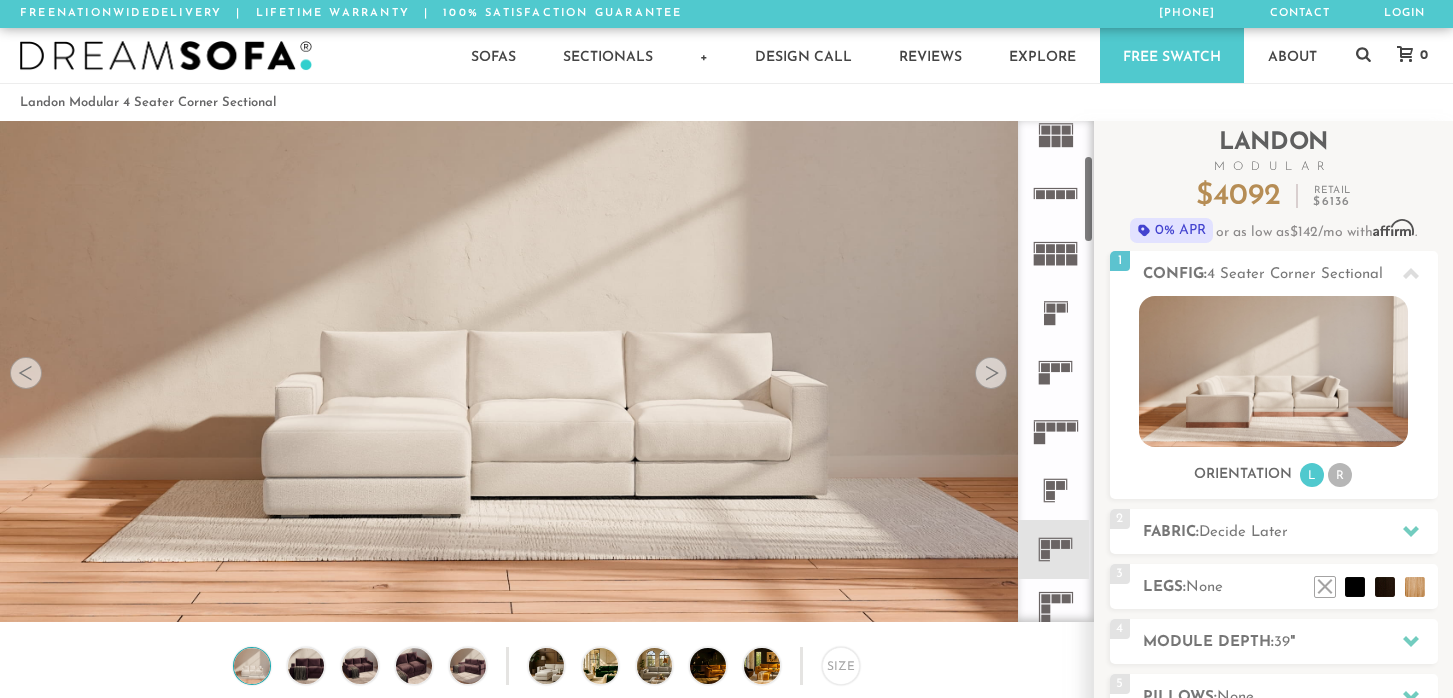click 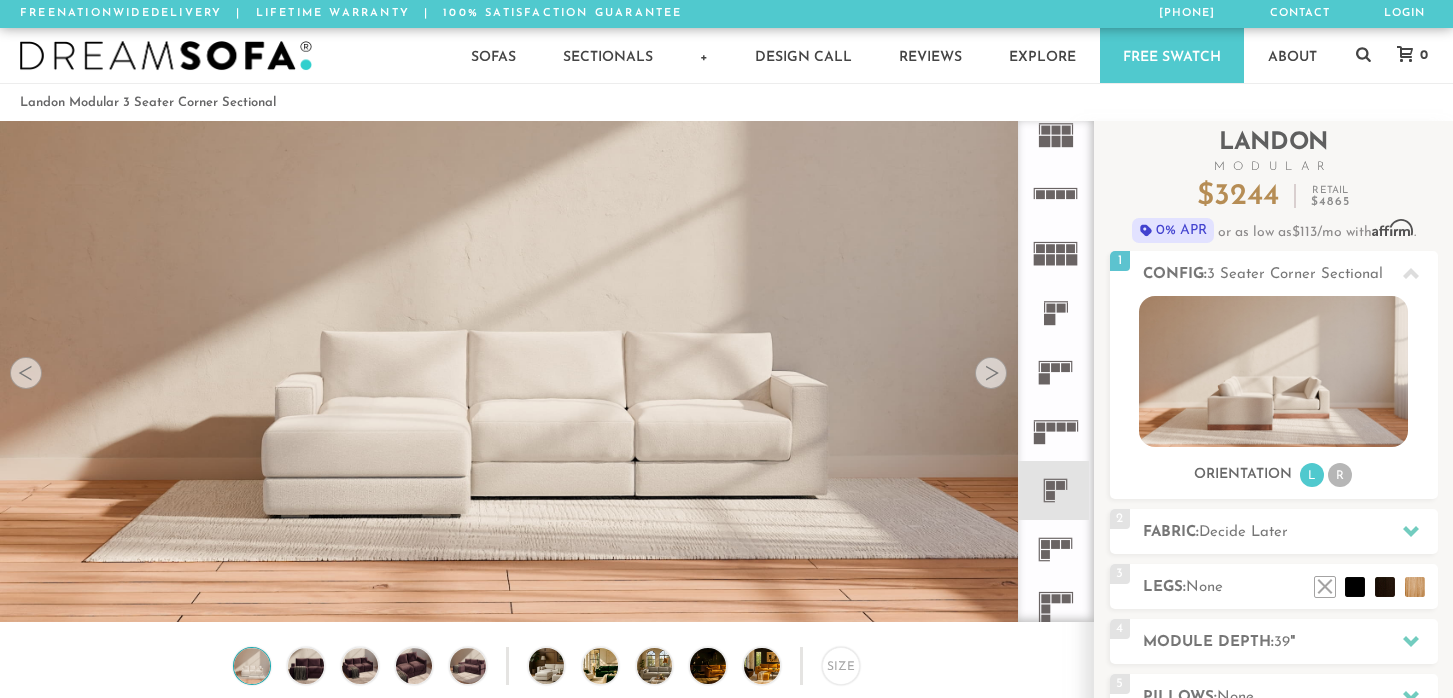 click 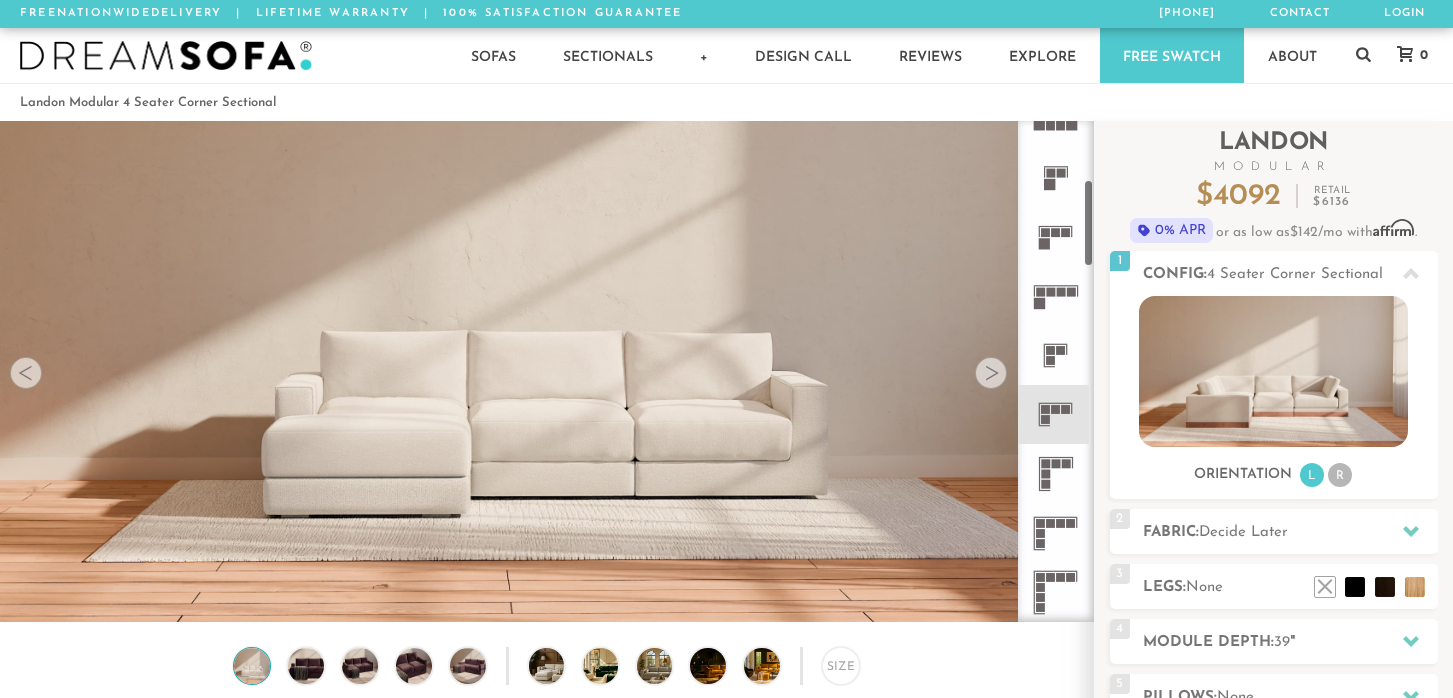 scroll, scrollTop: 331, scrollLeft: 0, axis: vertical 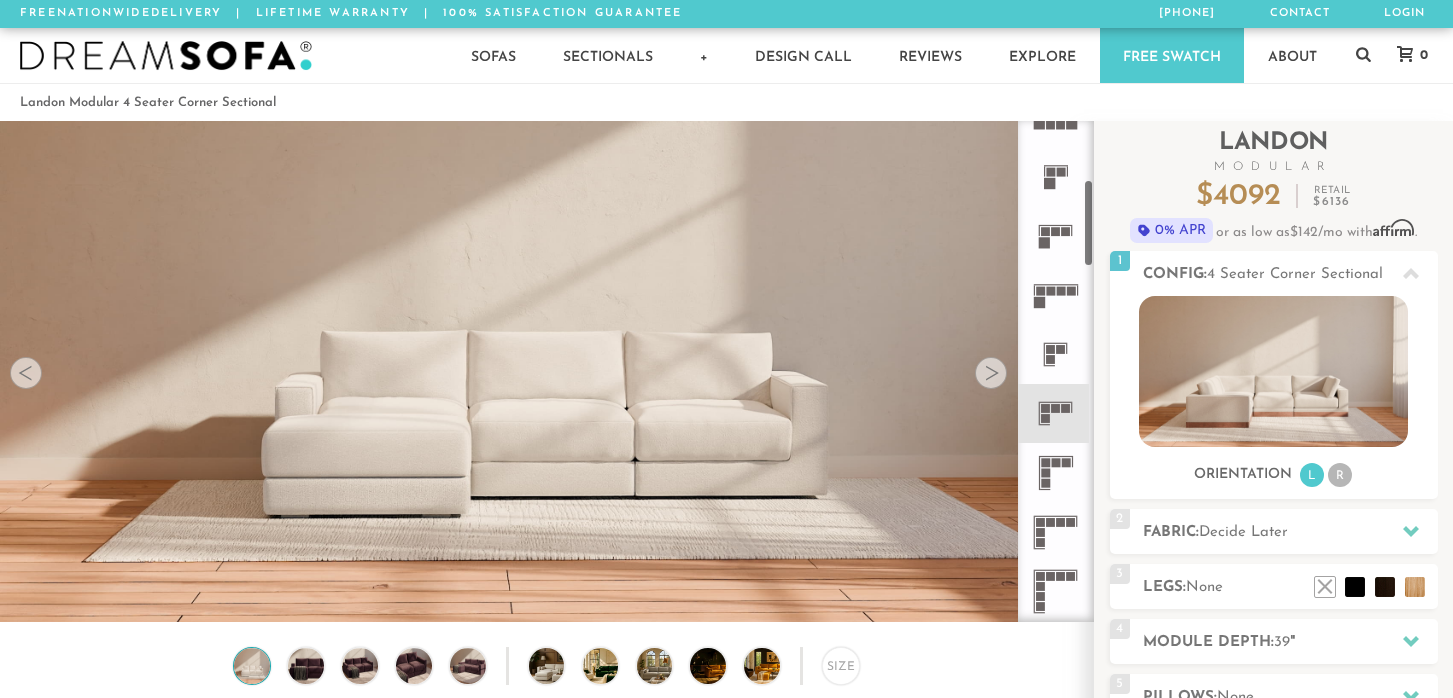 click 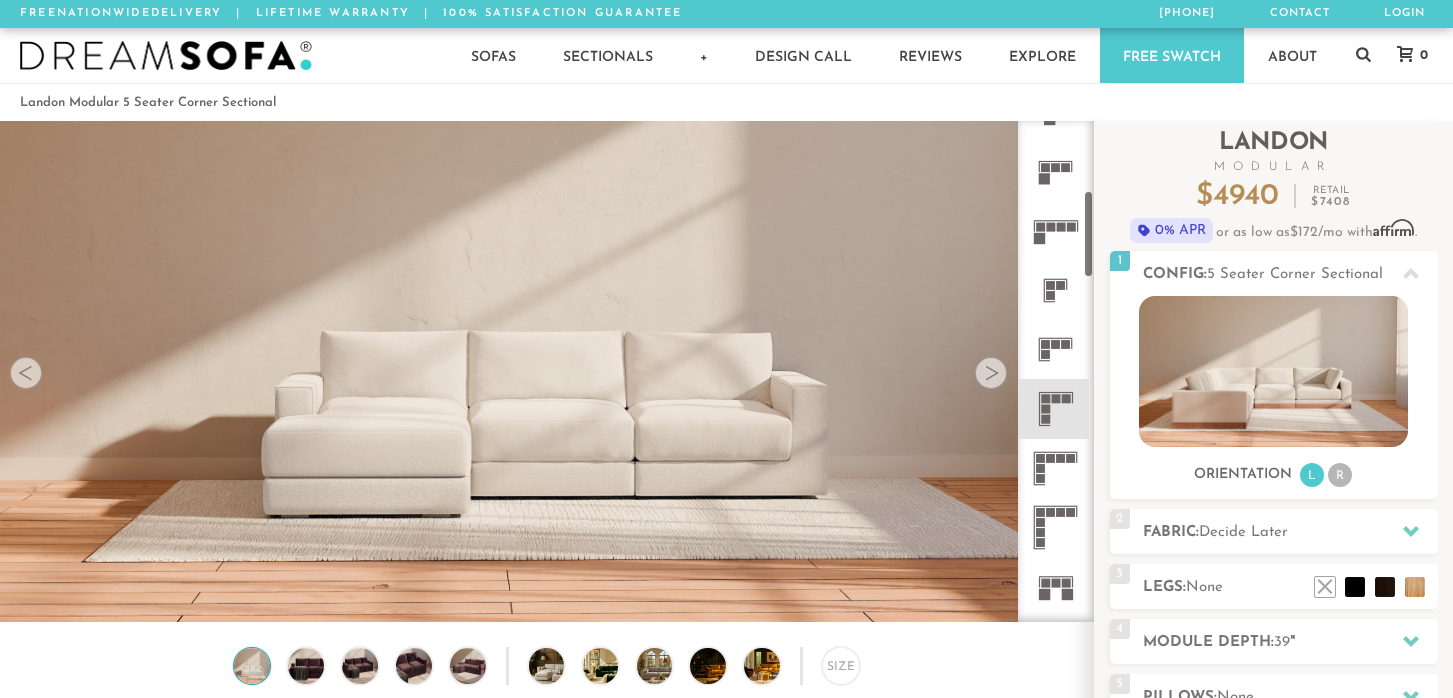 click 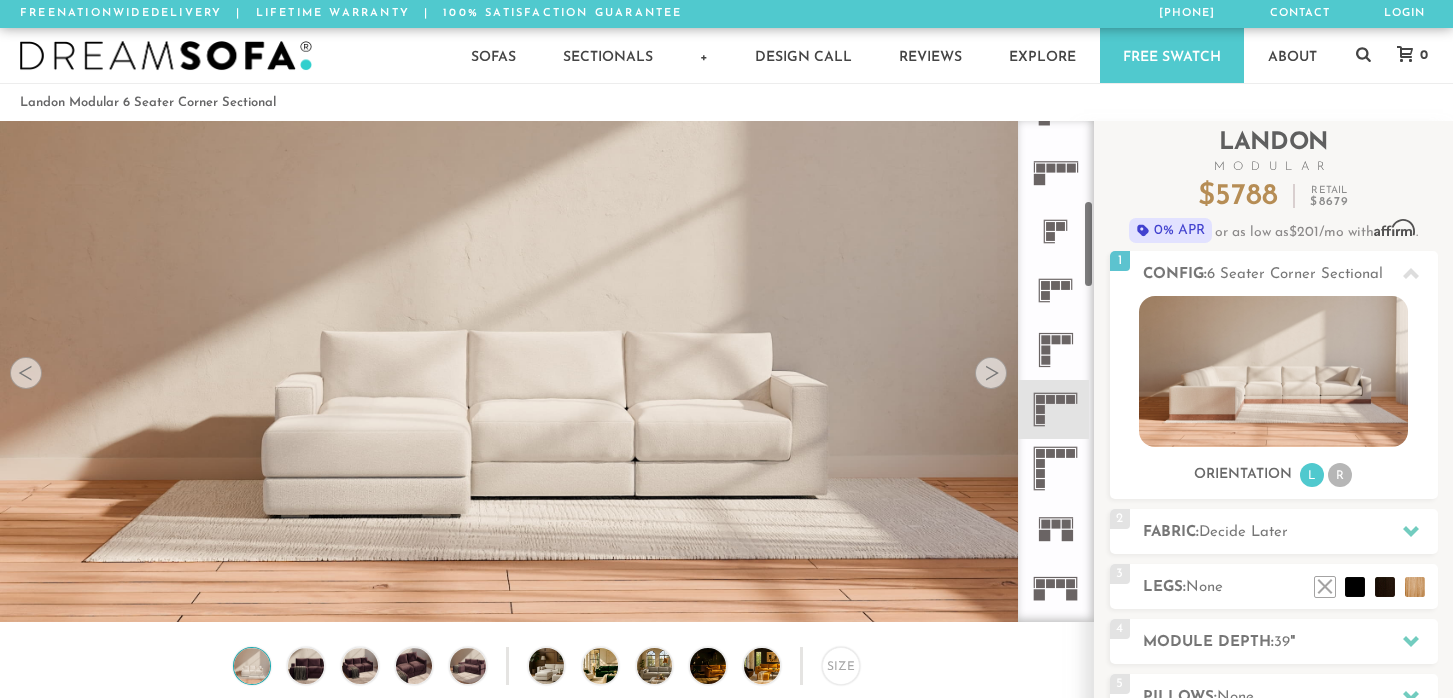 click 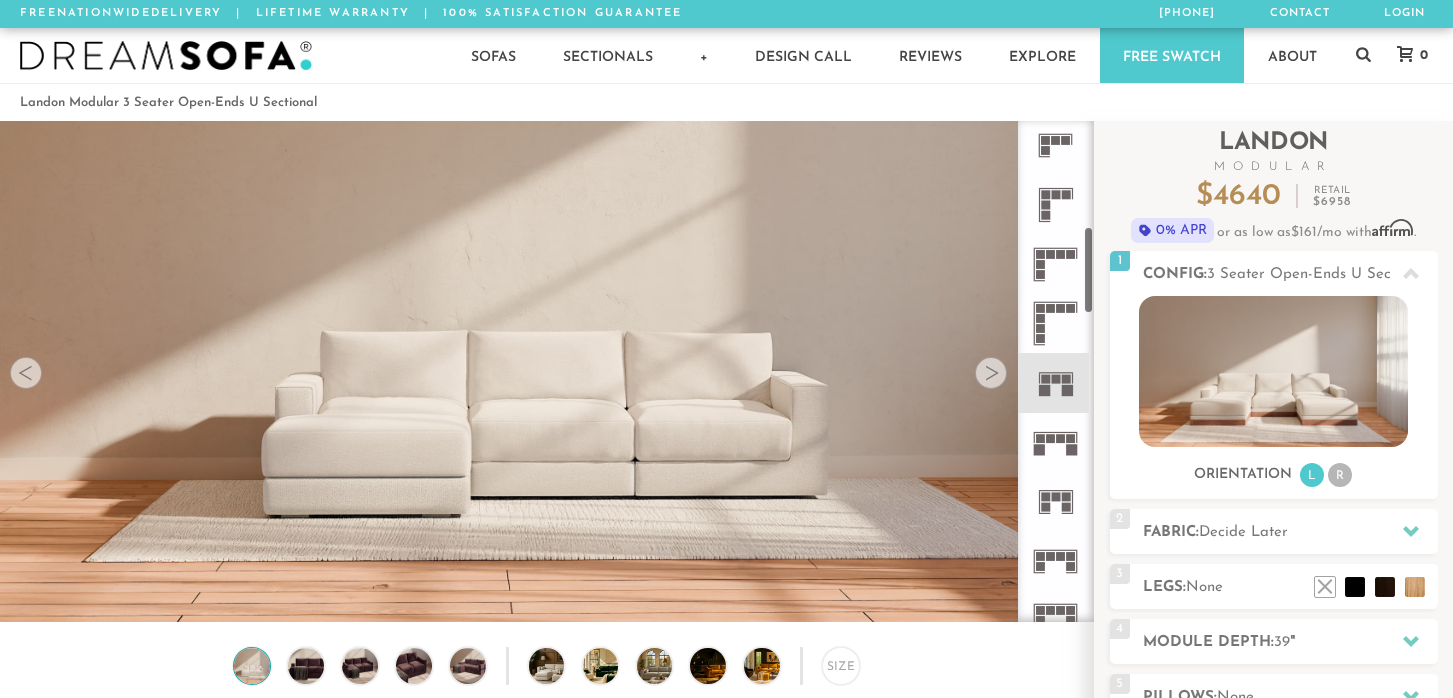 click 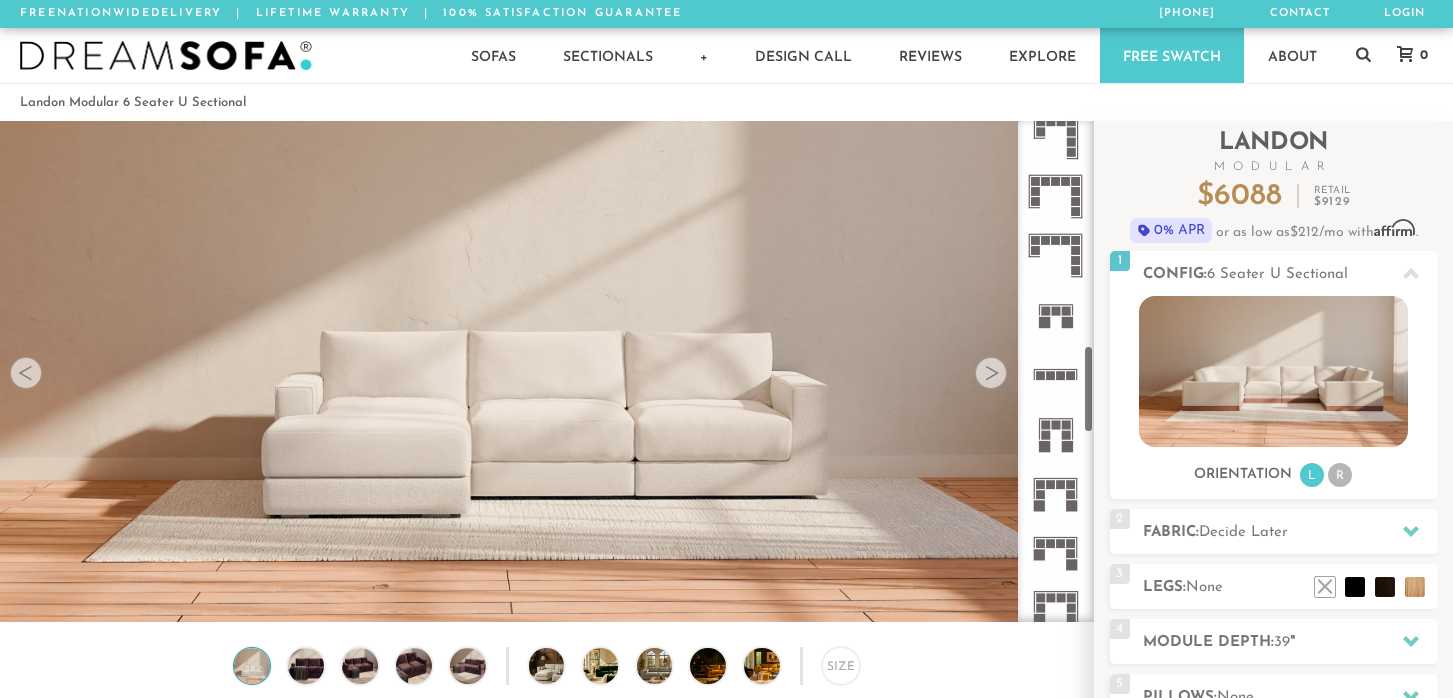 scroll, scrollTop: 1284, scrollLeft: 0, axis: vertical 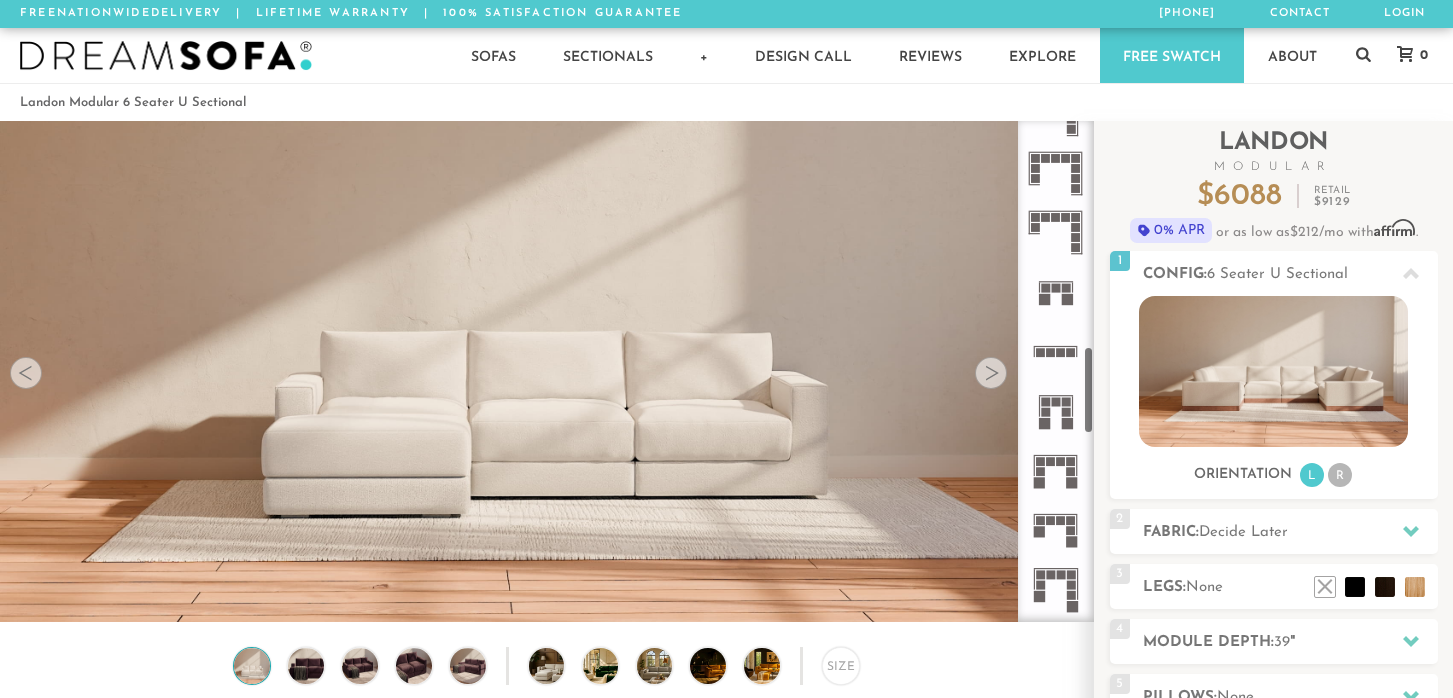 click 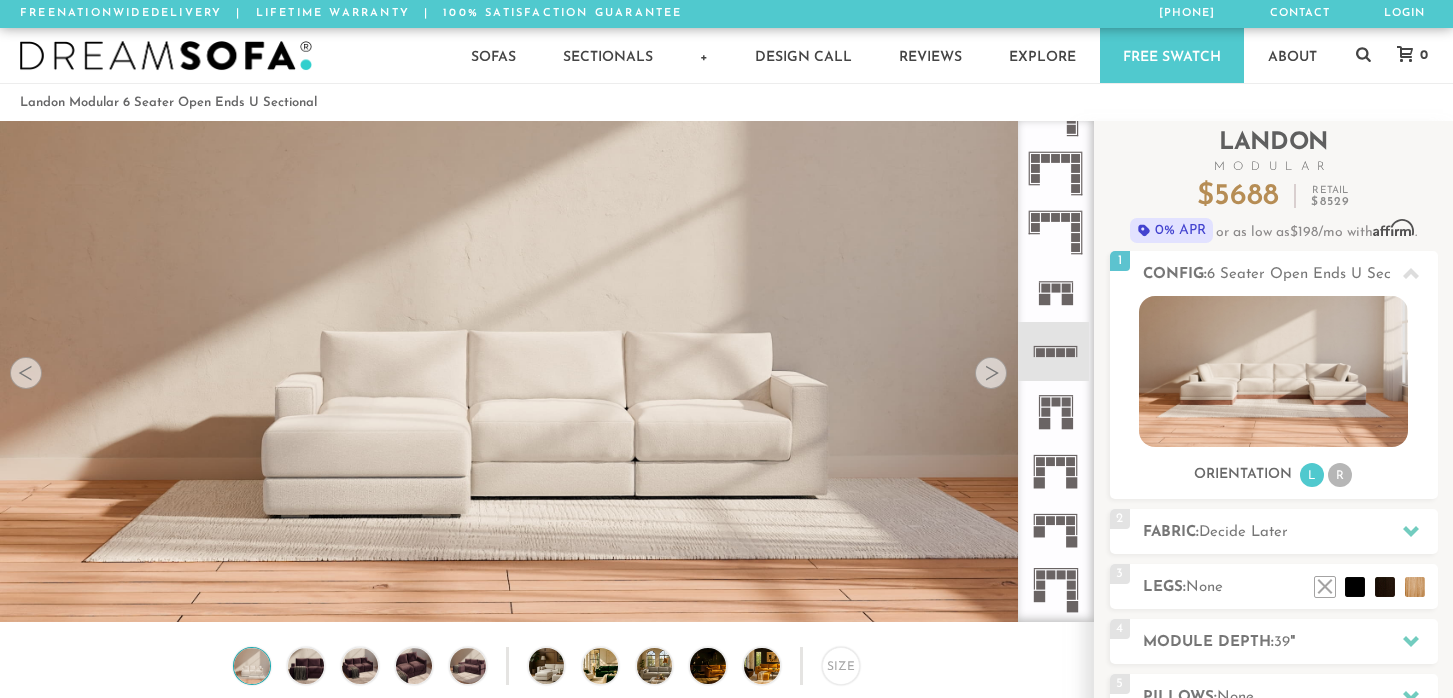 click 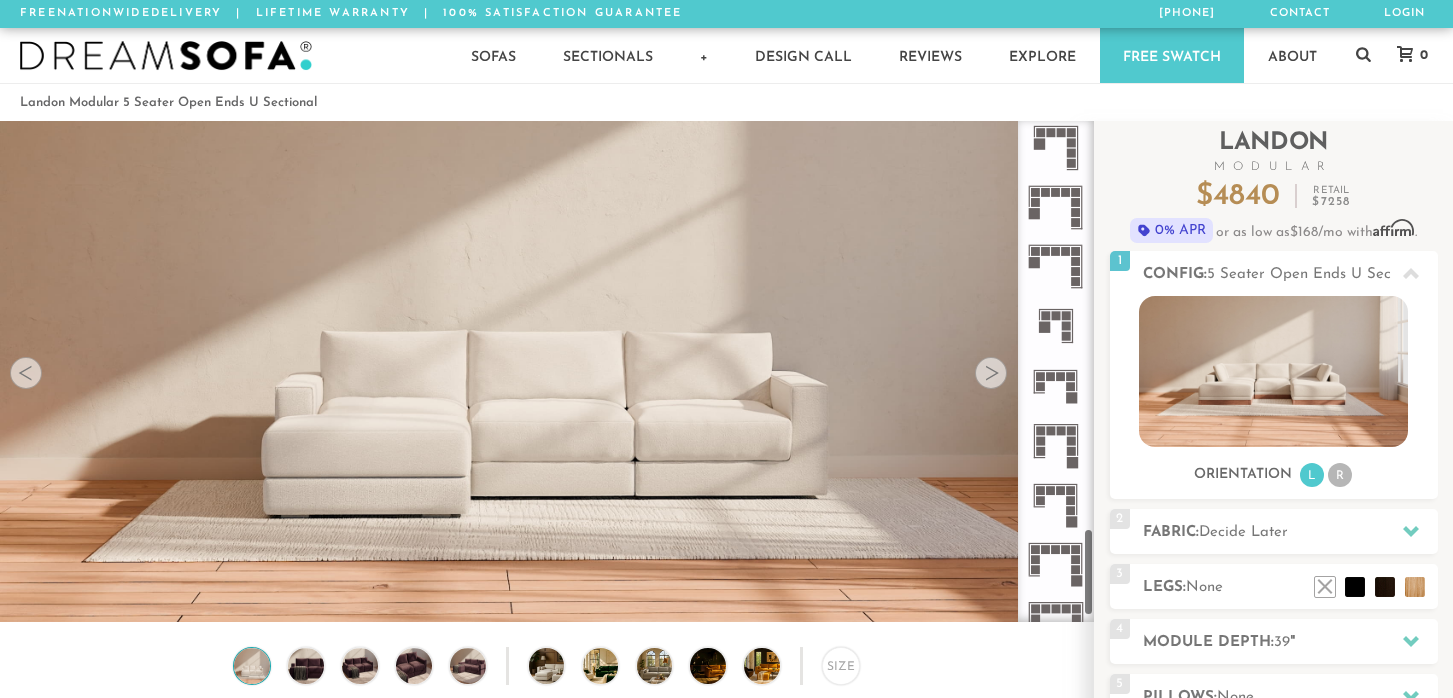 click 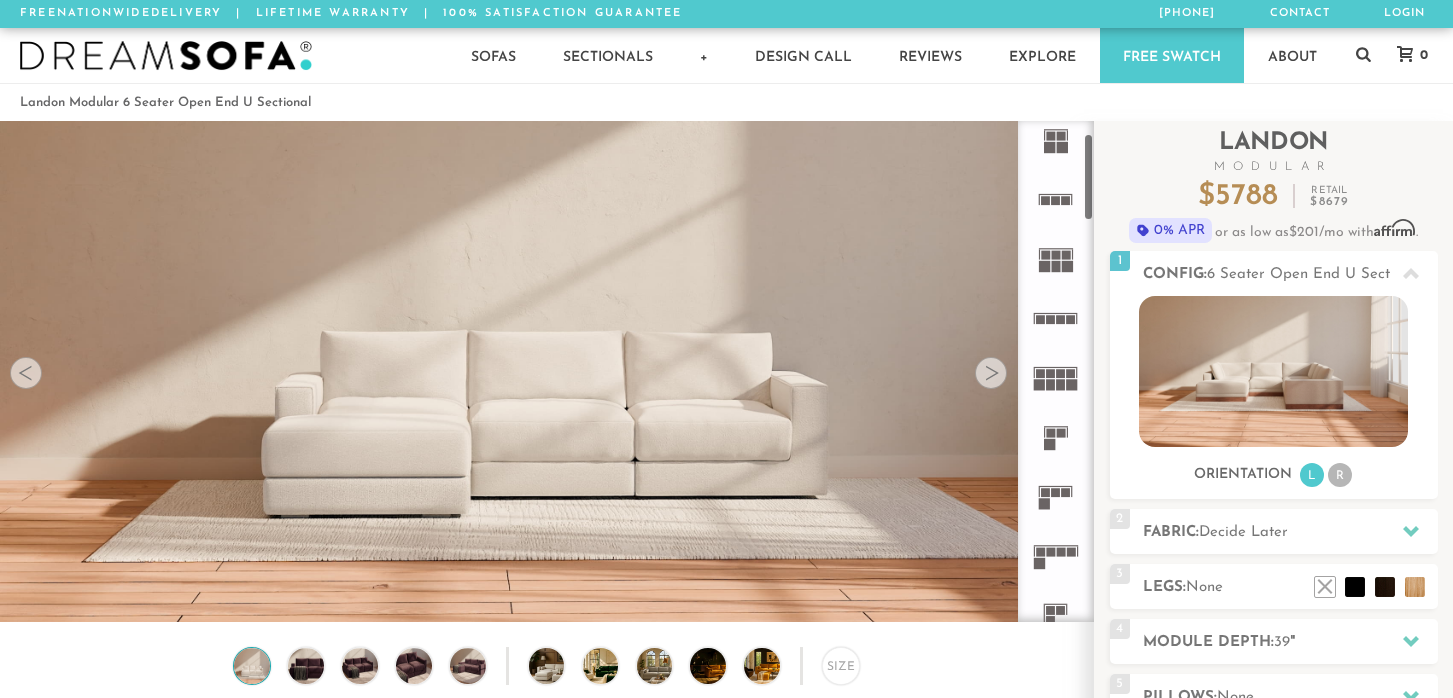 scroll, scrollTop: 0, scrollLeft: 0, axis: both 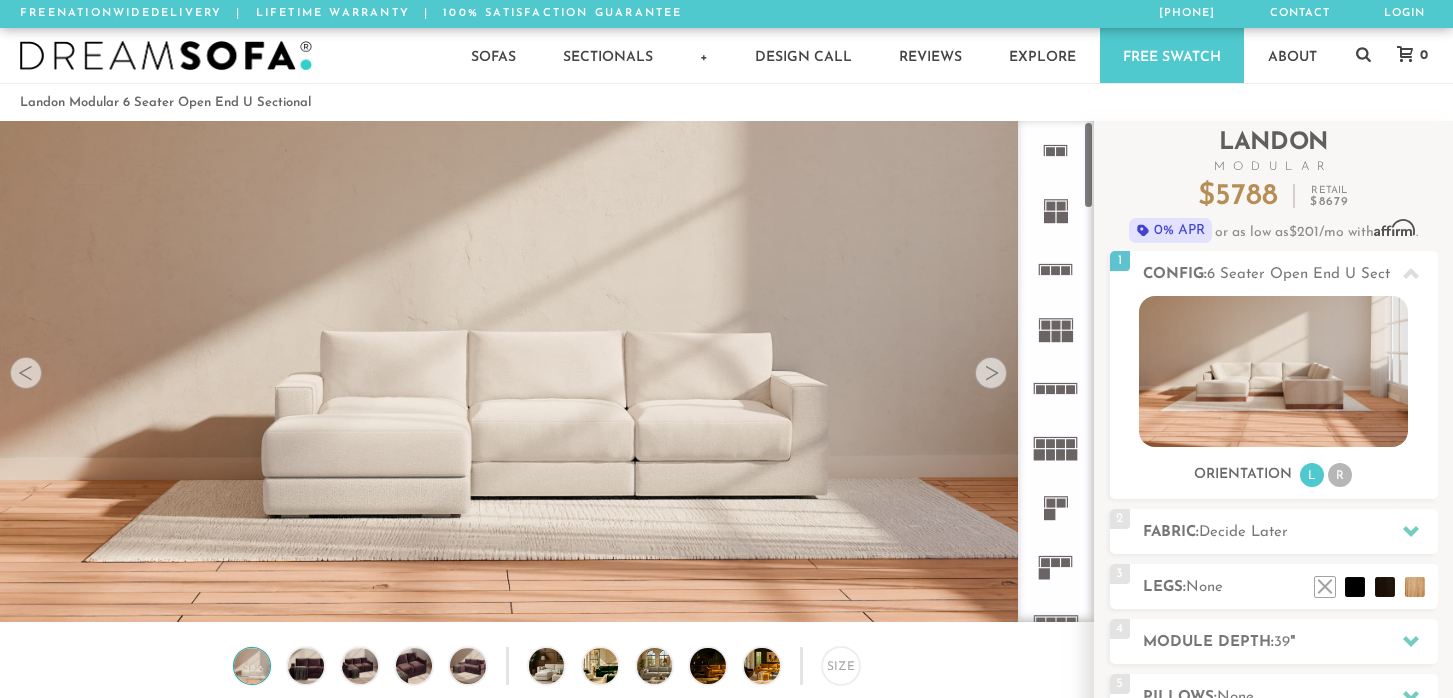 click 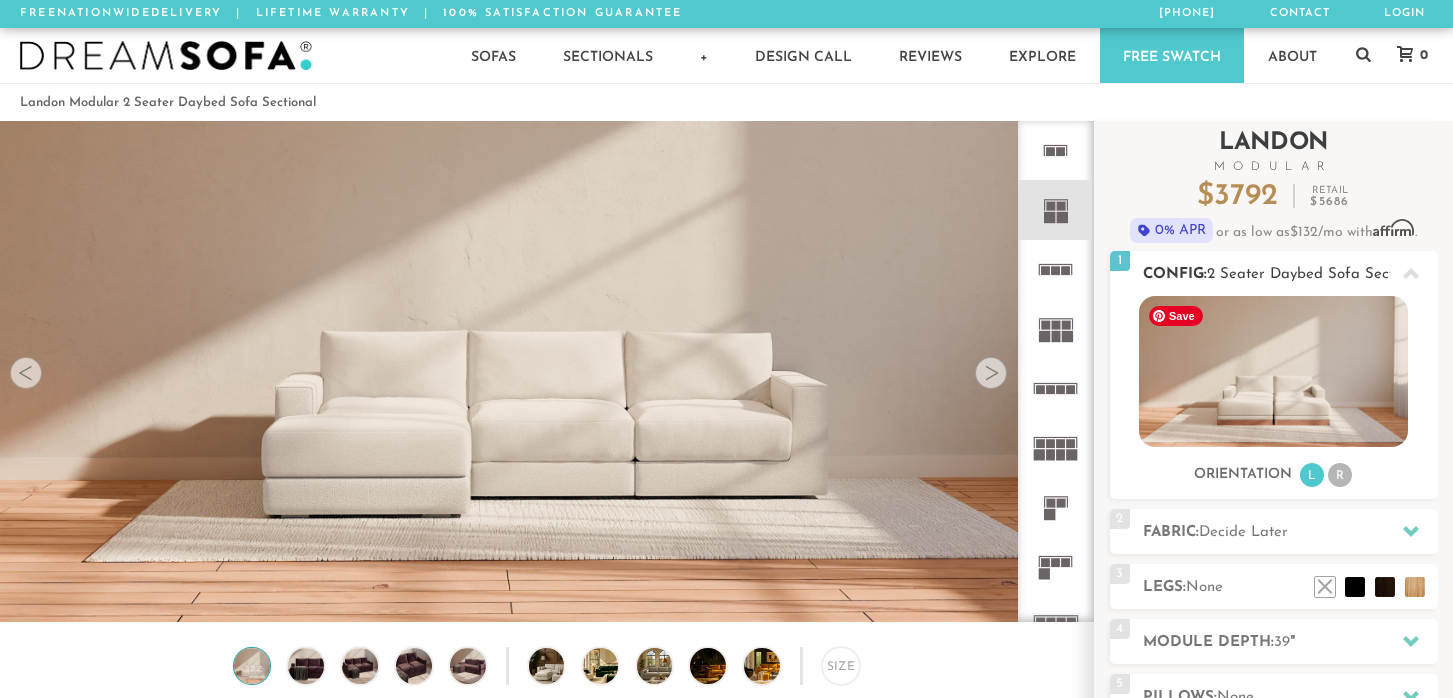 click at bounding box center (1273, 371) 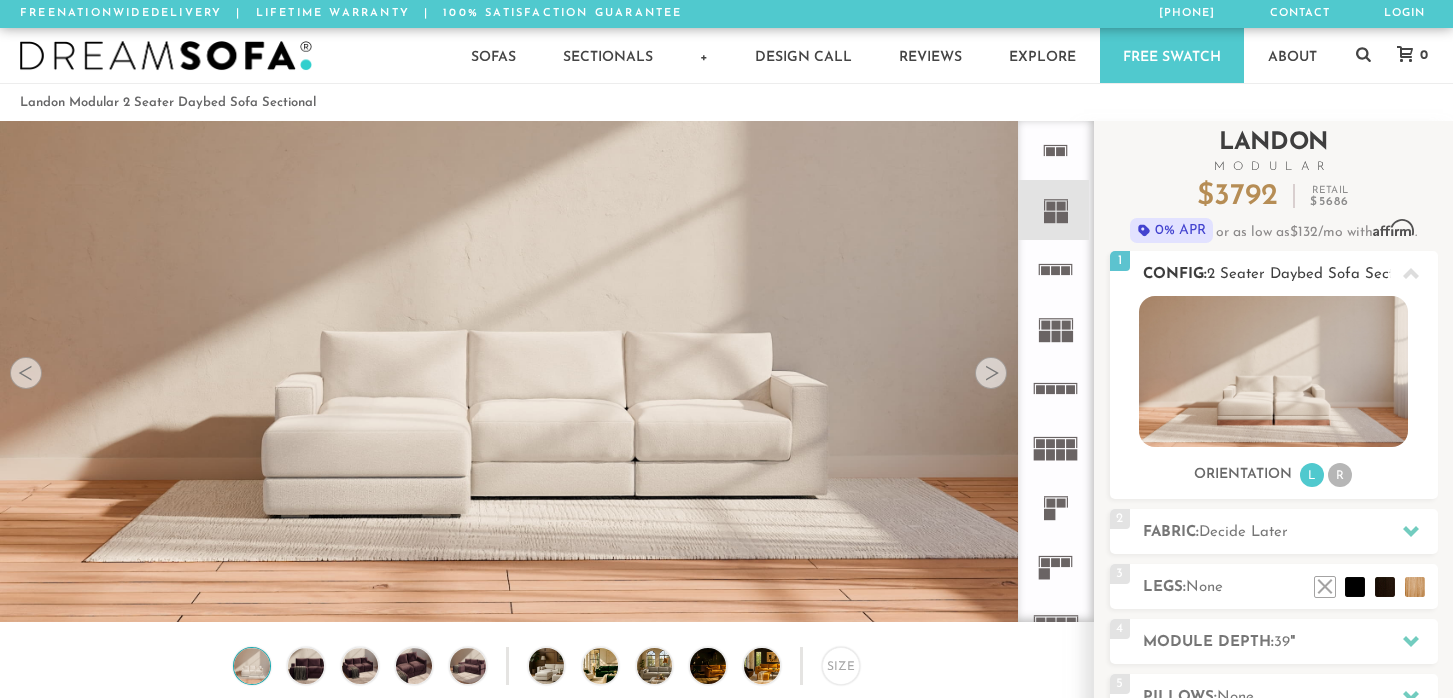 click on "R" at bounding box center (1340, 475) 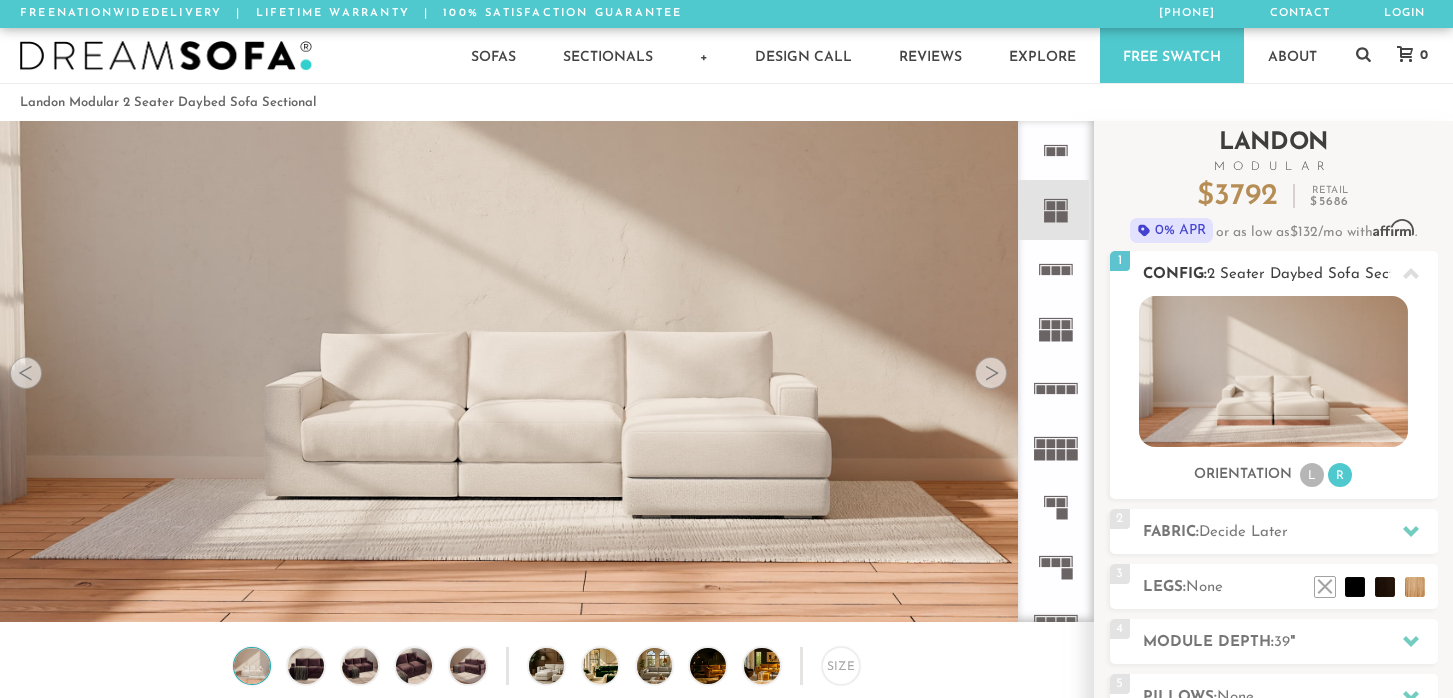 click on "L" at bounding box center [1312, 475] 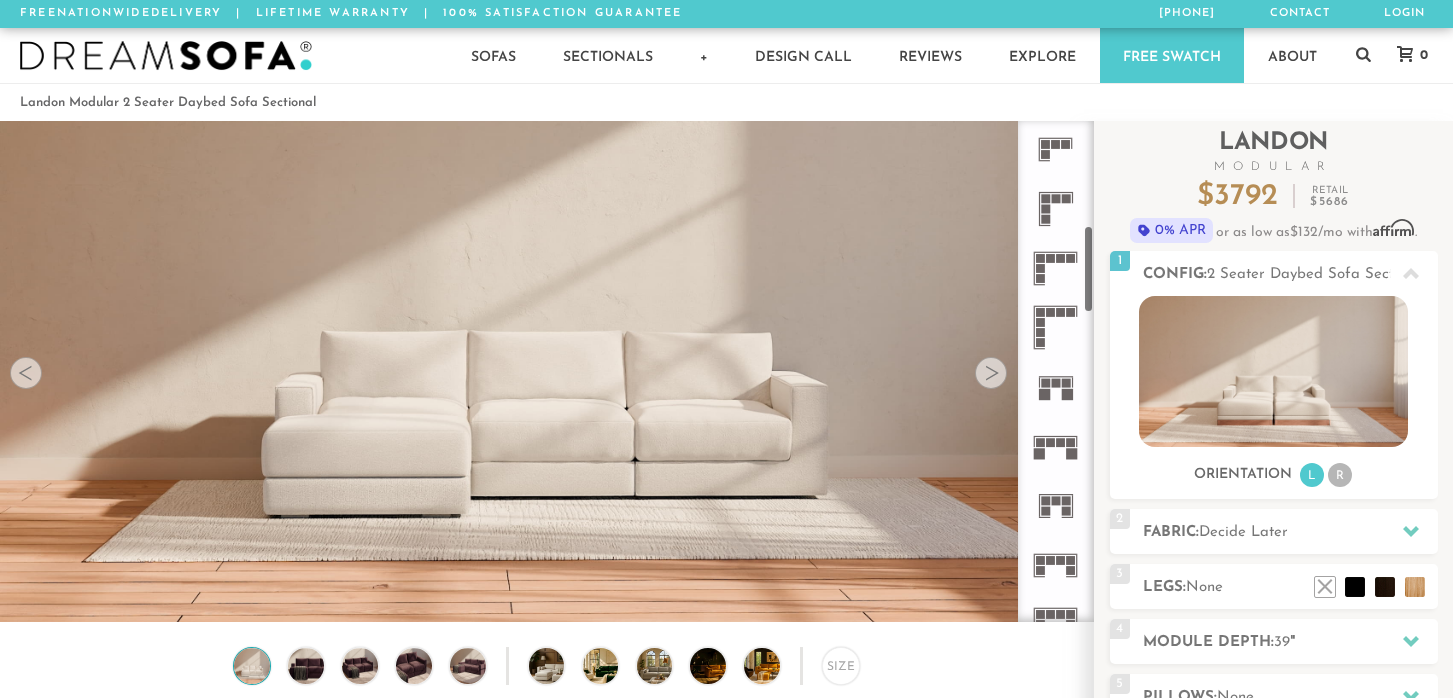 scroll, scrollTop: 472, scrollLeft: 0, axis: vertical 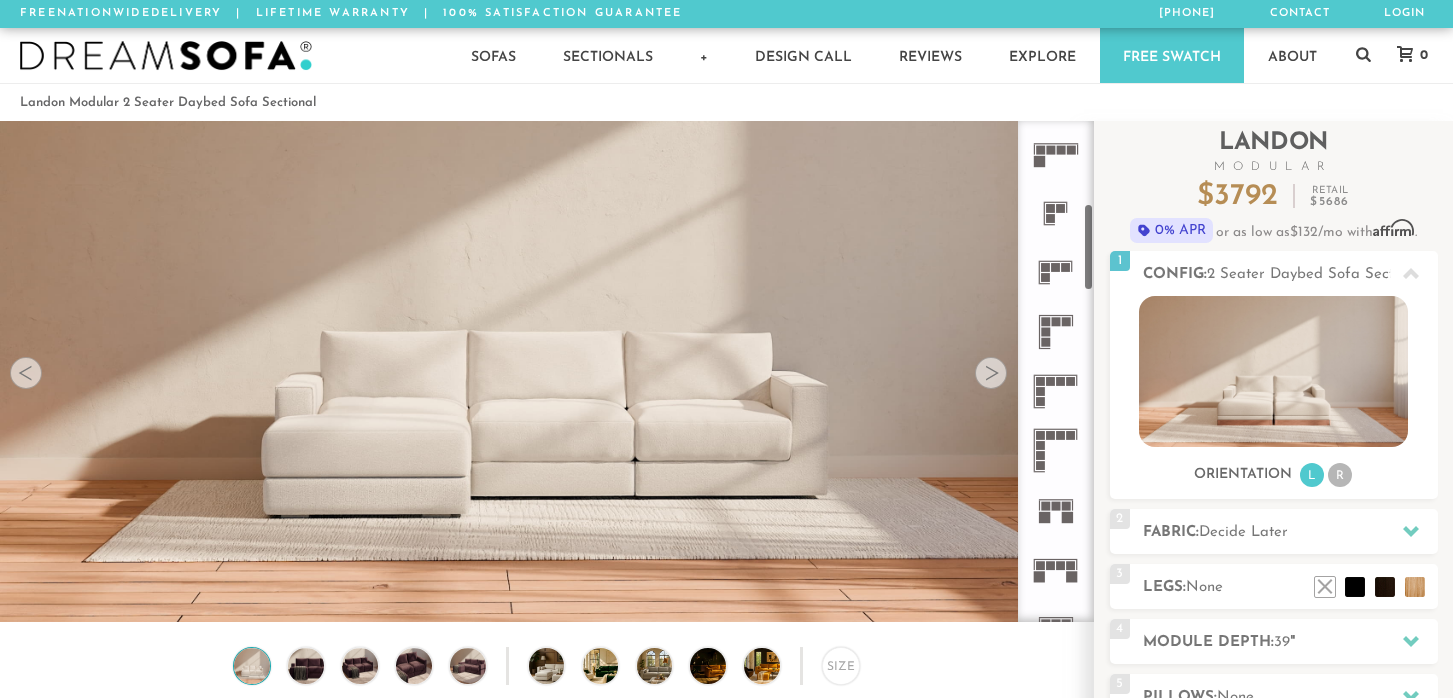 click 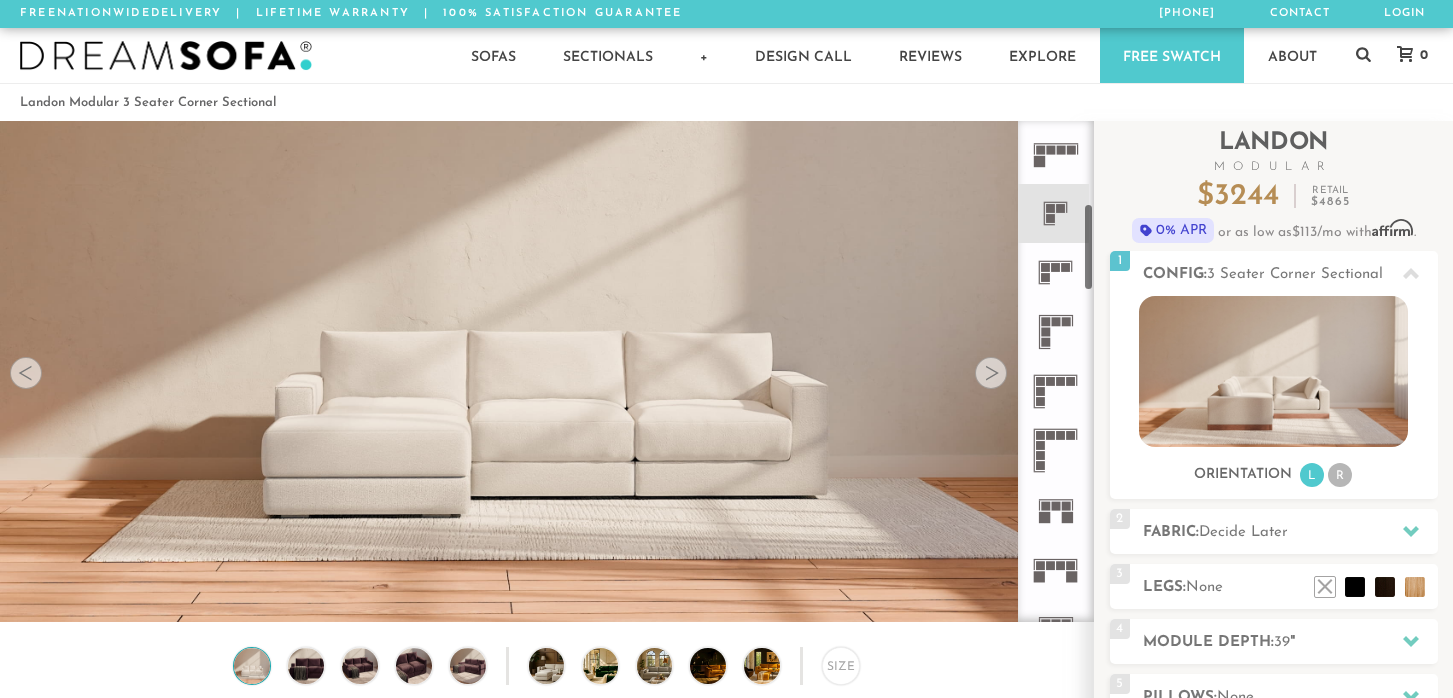 click 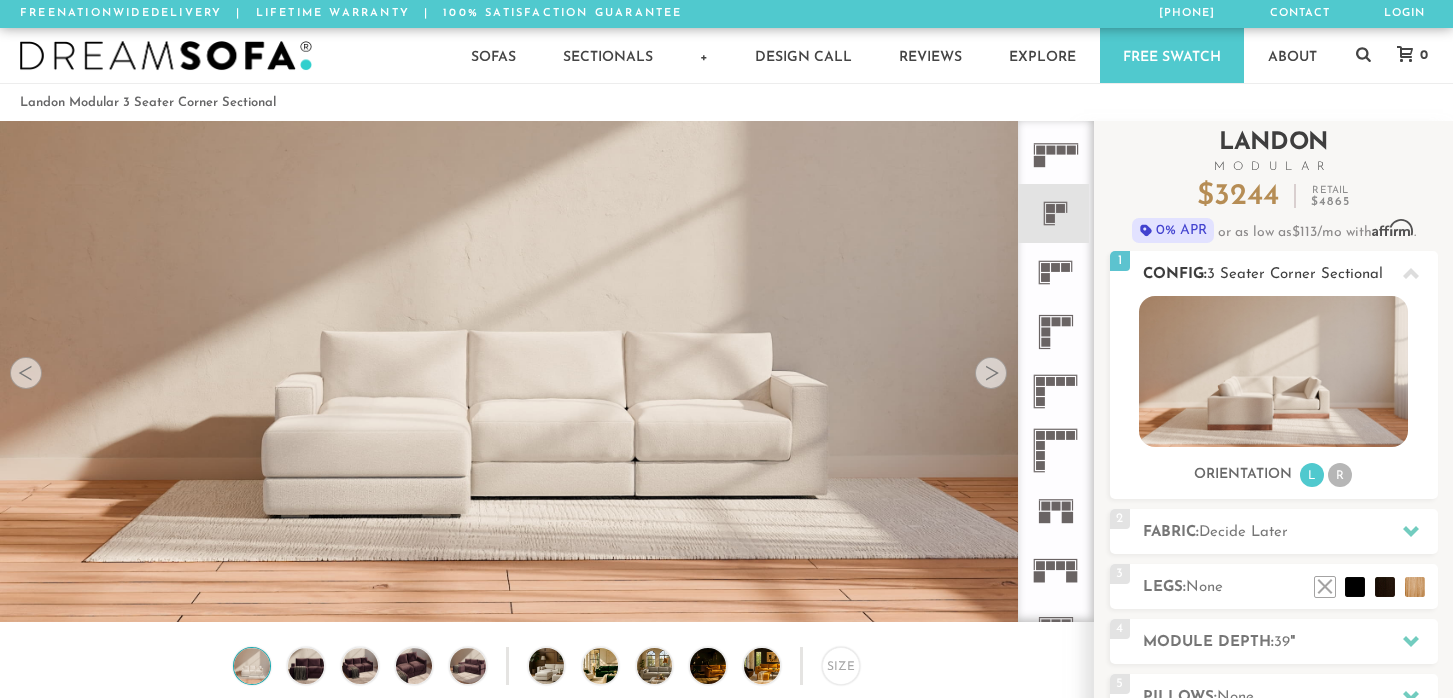 click on "R" at bounding box center (1340, 475) 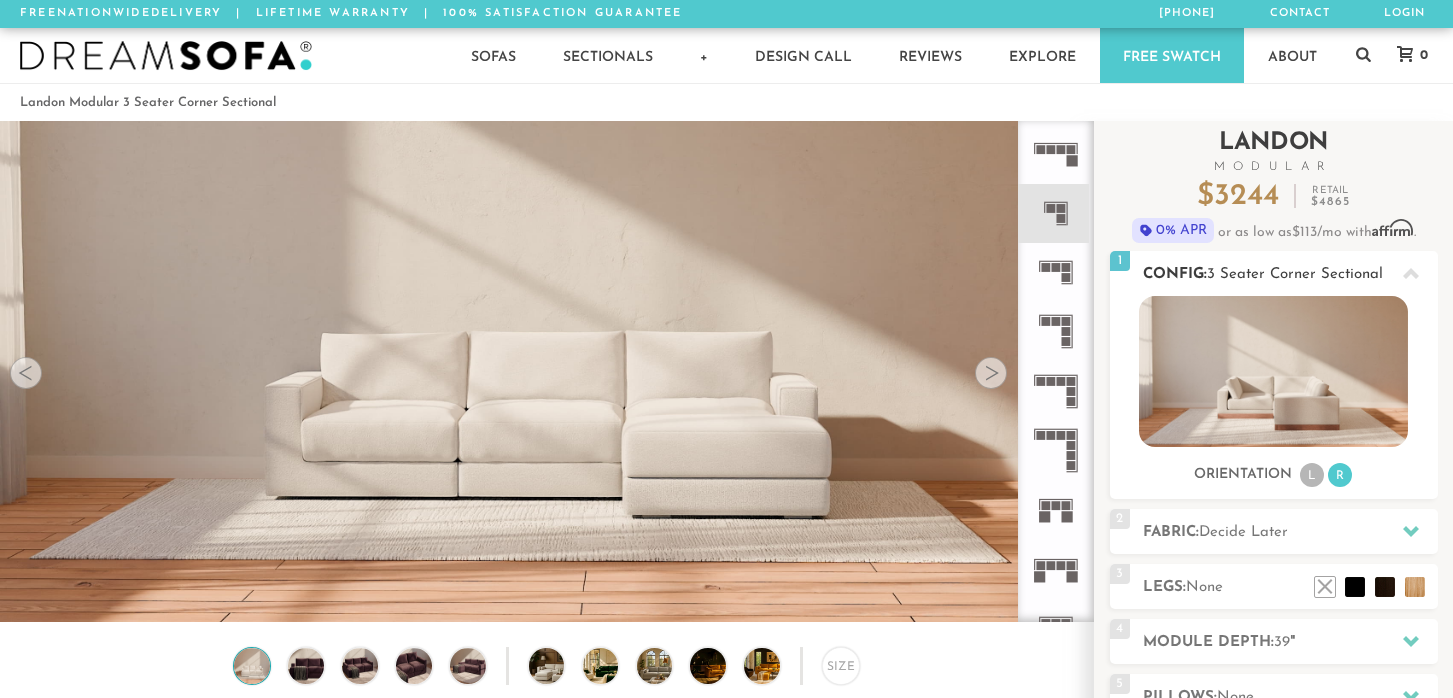 click on "L" at bounding box center (1312, 475) 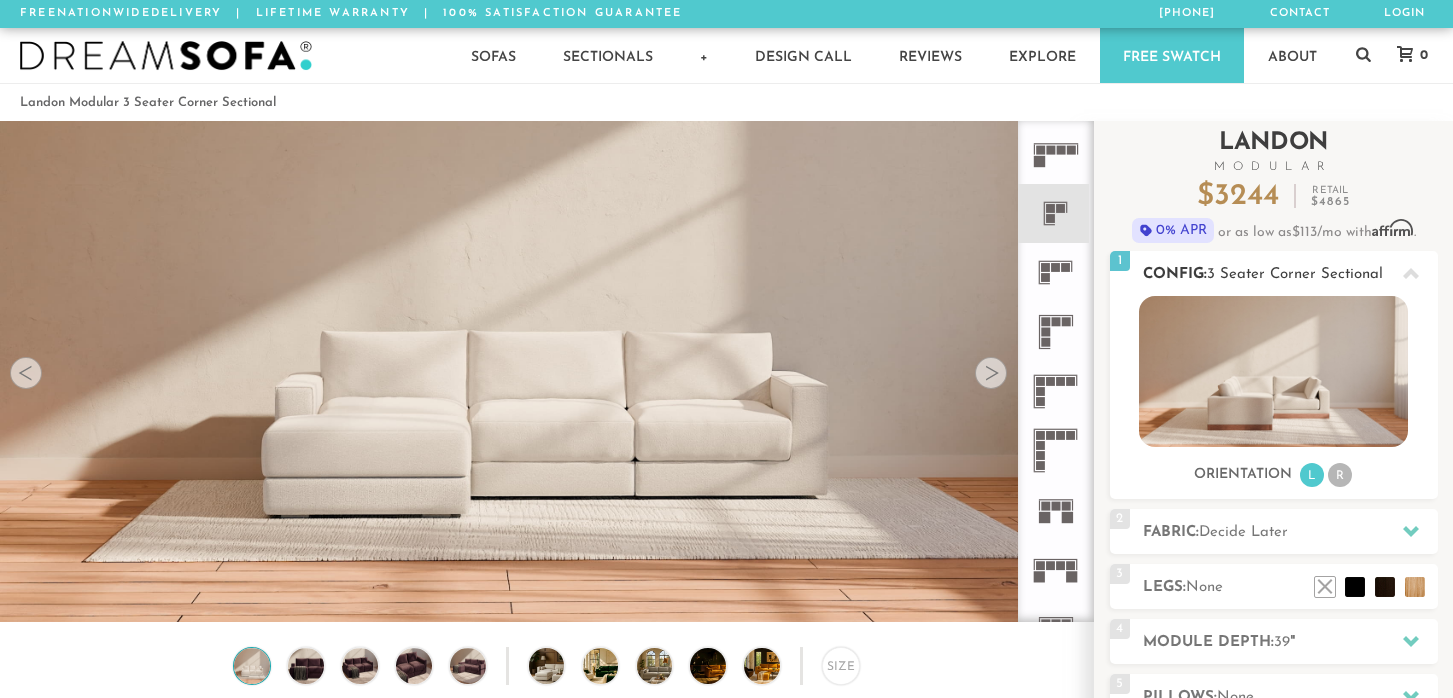 click on "Orientation
L R" at bounding box center (1274, 475) 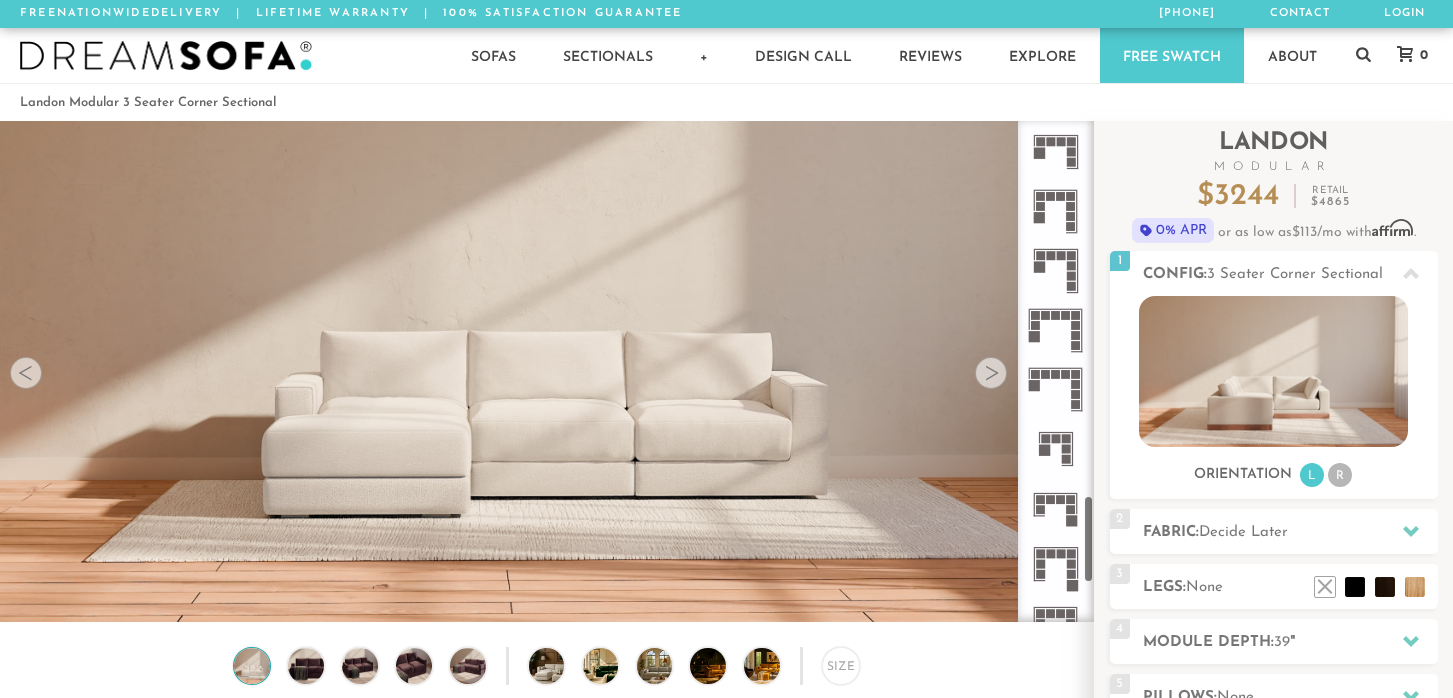 scroll, scrollTop: 2349, scrollLeft: 0, axis: vertical 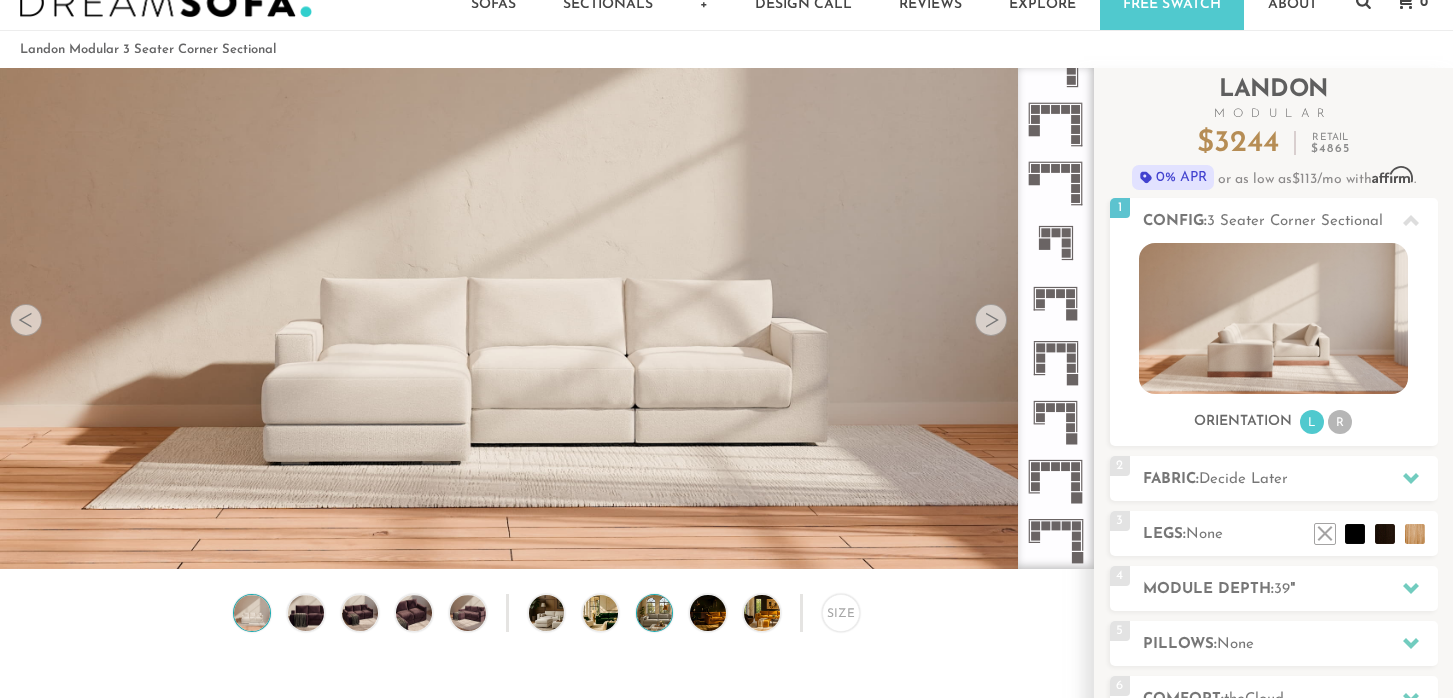 click at bounding box center [668, 613] 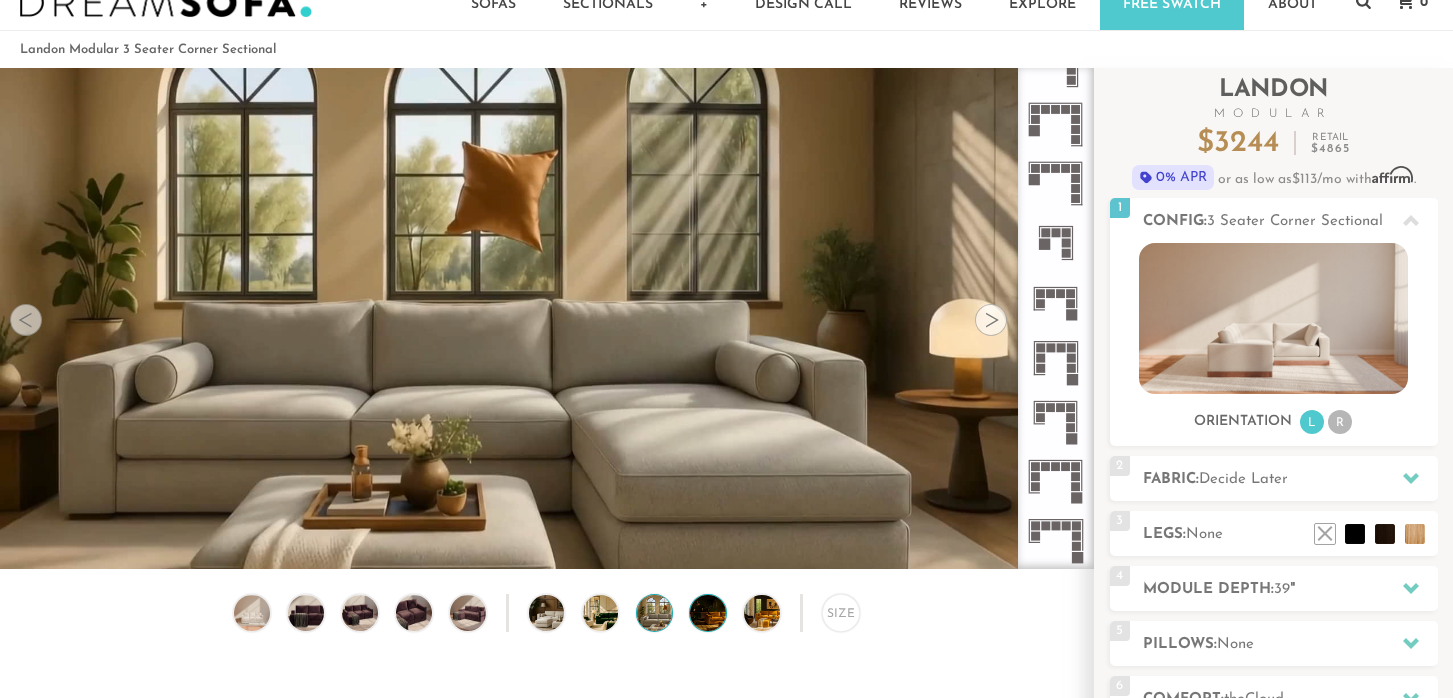 click at bounding box center [721, 613] 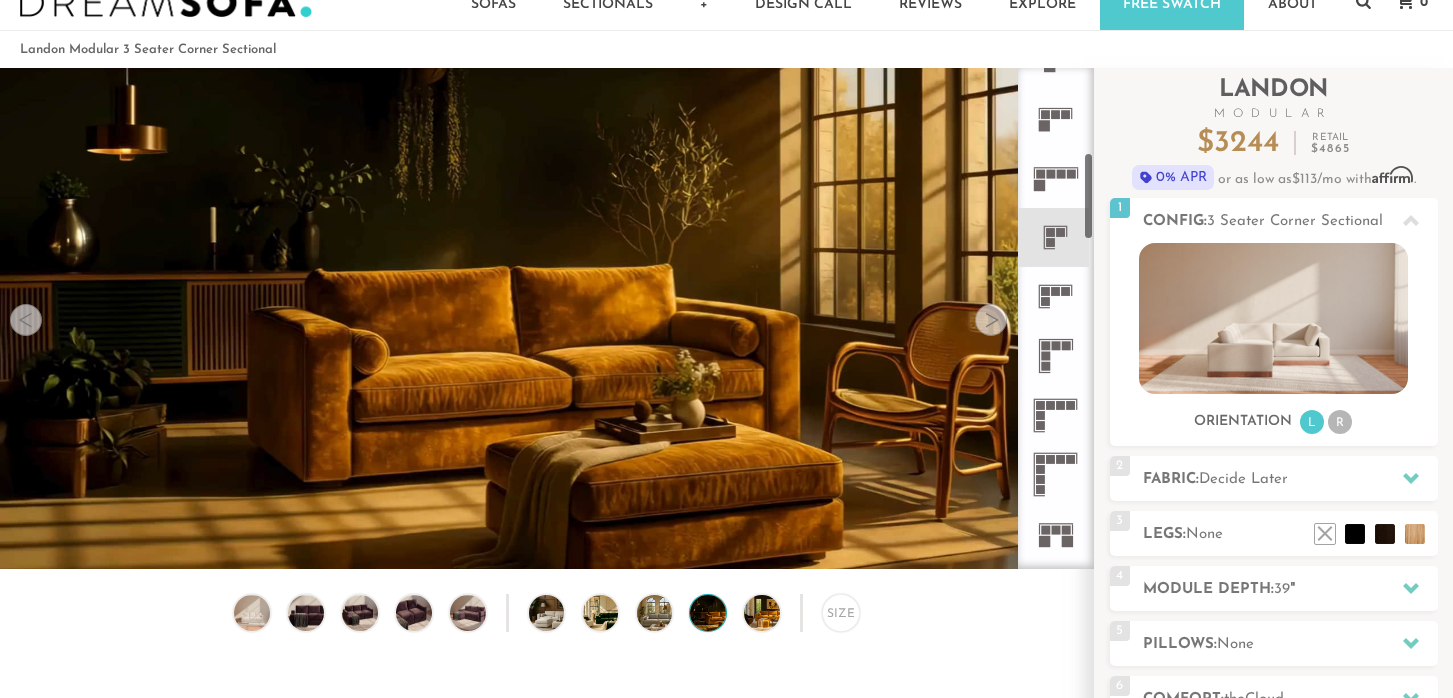 scroll, scrollTop: 0, scrollLeft: 0, axis: both 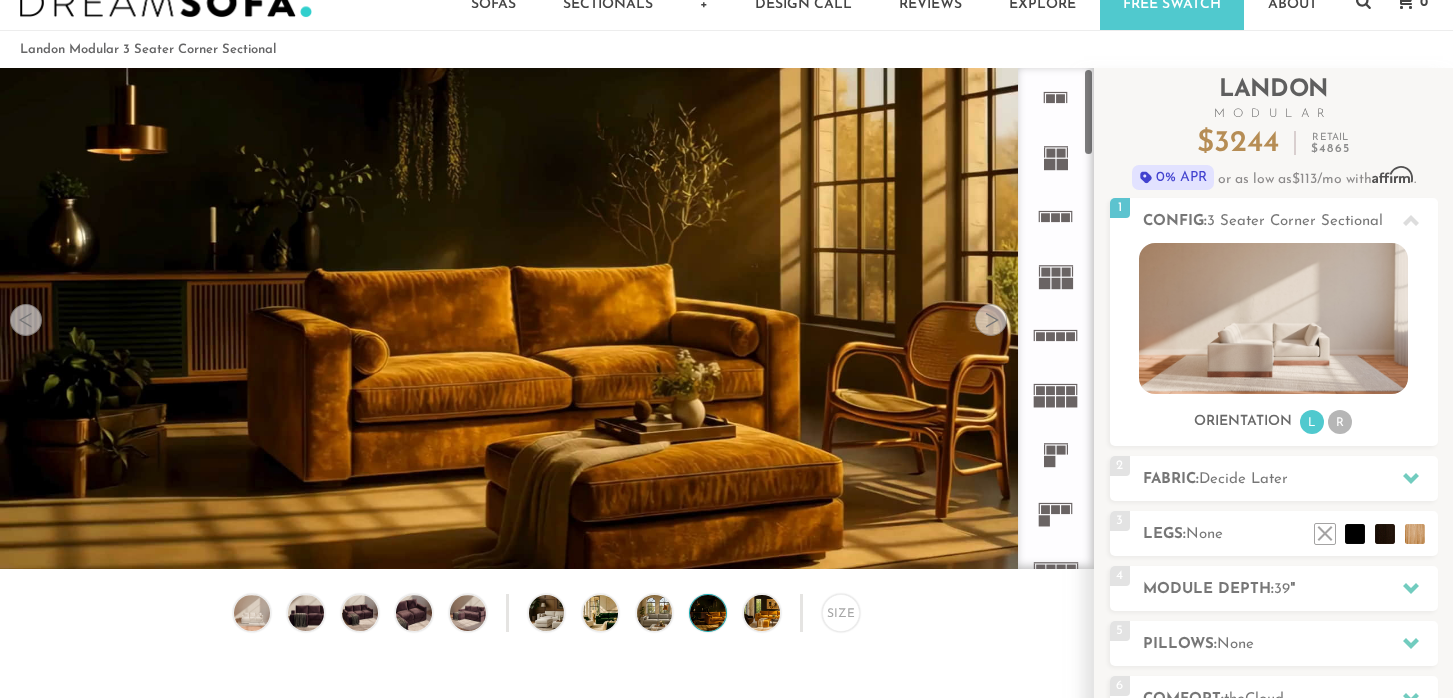 click 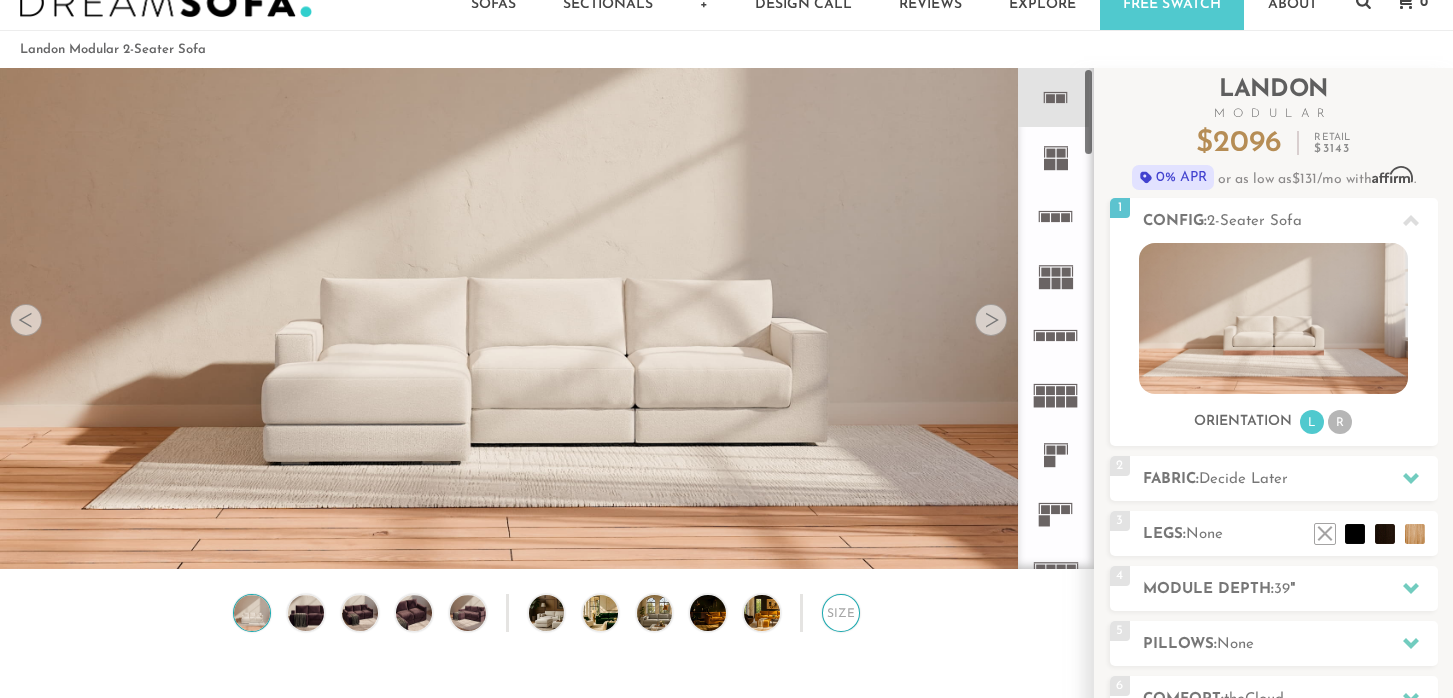 click on "Size" at bounding box center (841, 613) 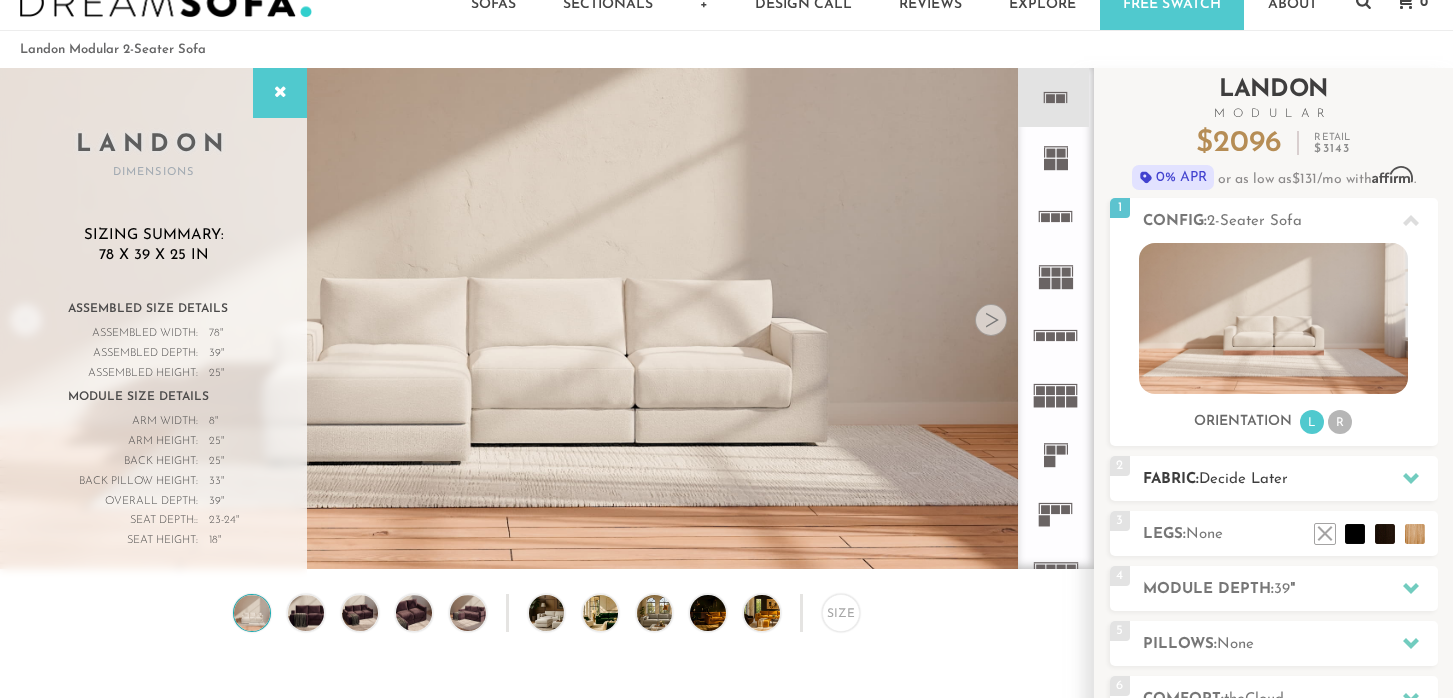 click on "Decide Later" at bounding box center (1243, 479) 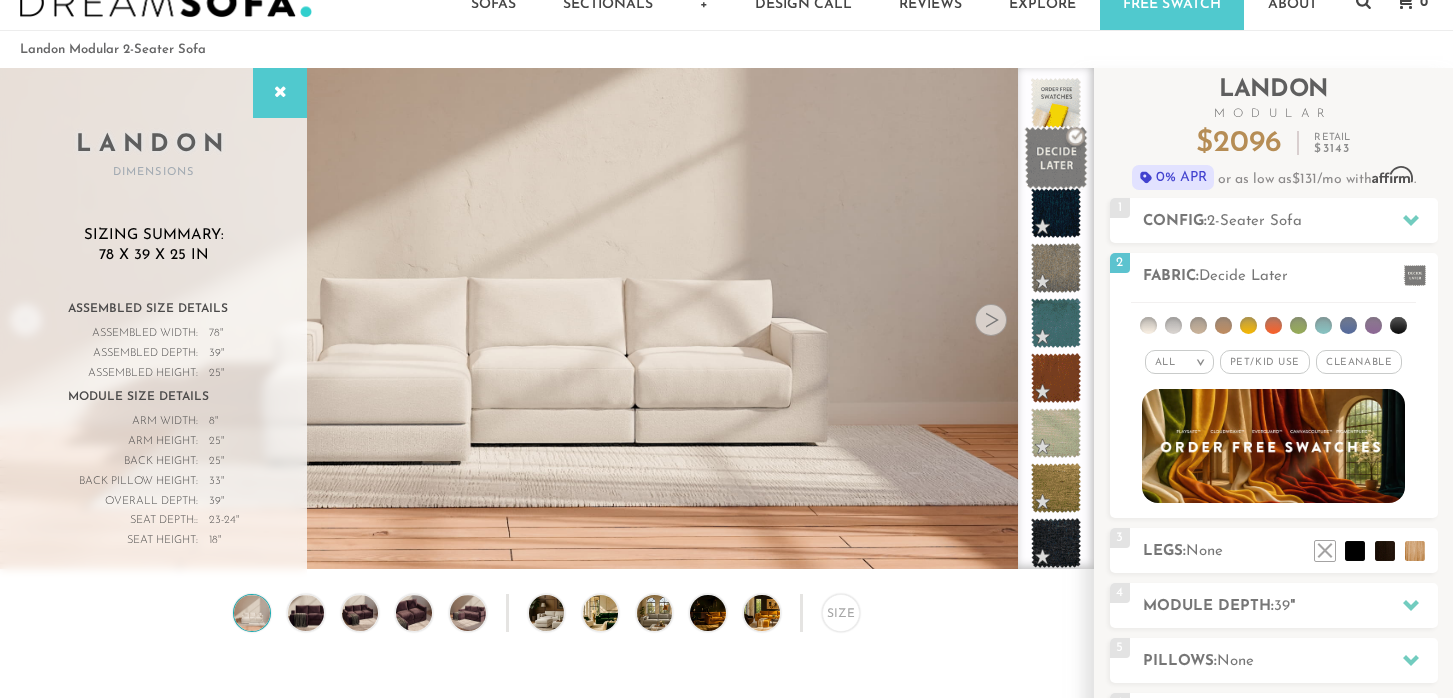 click at bounding box center [1056, 158] 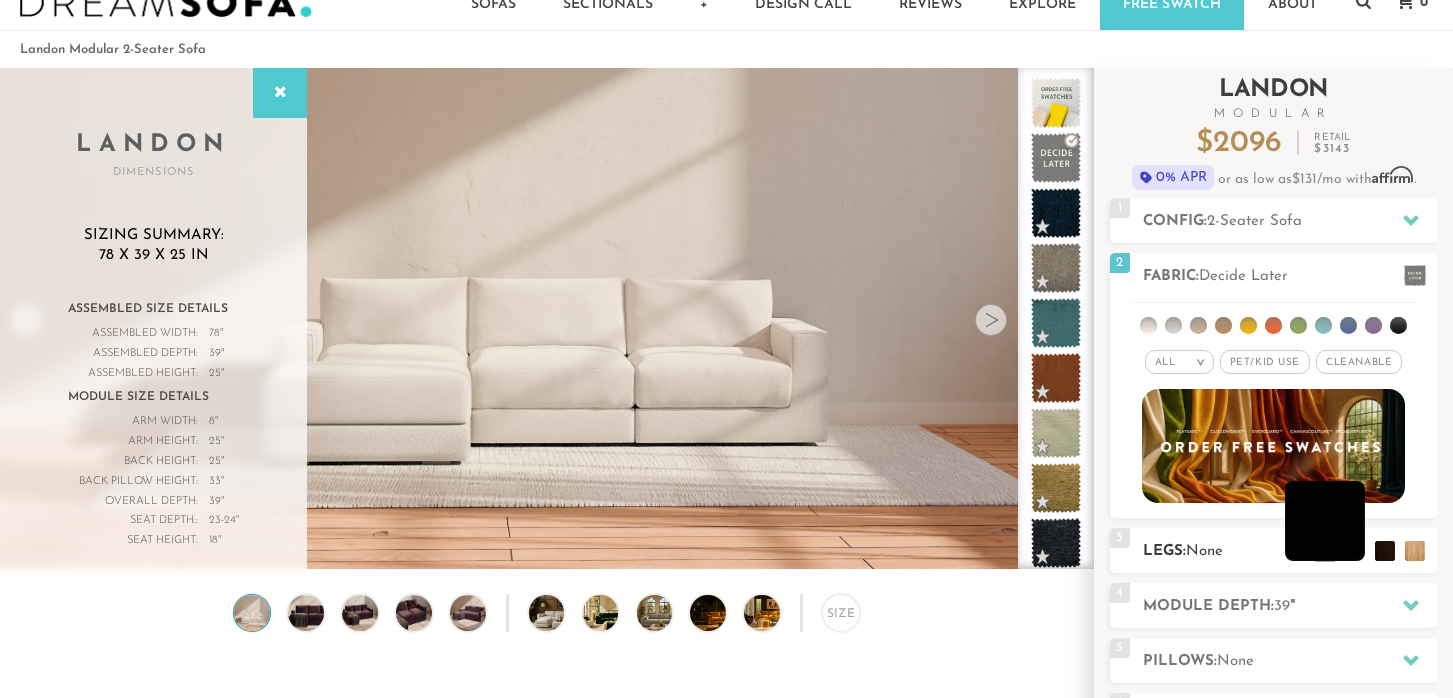 click at bounding box center (1325, 521) 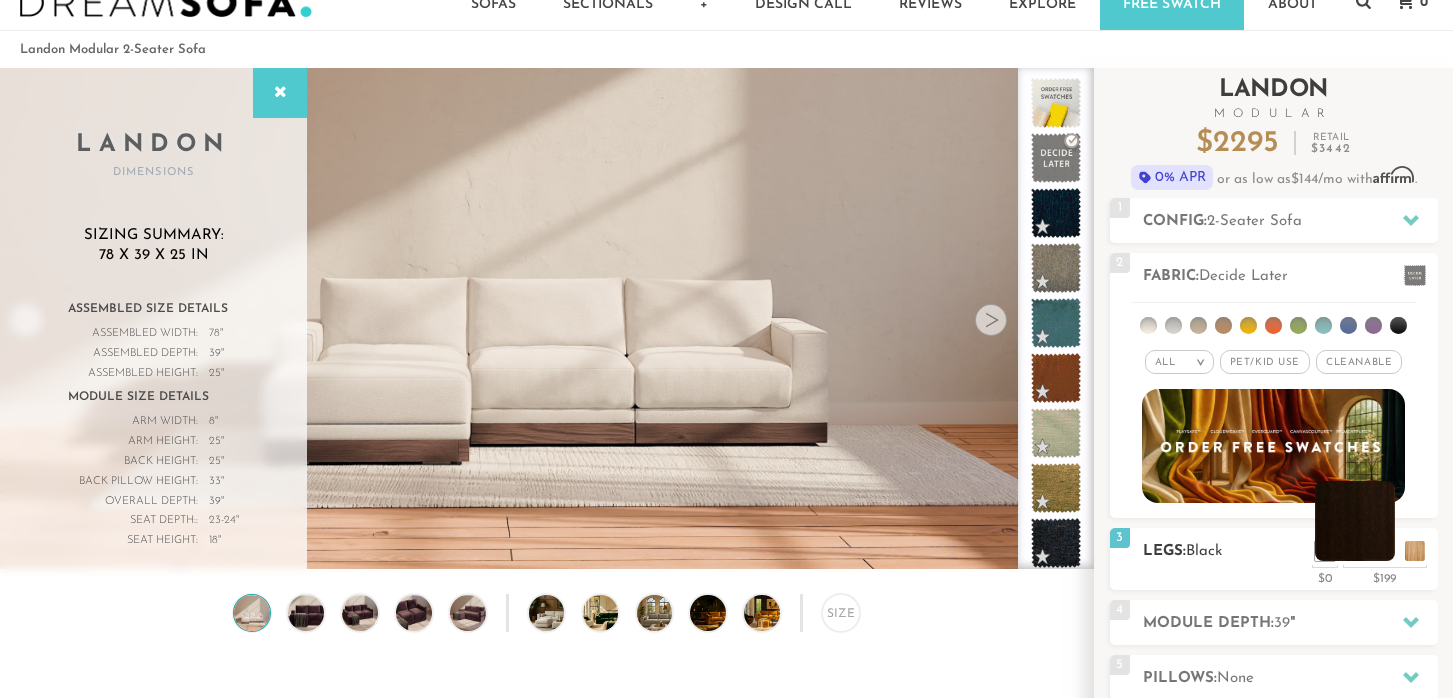 click at bounding box center (1355, 521) 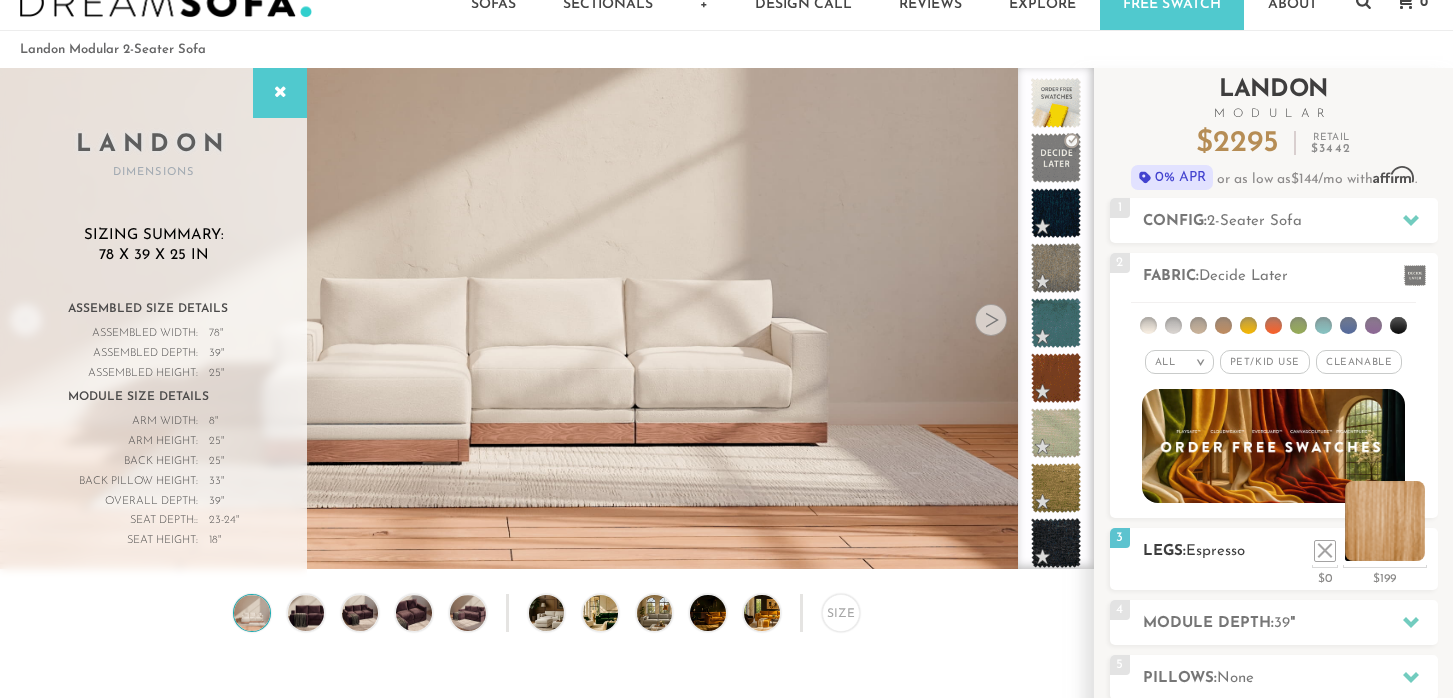 click at bounding box center [1385, 521] 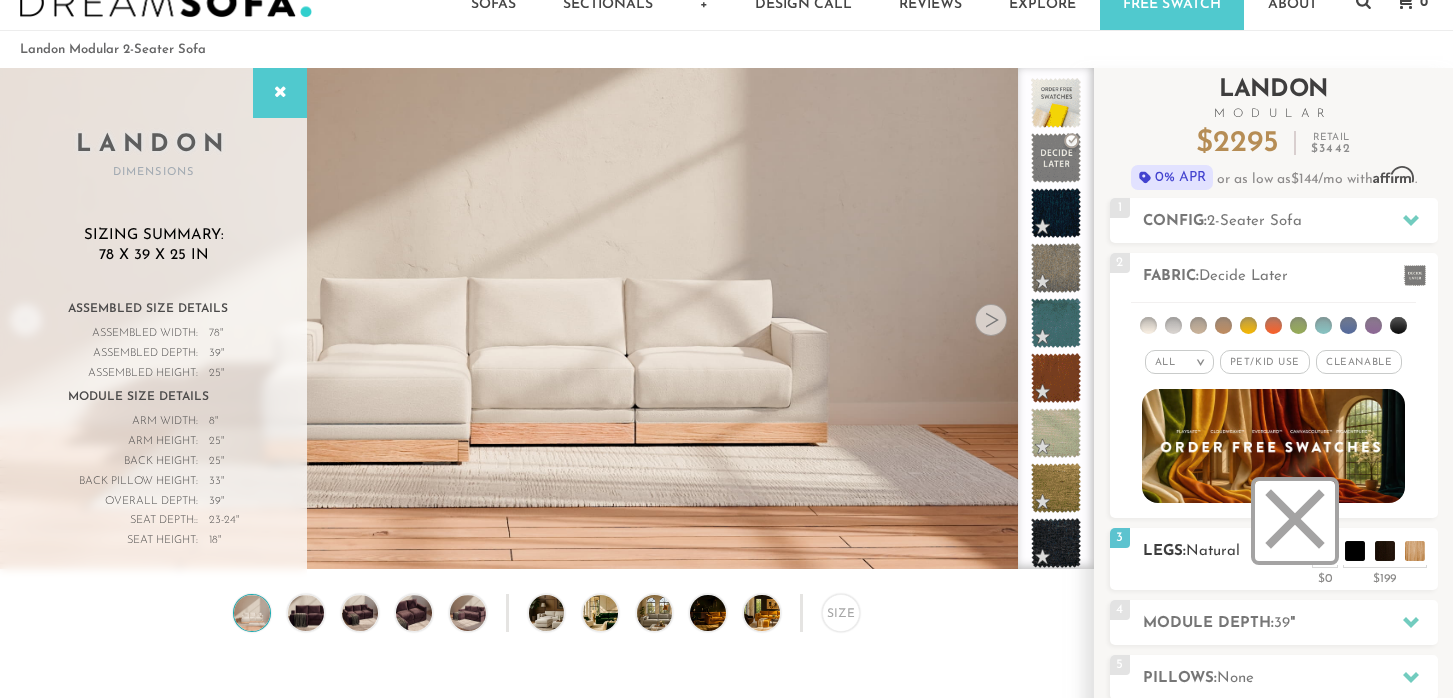 click at bounding box center (1295, 521) 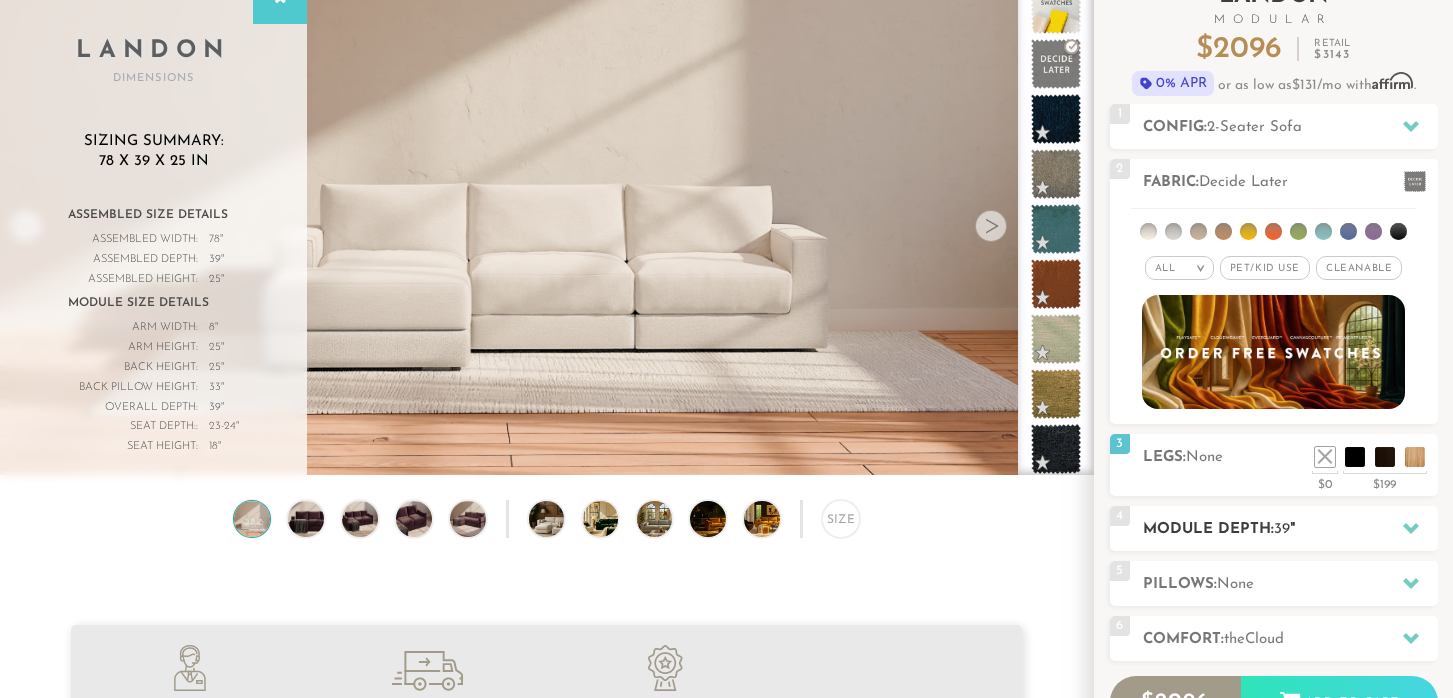 scroll, scrollTop: 148, scrollLeft: 0, axis: vertical 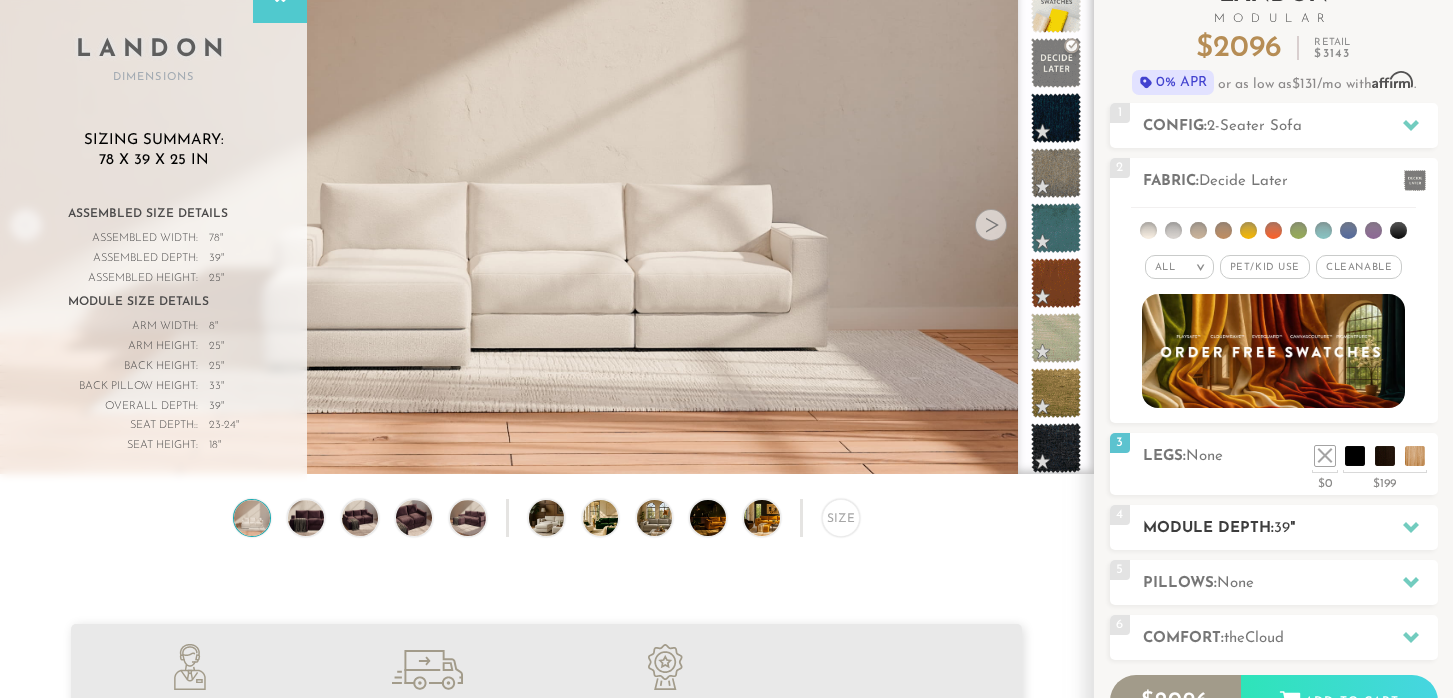 click on "Module Depth:  39 "" at bounding box center (1290, 528) 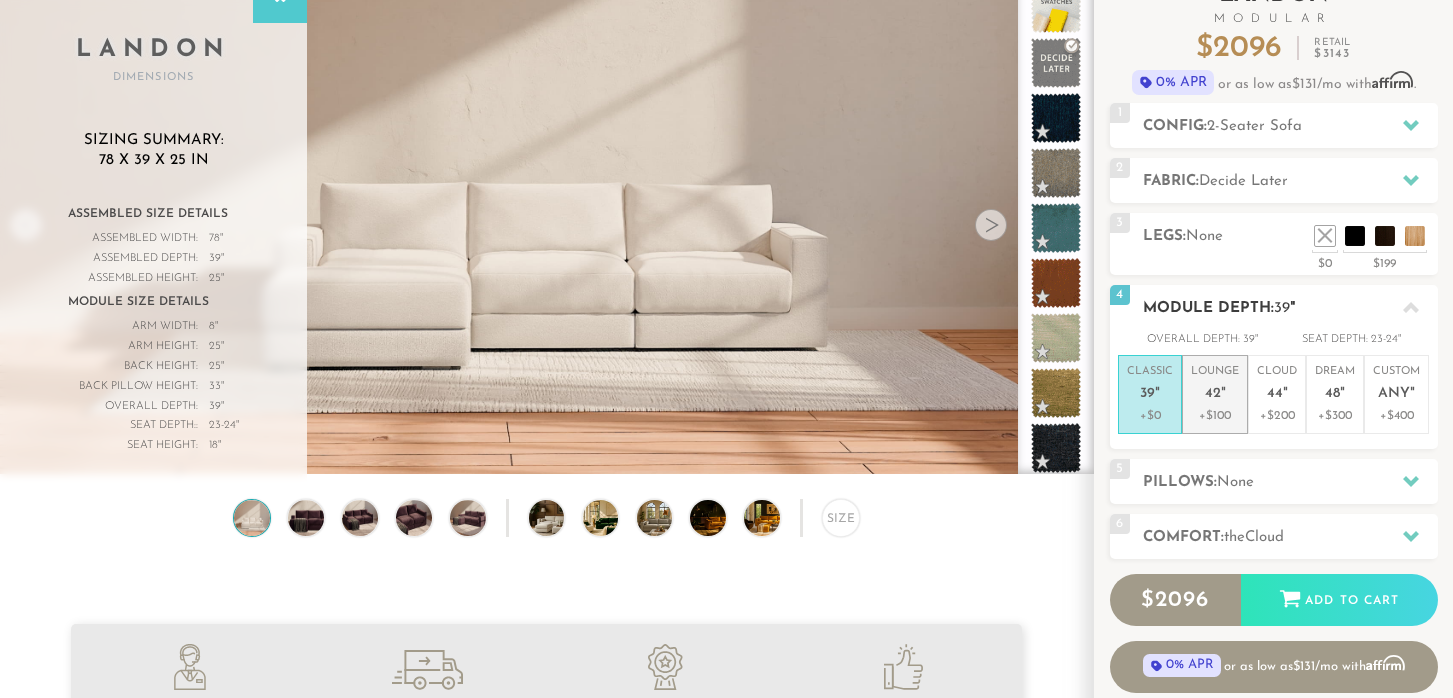 click on "+$100" at bounding box center [1215, 416] 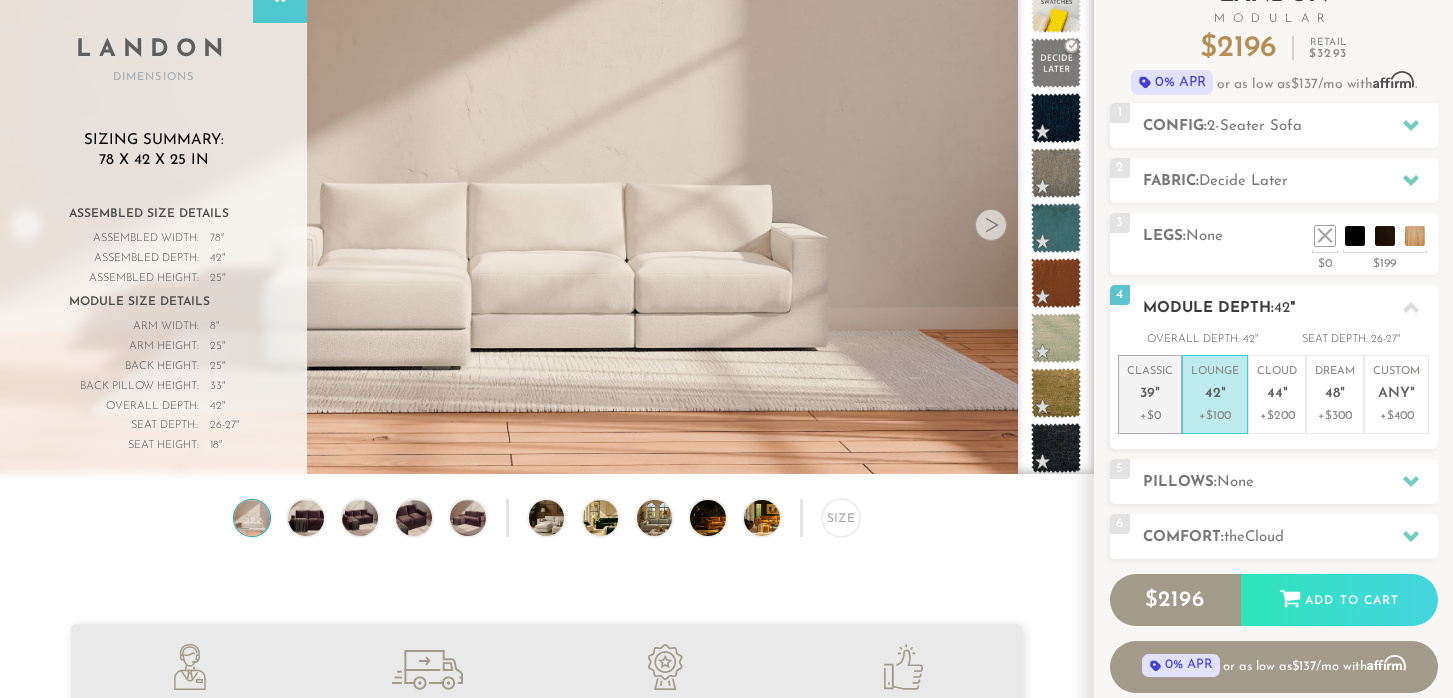 click on "+$0" at bounding box center [1150, 416] 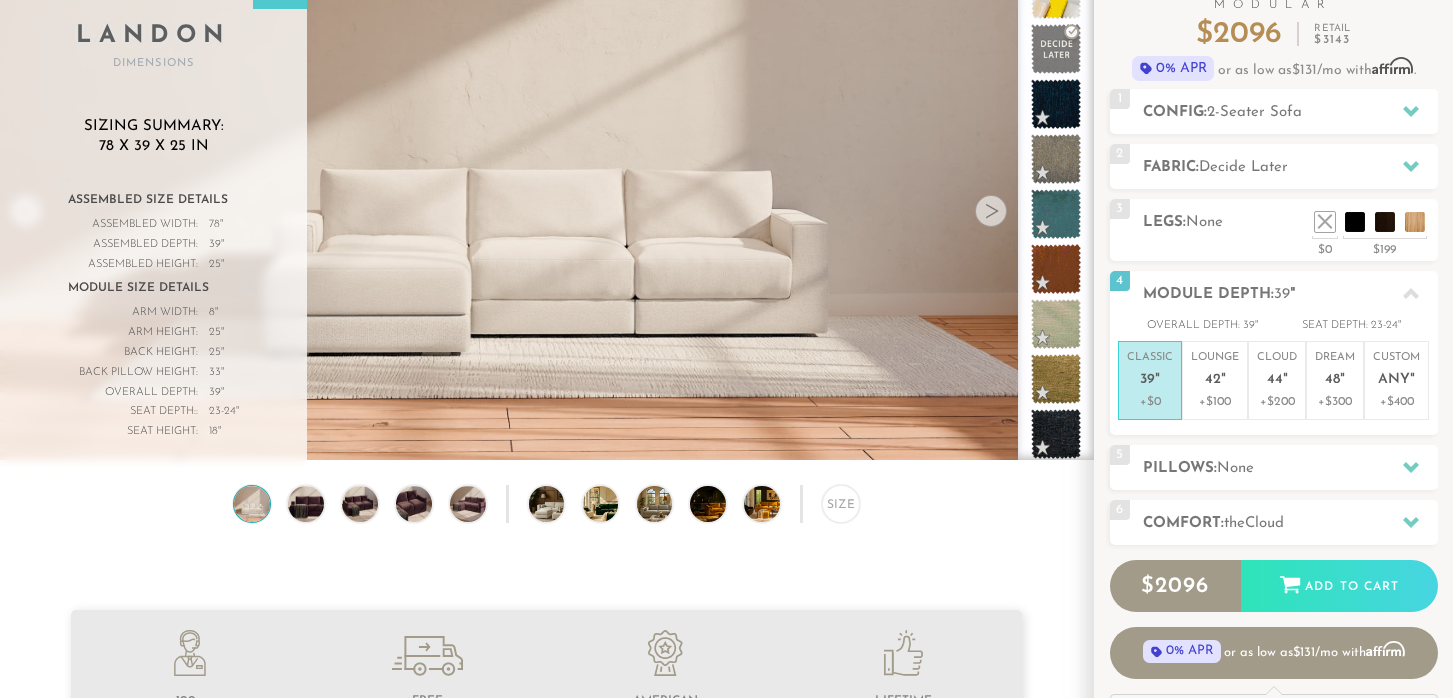 scroll, scrollTop: 163, scrollLeft: 0, axis: vertical 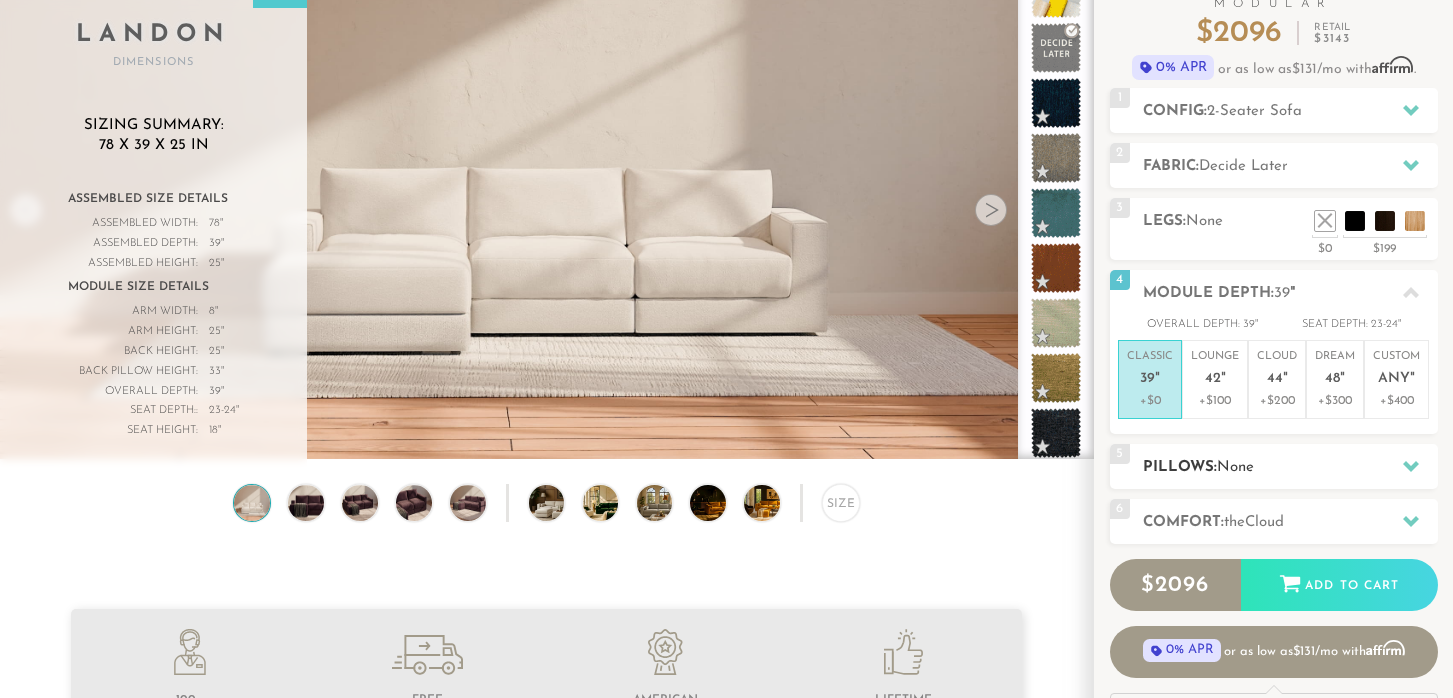 click on "5
Pillows:  None" at bounding box center (1274, 466) 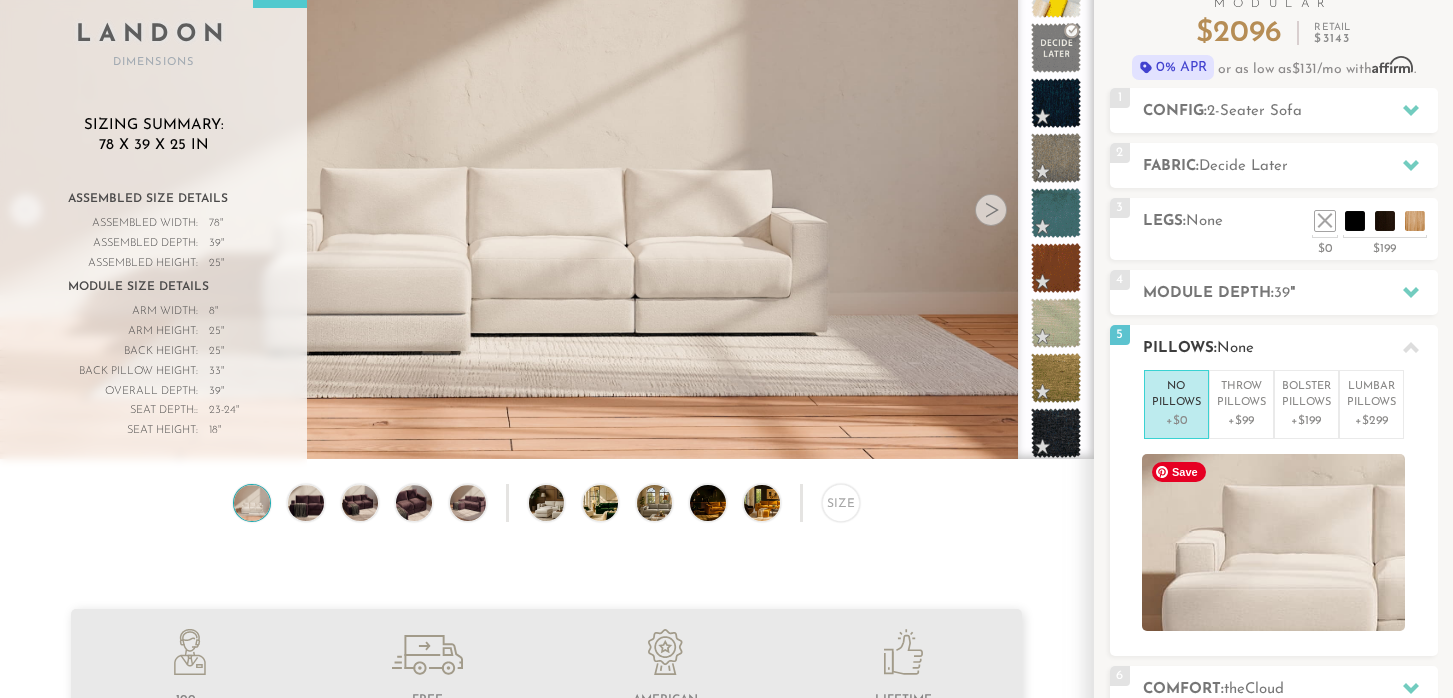 scroll, scrollTop: 242, scrollLeft: 0, axis: vertical 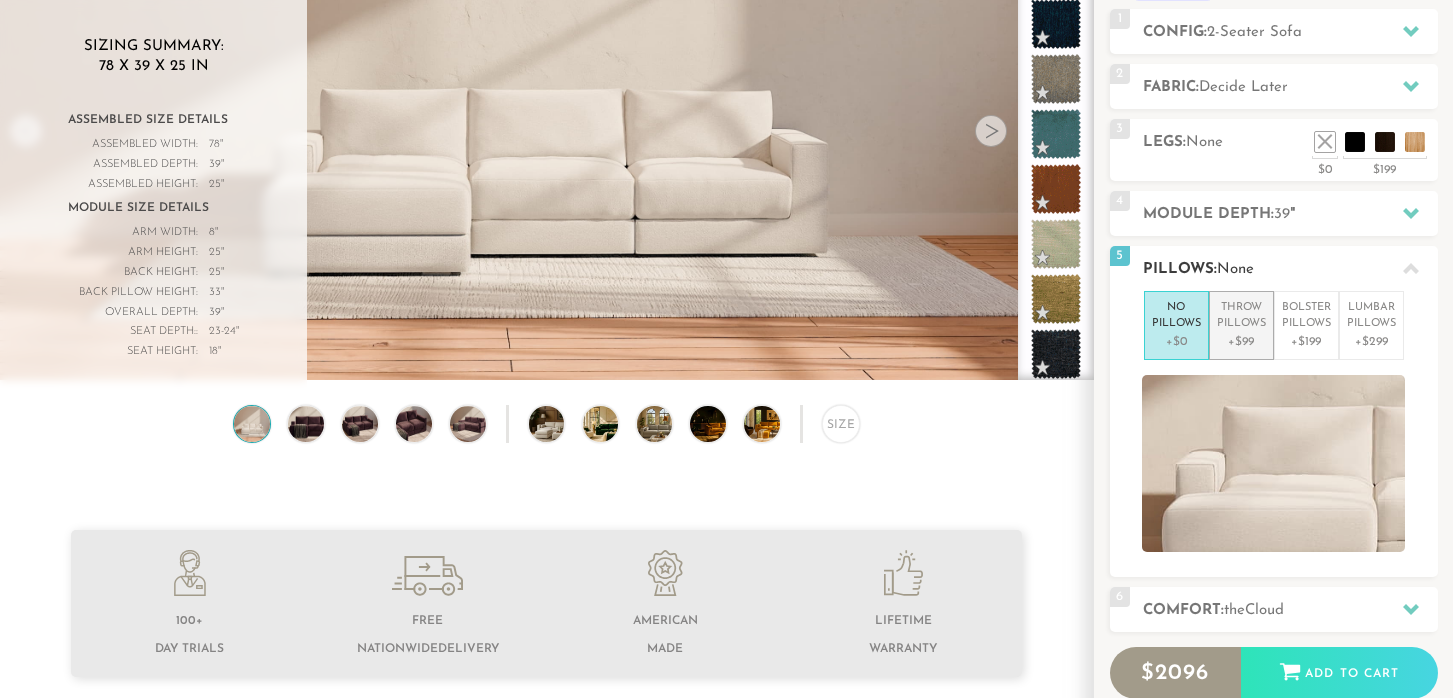 click on "Throw Pillows
+$99" at bounding box center [1241, 325] 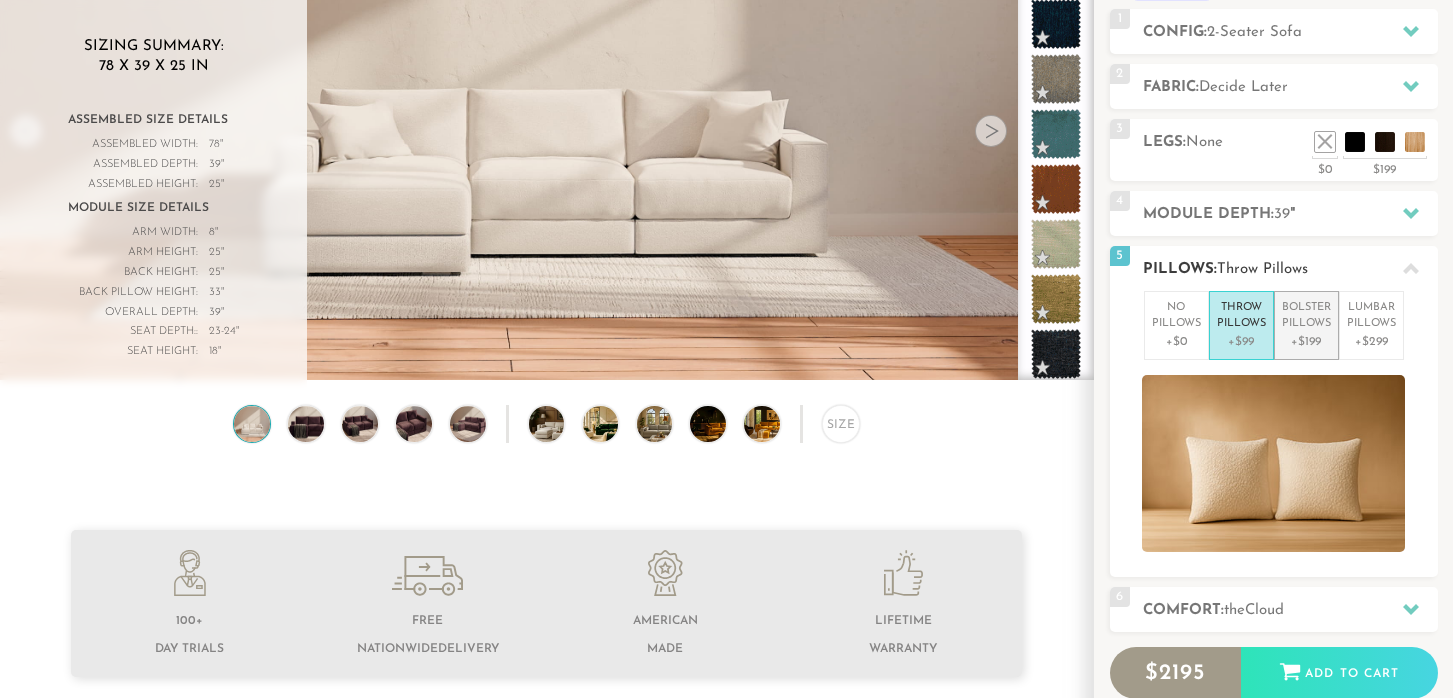 click on "Bolster Pillows" at bounding box center (1306, 316) 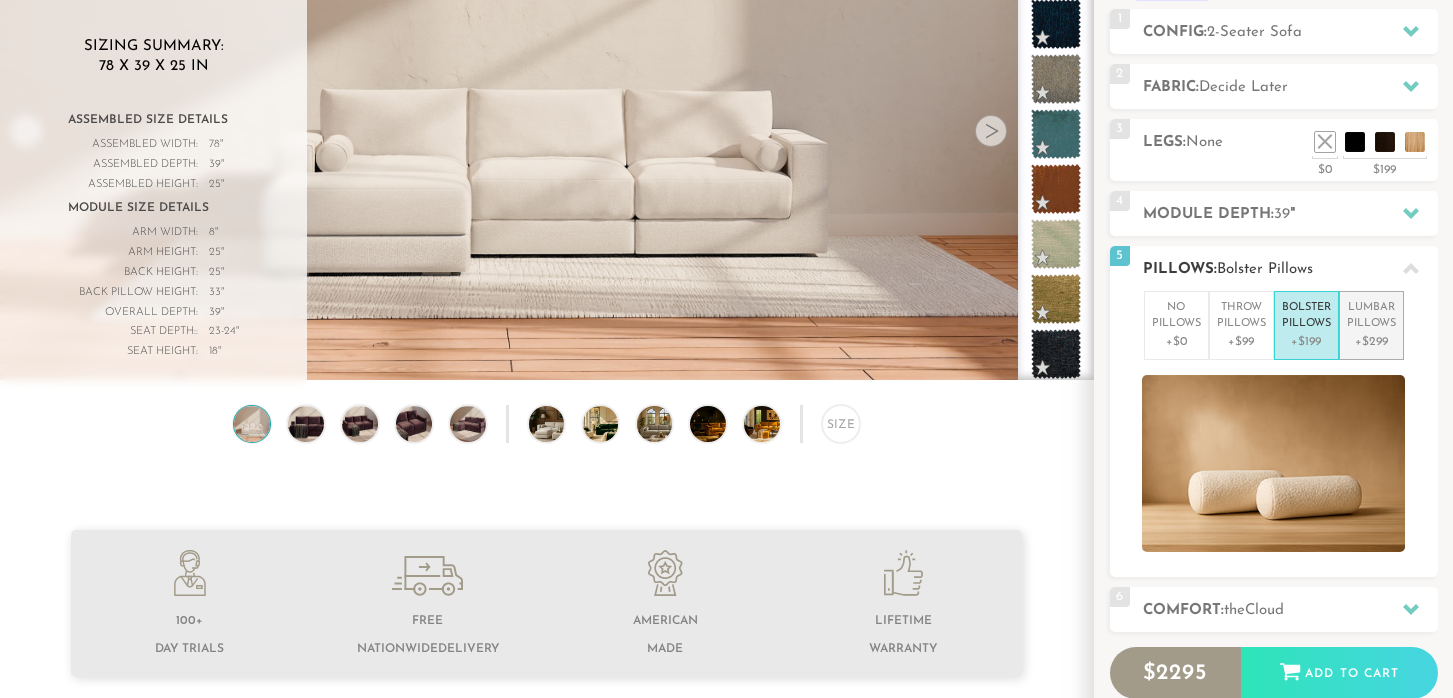 click on "Lumbar Pillows" at bounding box center (1371, 316) 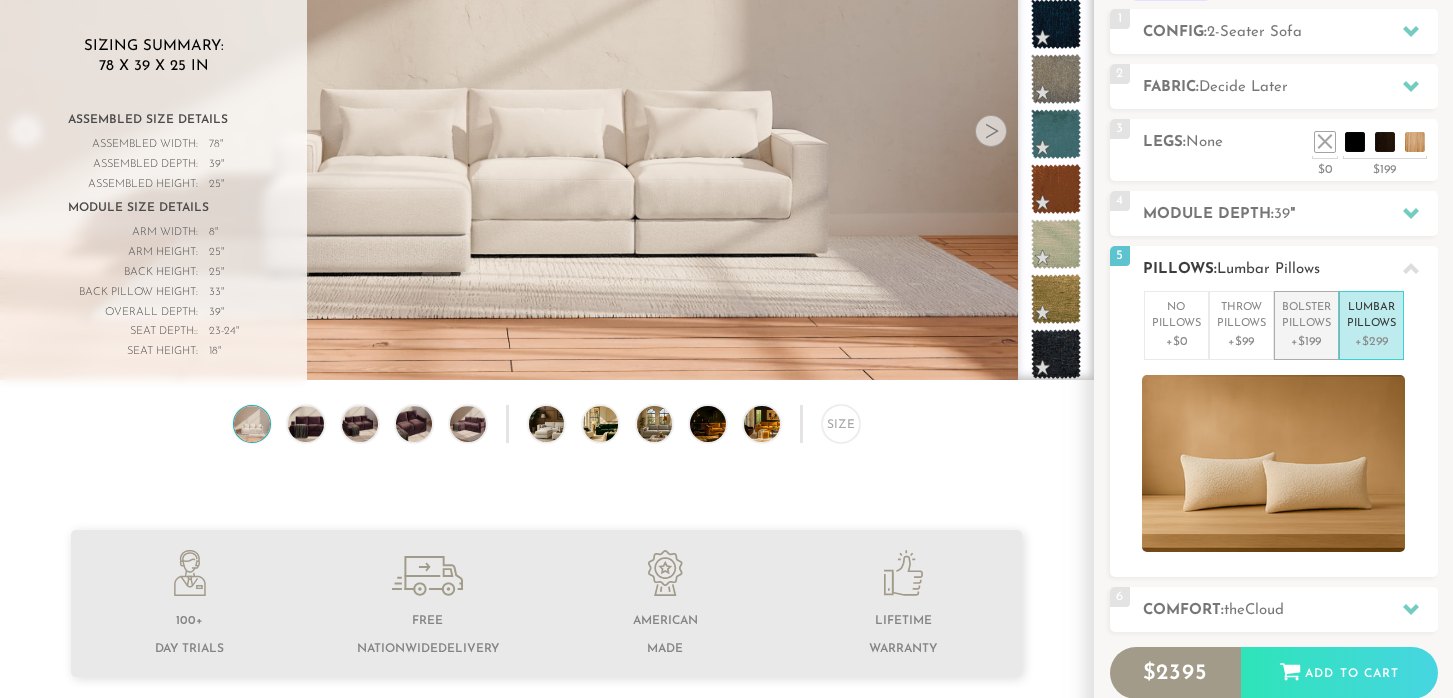 click on "Bolster Pillows" at bounding box center [1306, 316] 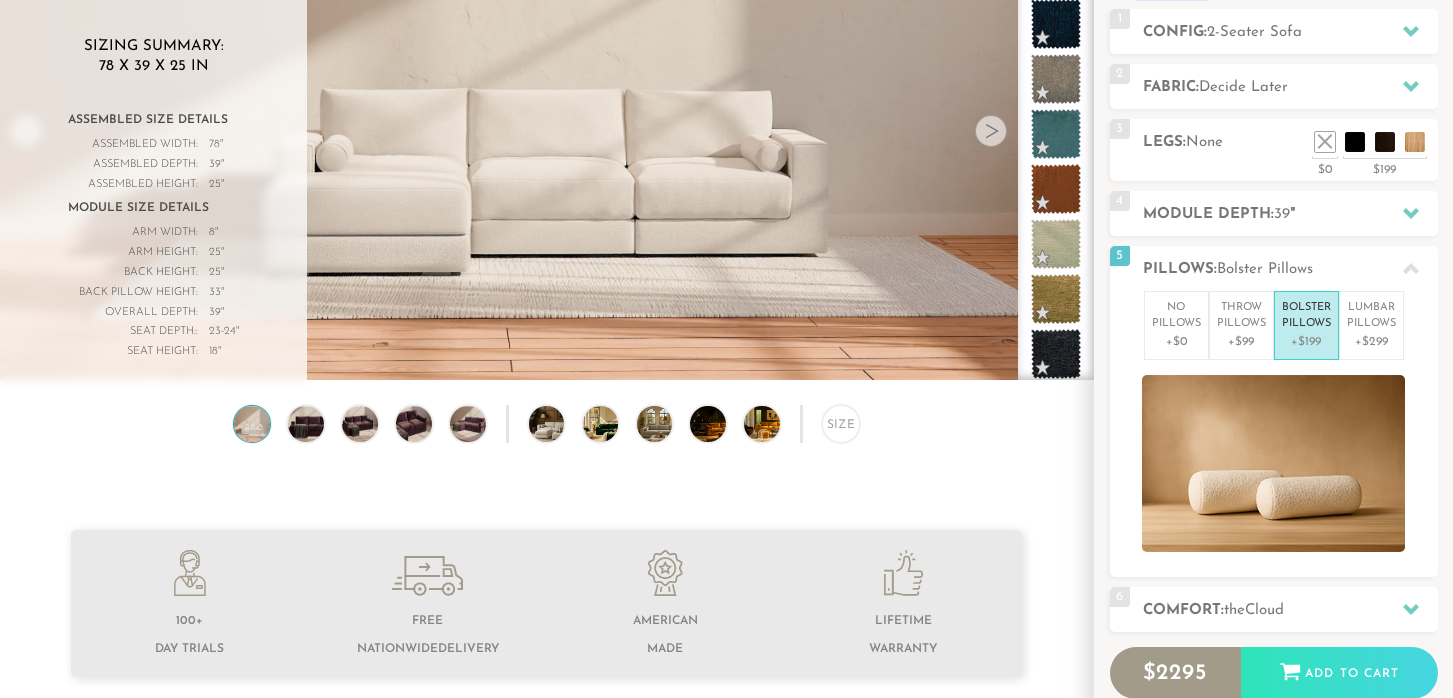 click at bounding box center [991, 131] 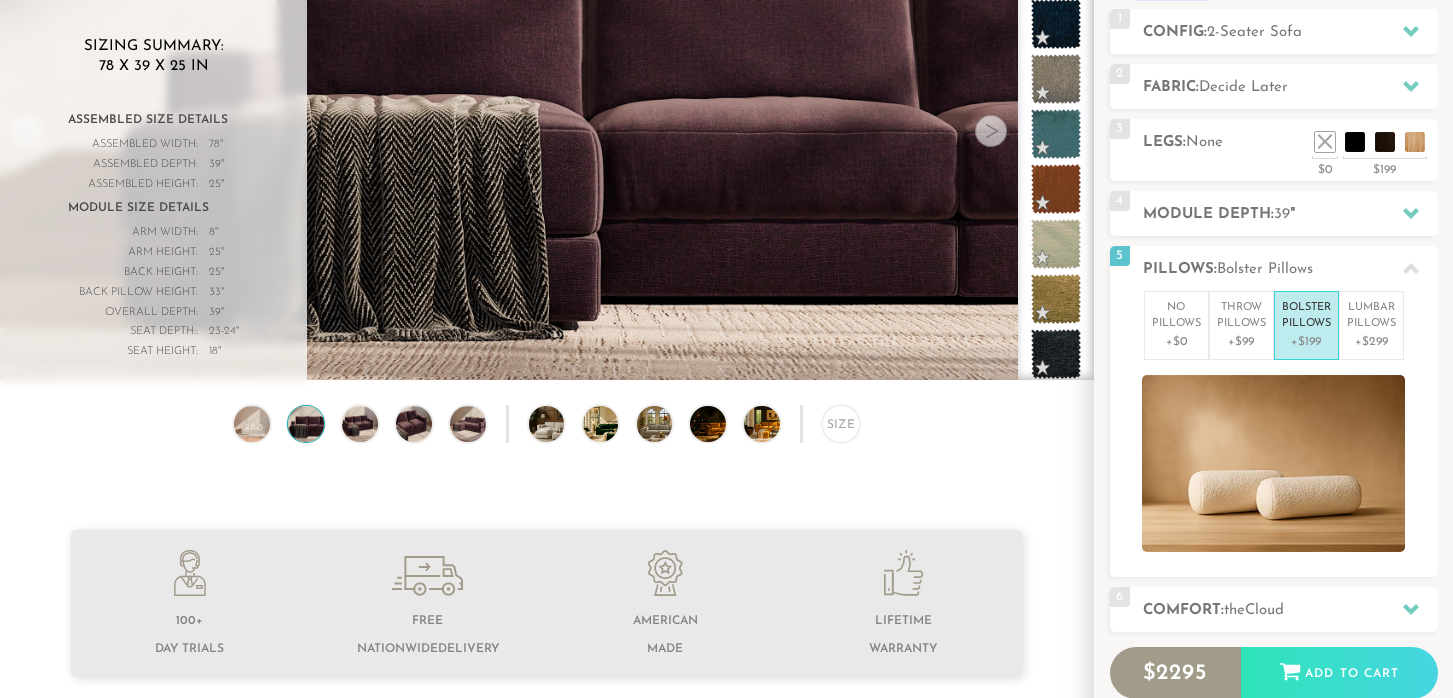 click at bounding box center (991, 131) 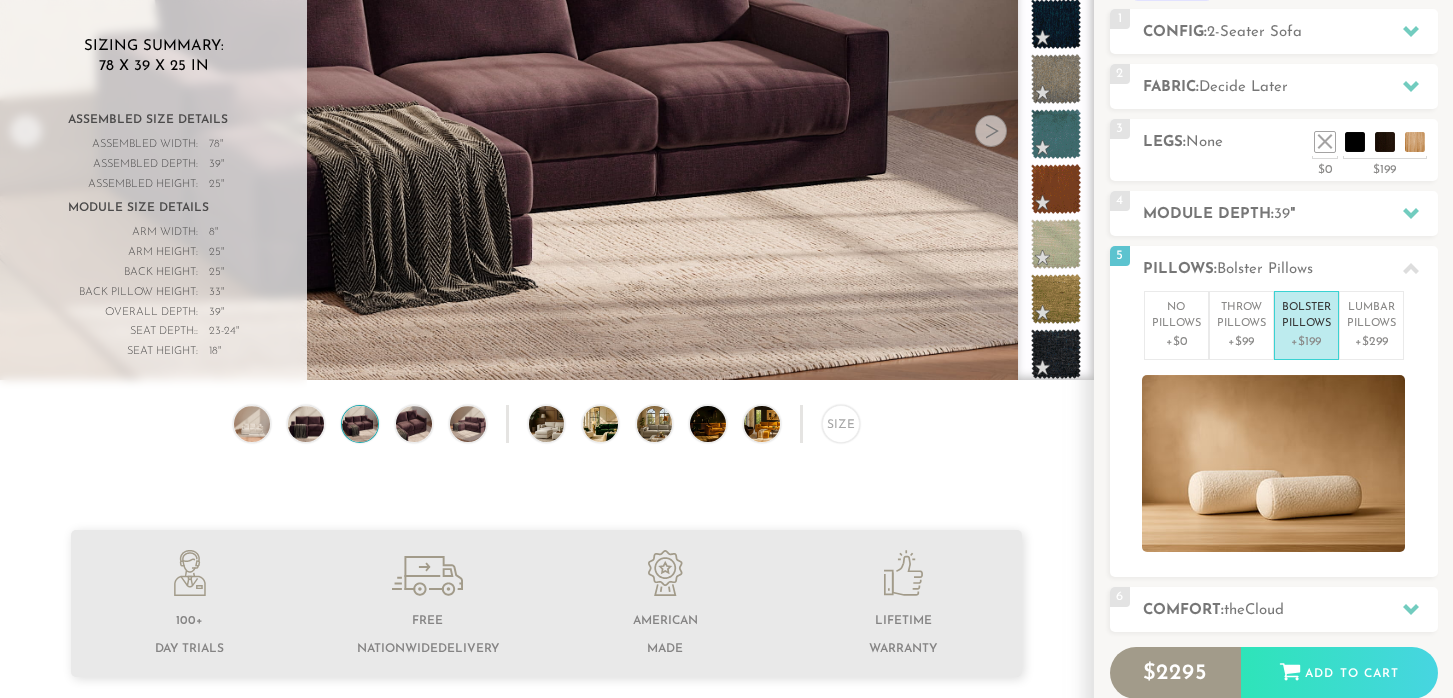 click at bounding box center [991, 131] 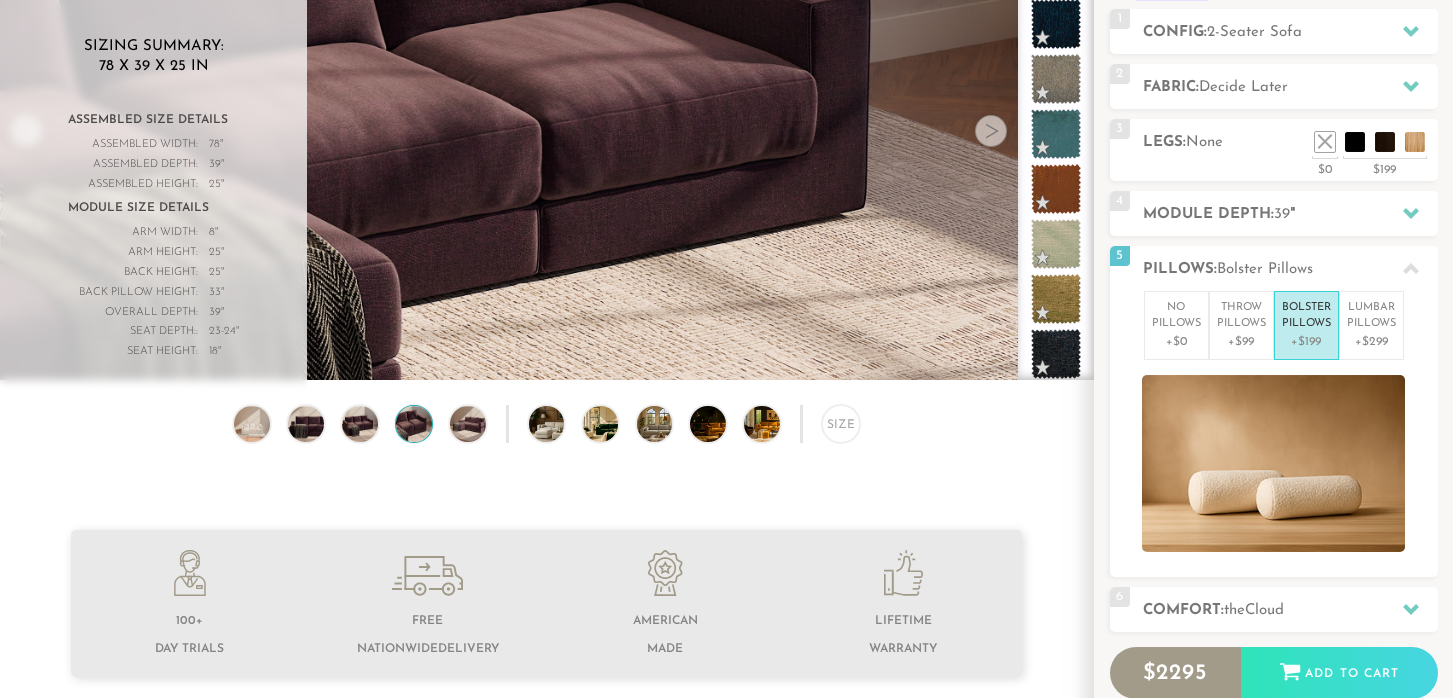 click at bounding box center [991, 131] 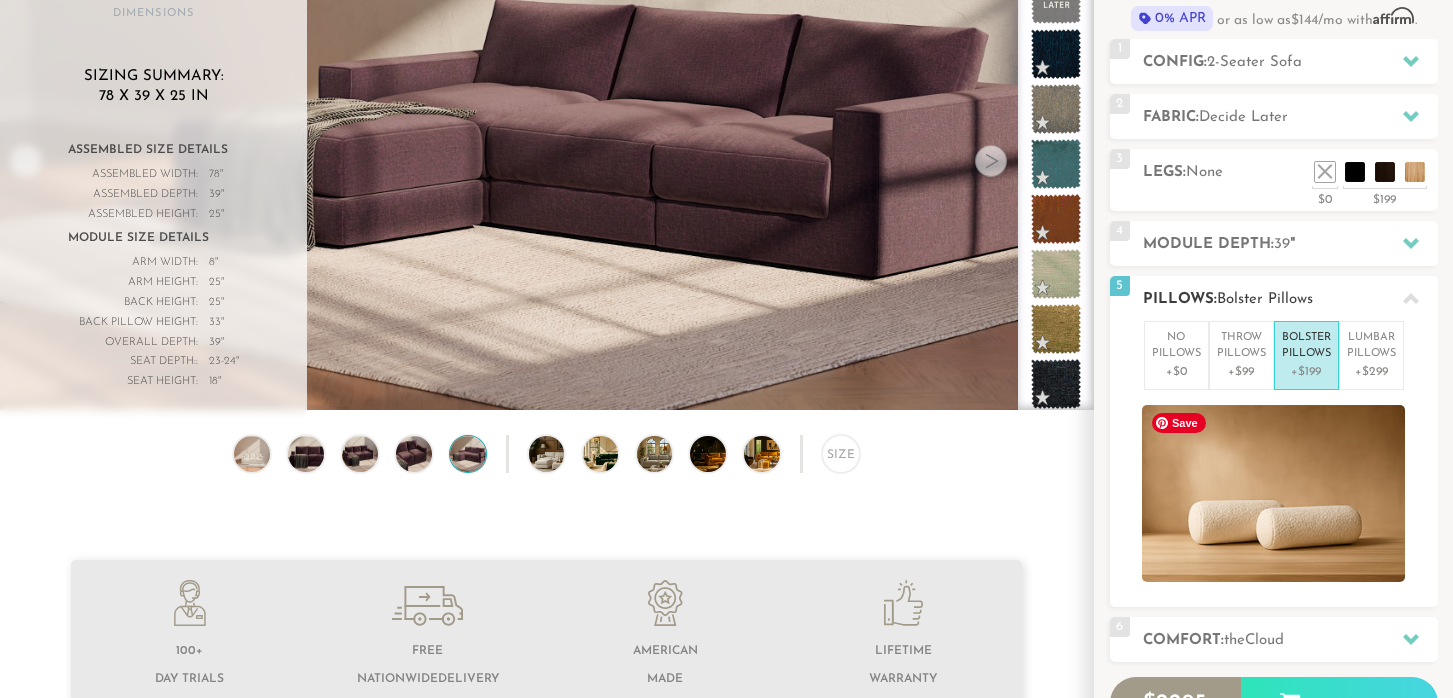 scroll, scrollTop: 157, scrollLeft: 0, axis: vertical 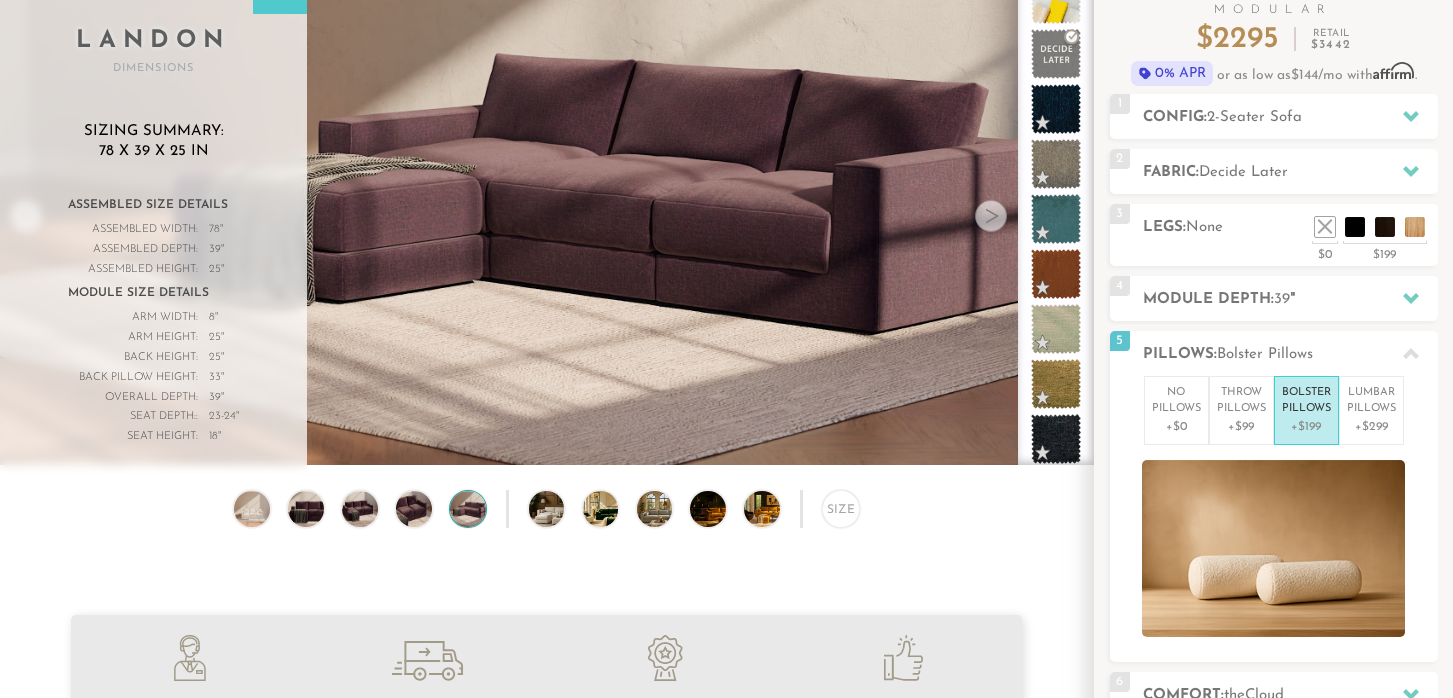 click at bounding box center [991, 216] 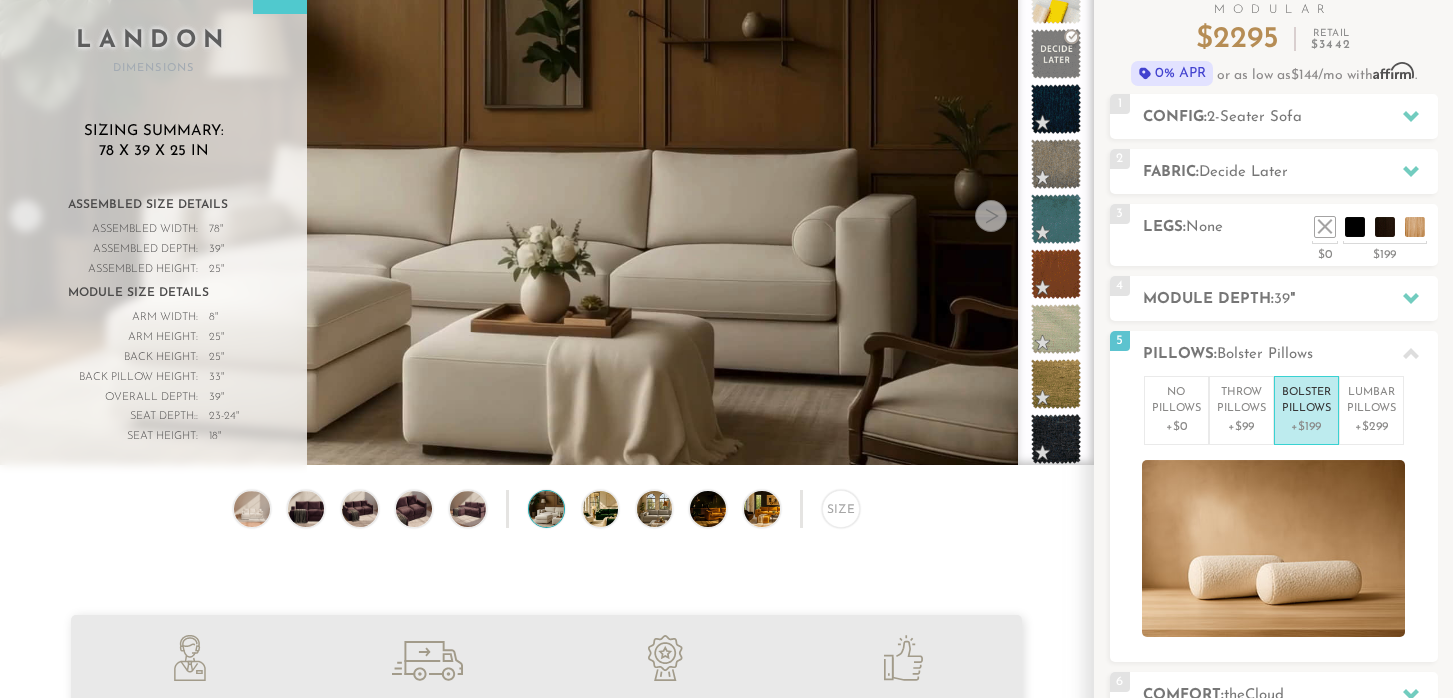 click at bounding box center (991, 216) 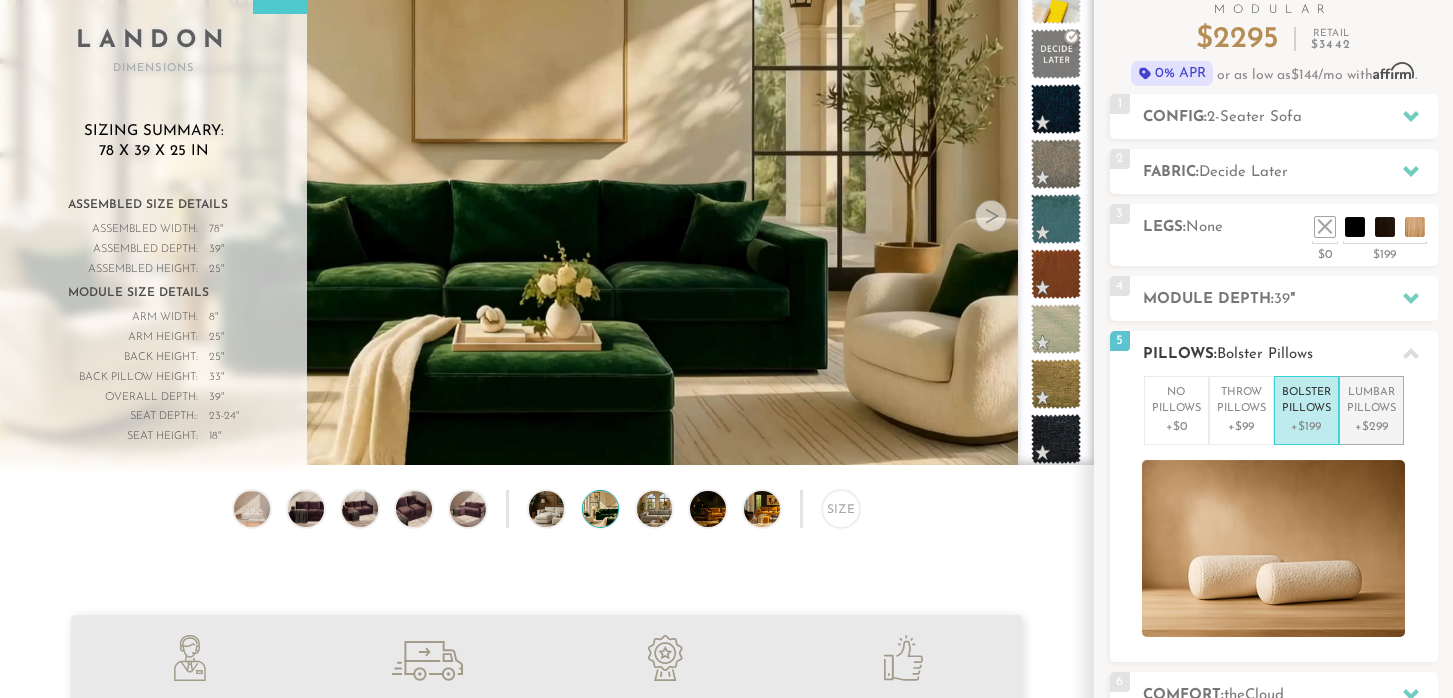 click on "+$299" at bounding box center [1371, 427] 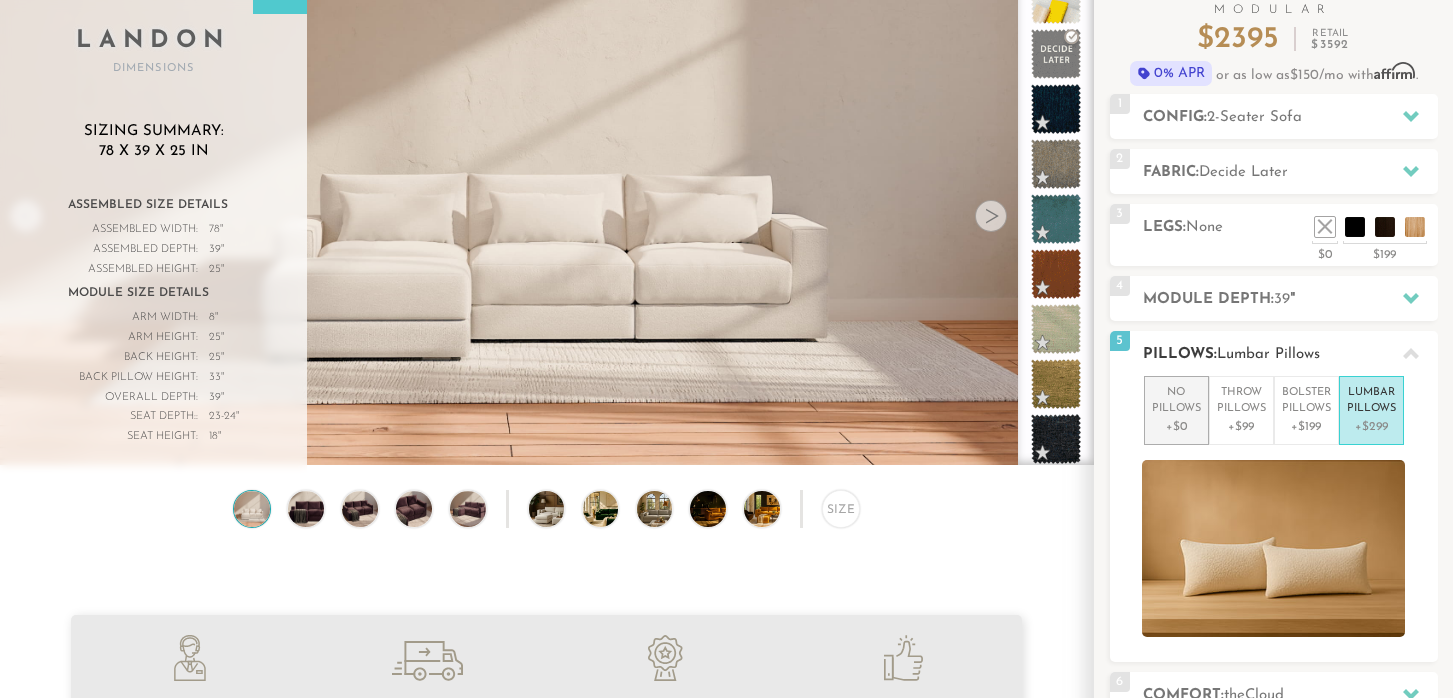 click on "+$0" at bounding box center (1176, 427) 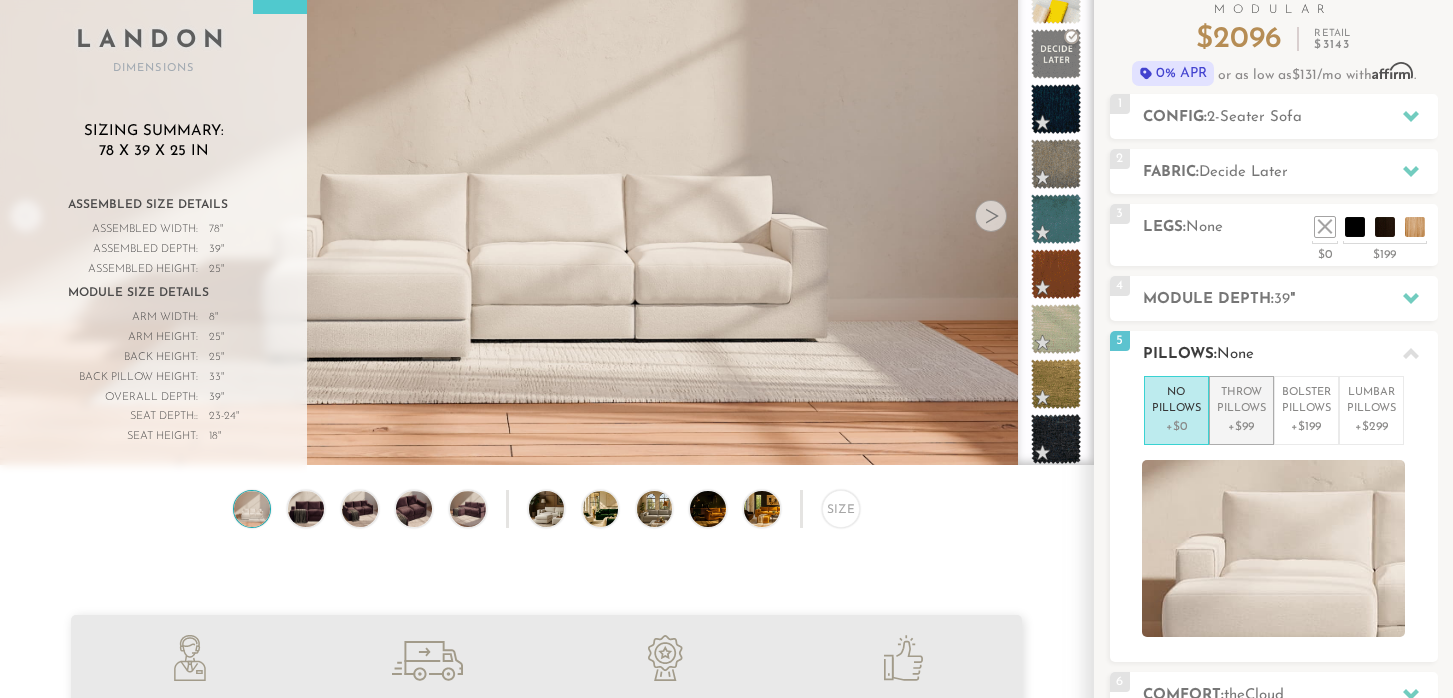 click on "+$99" at bounding box center (1241, 427) 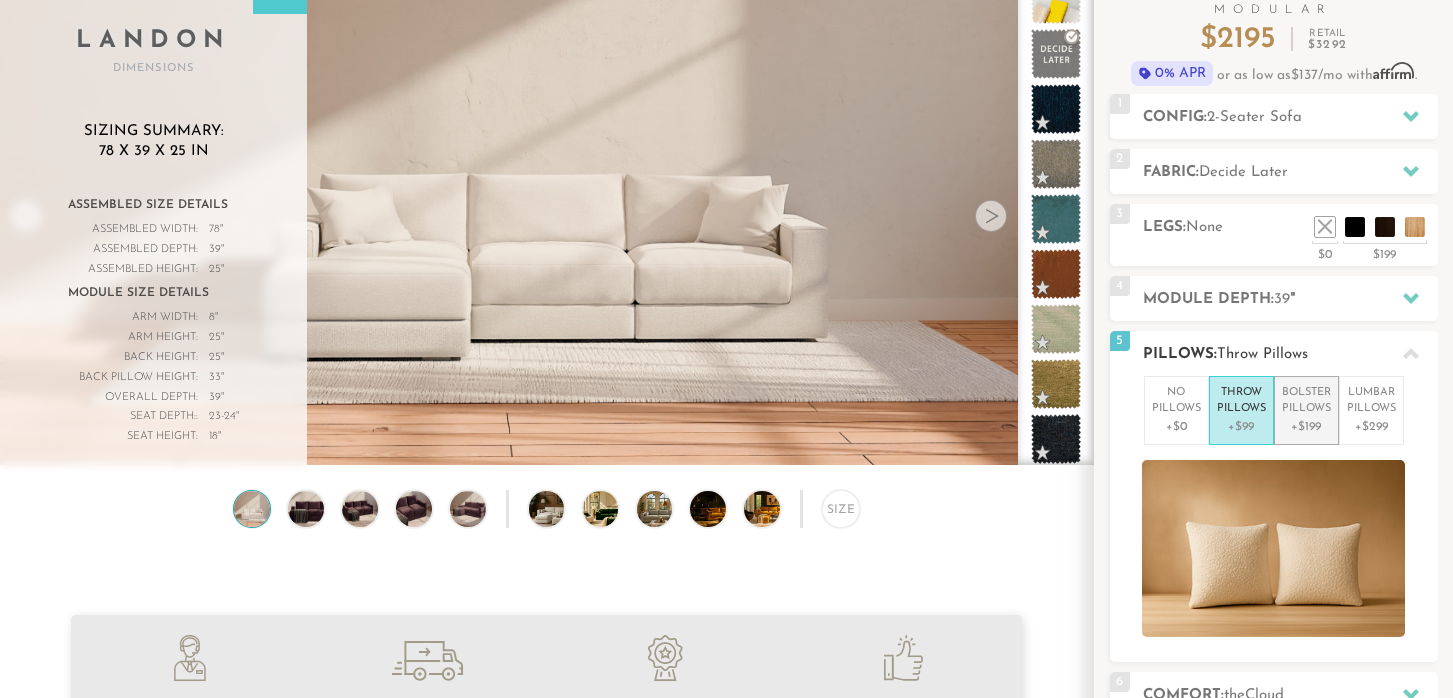 click on "+$199" at bounding box center (1306, 427) 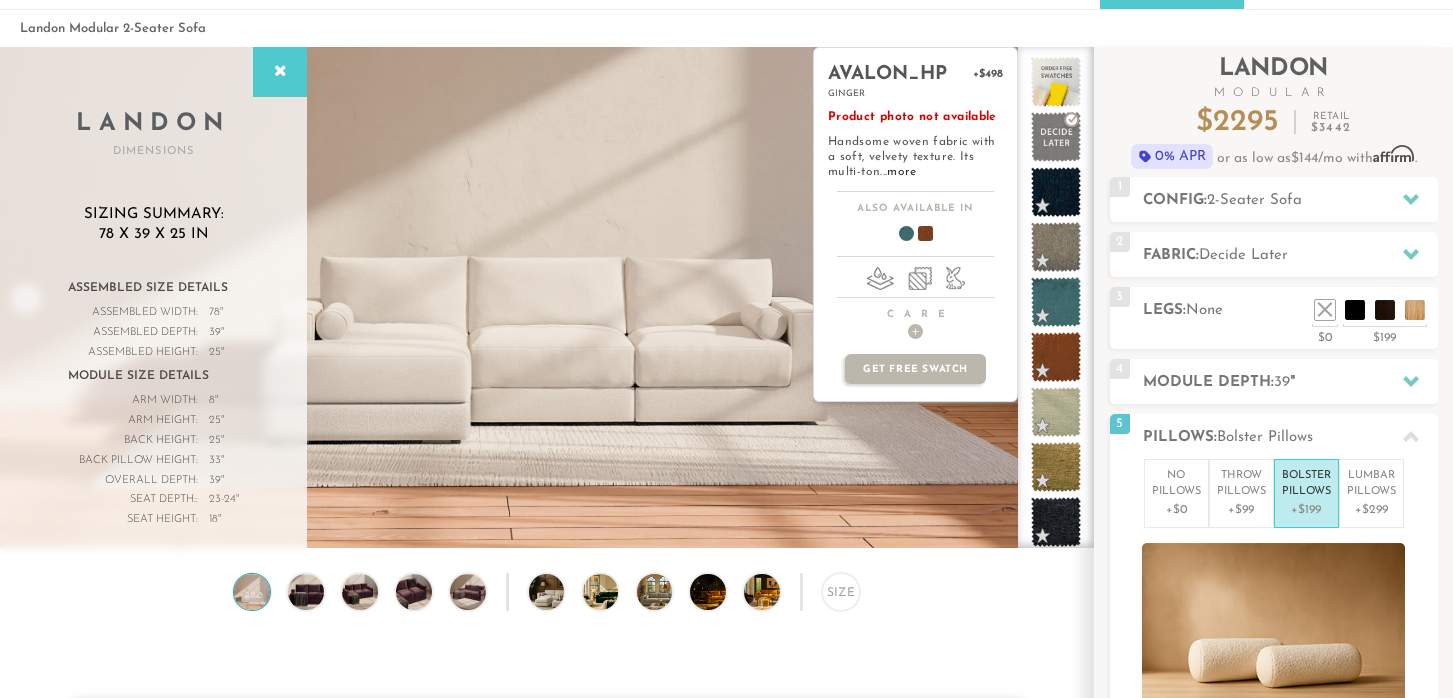 scroll, scrollTop: 36, scrollLeft: 0, axis: vertical 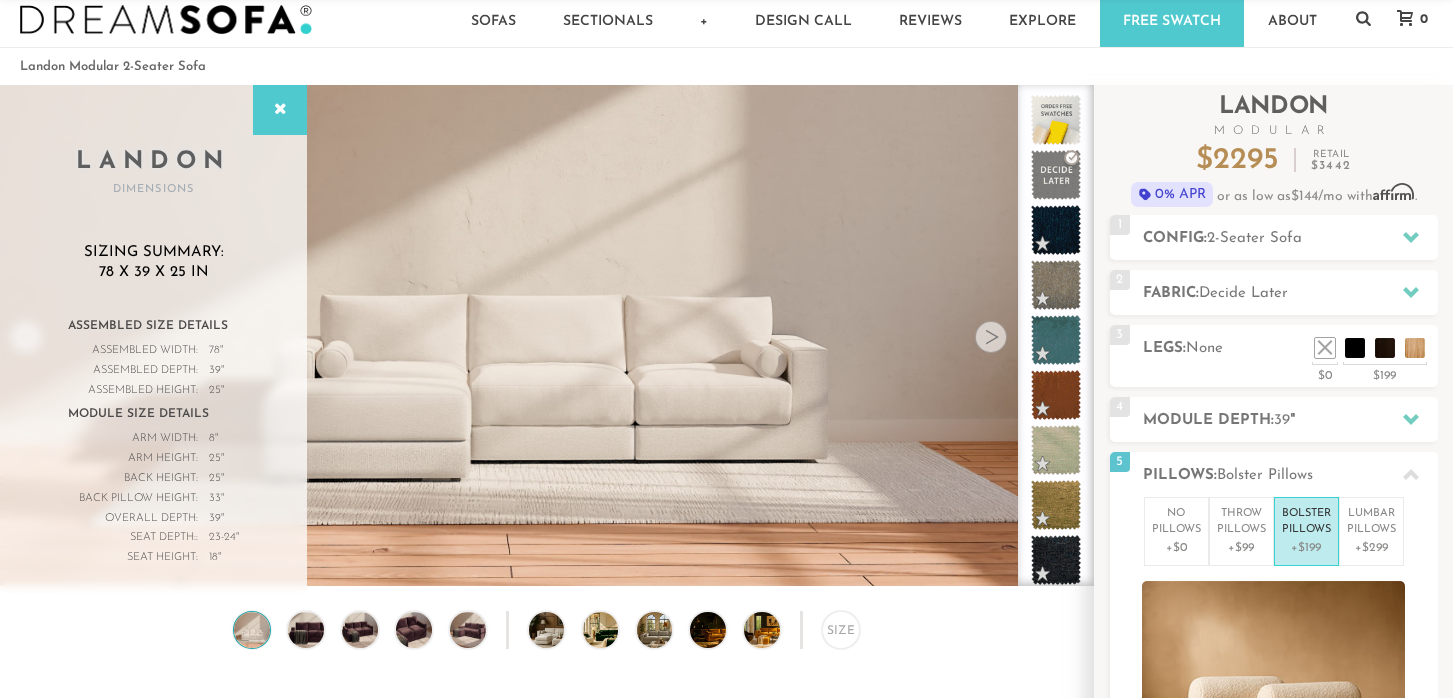 click at bounding box center [991, 337] 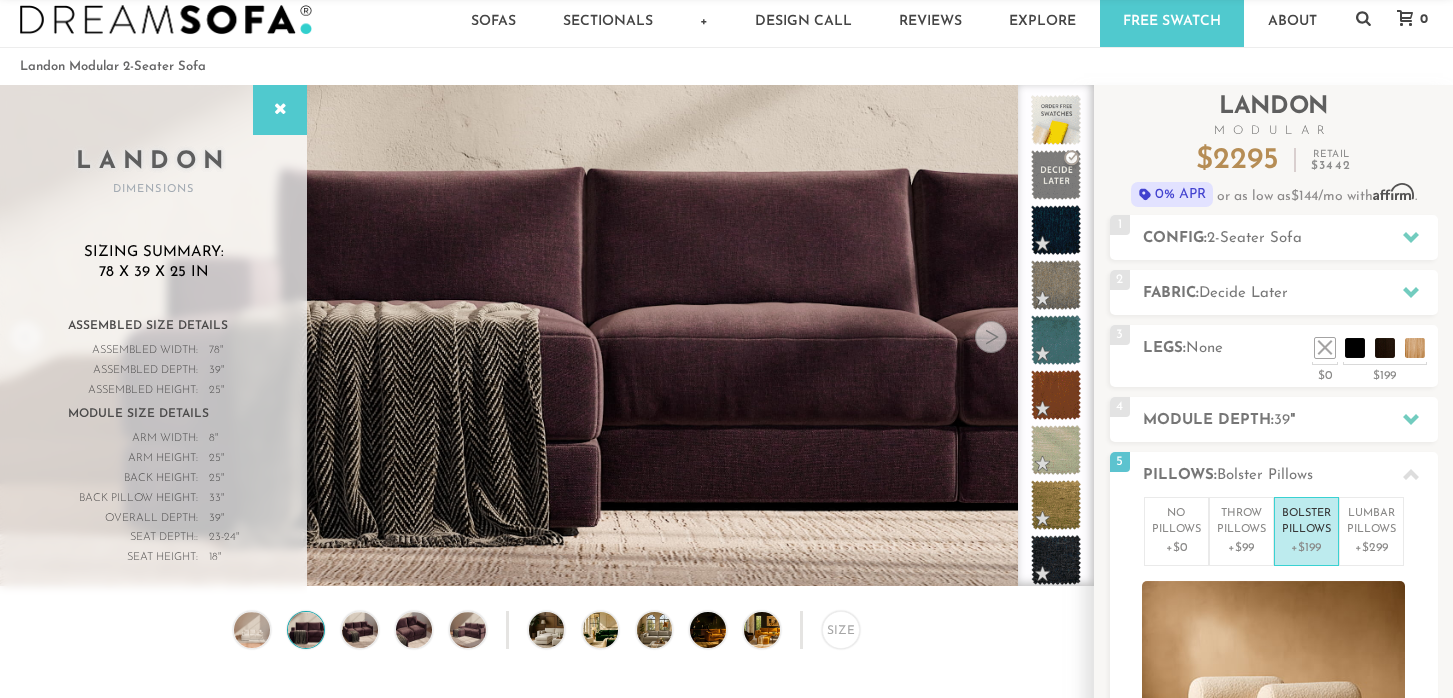 click at bounding box center (991, 337) 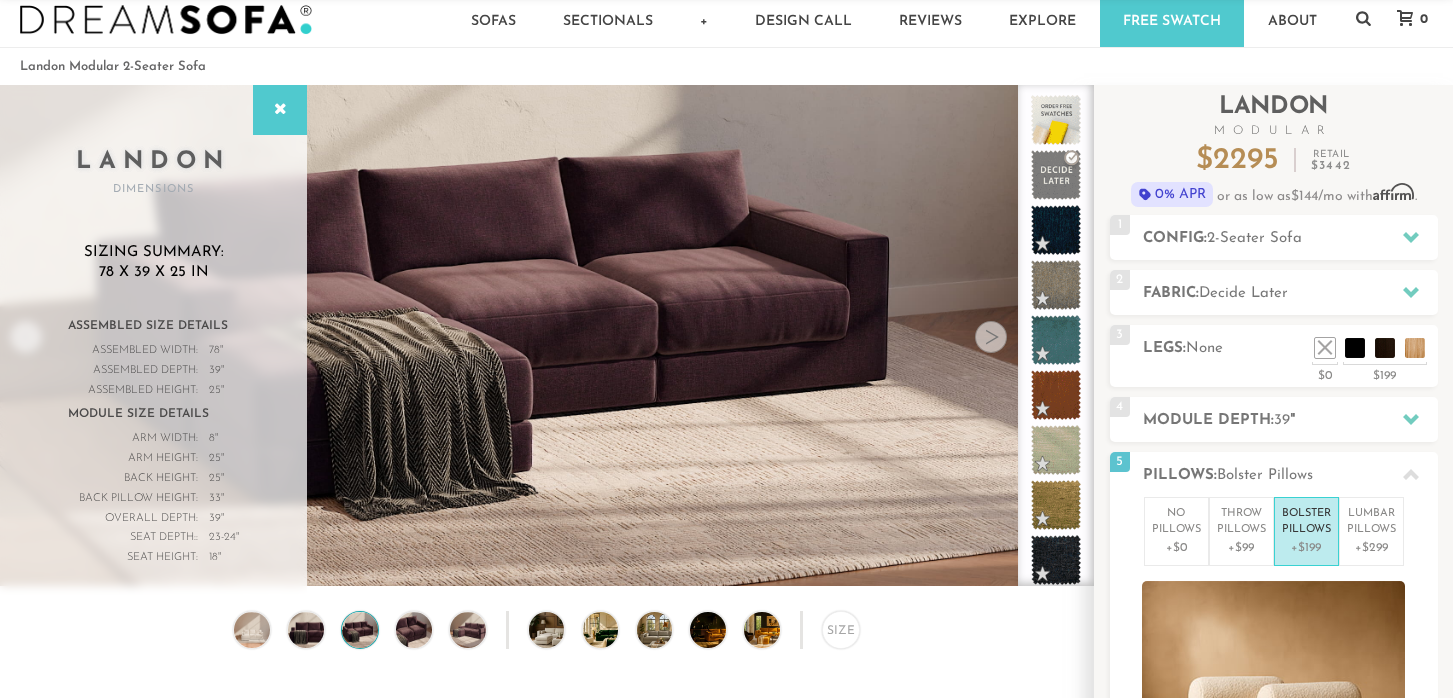 click at bounding box center [991, 337] 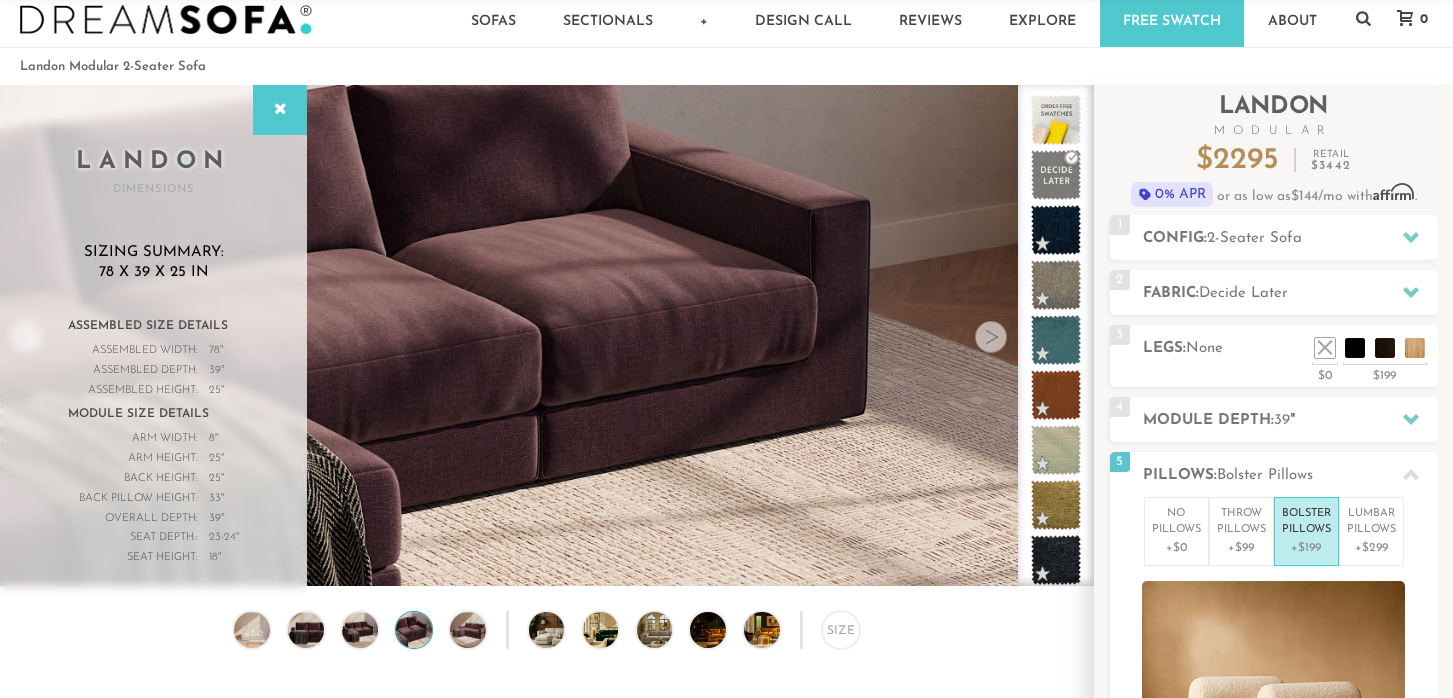 click at bounding box center [991, 337] 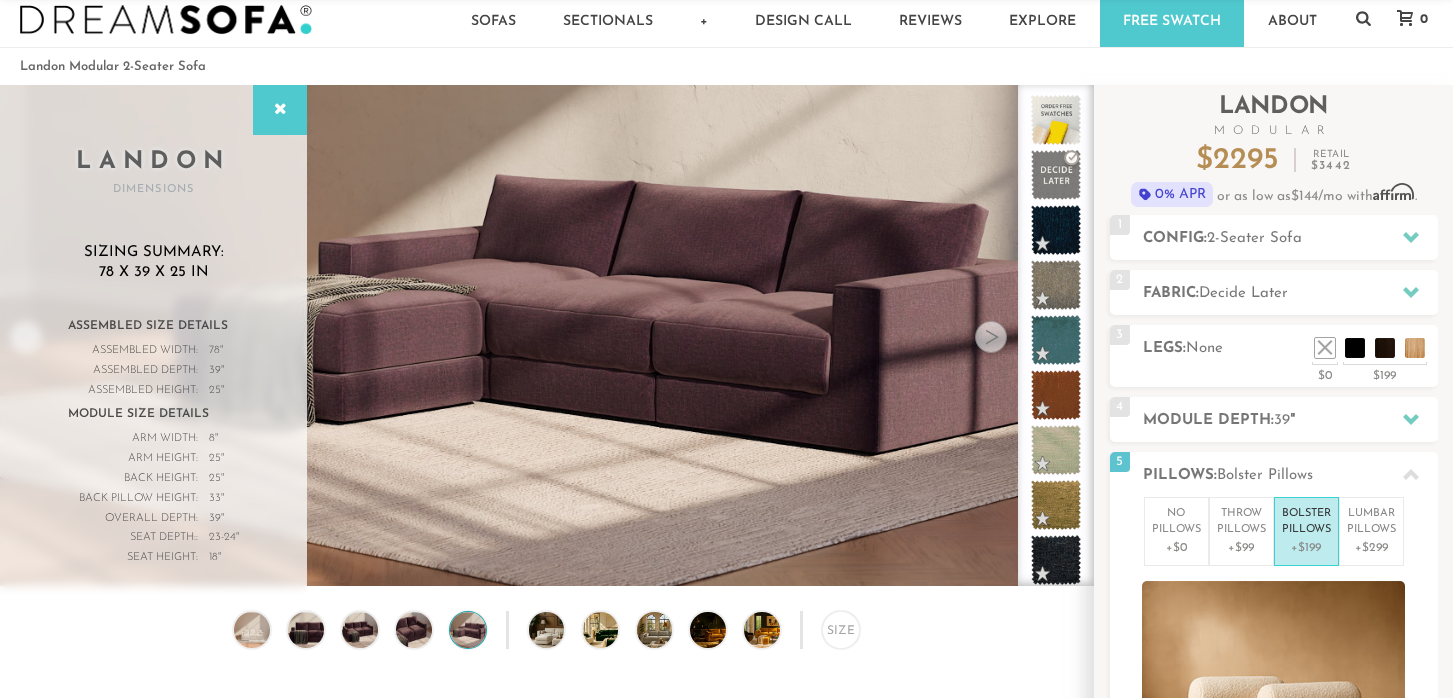 click at bounding box center (991, 337) 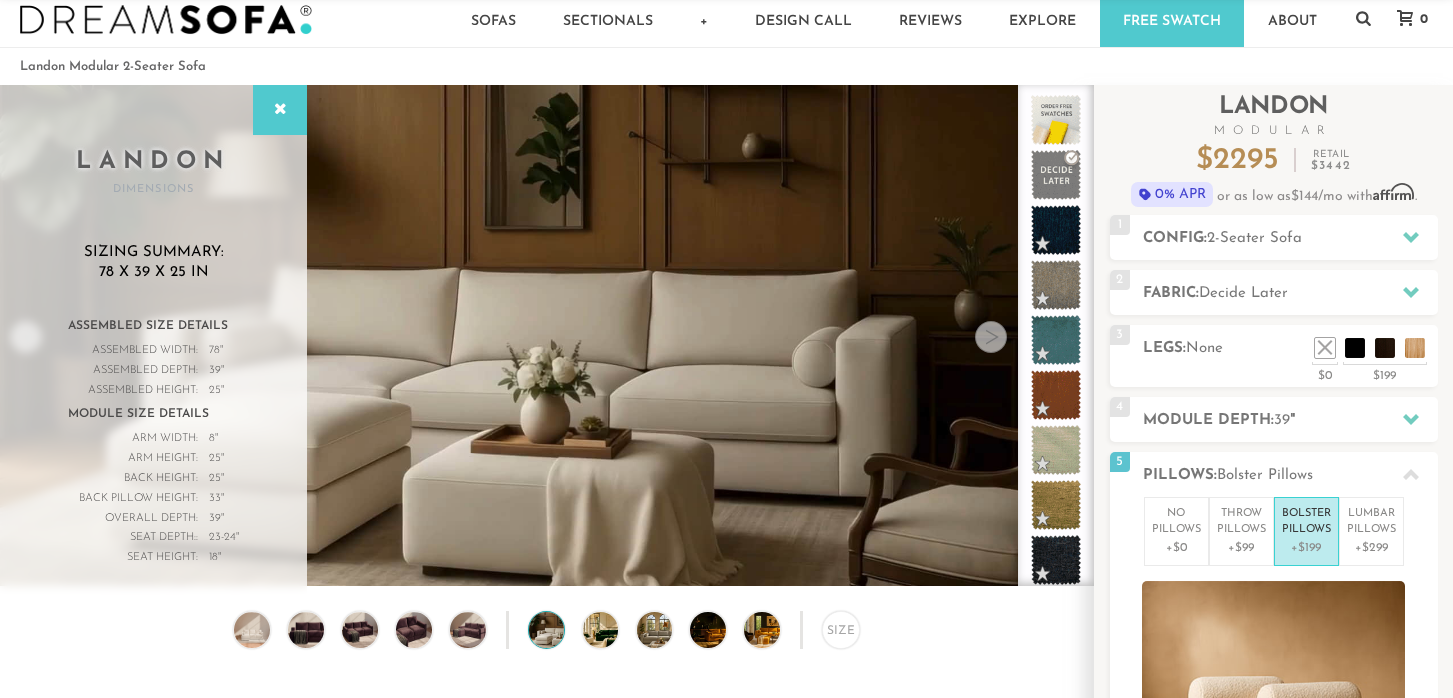 click at bounding box center [991, 337] 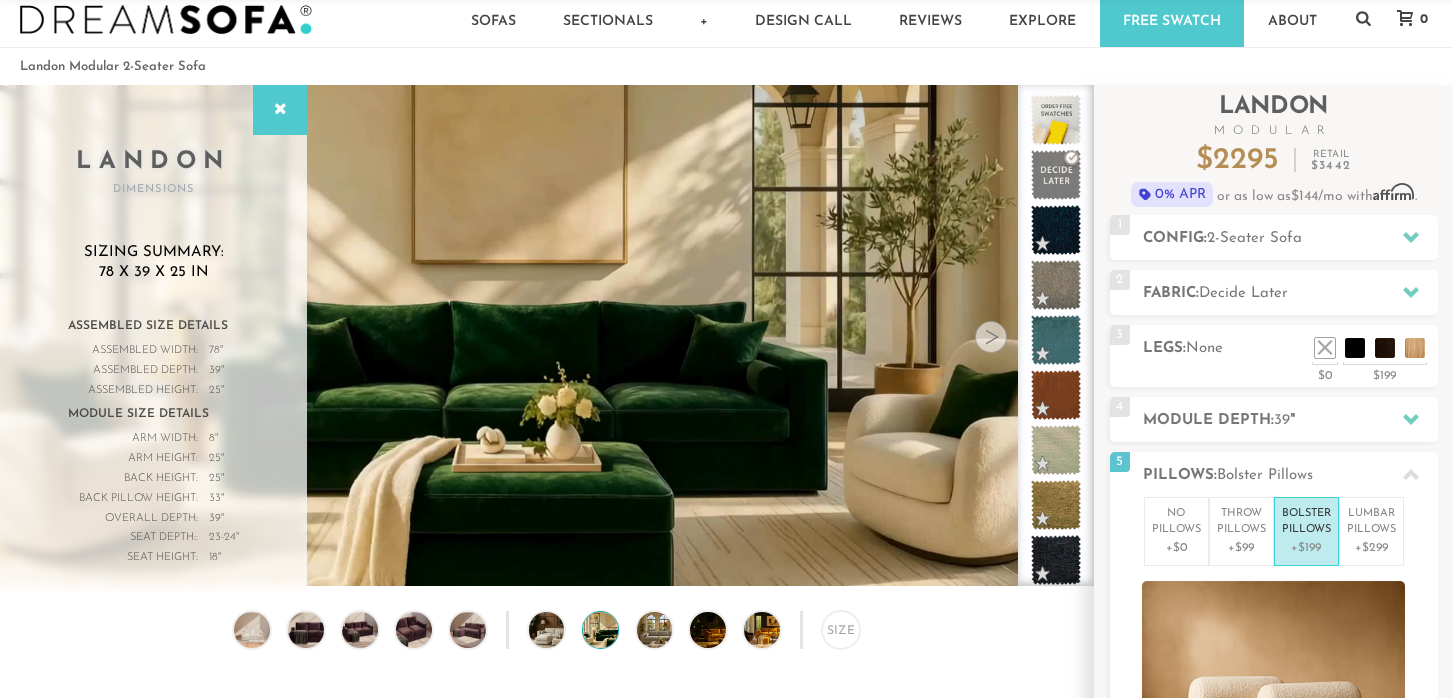 click at bounding box center (991, 337) 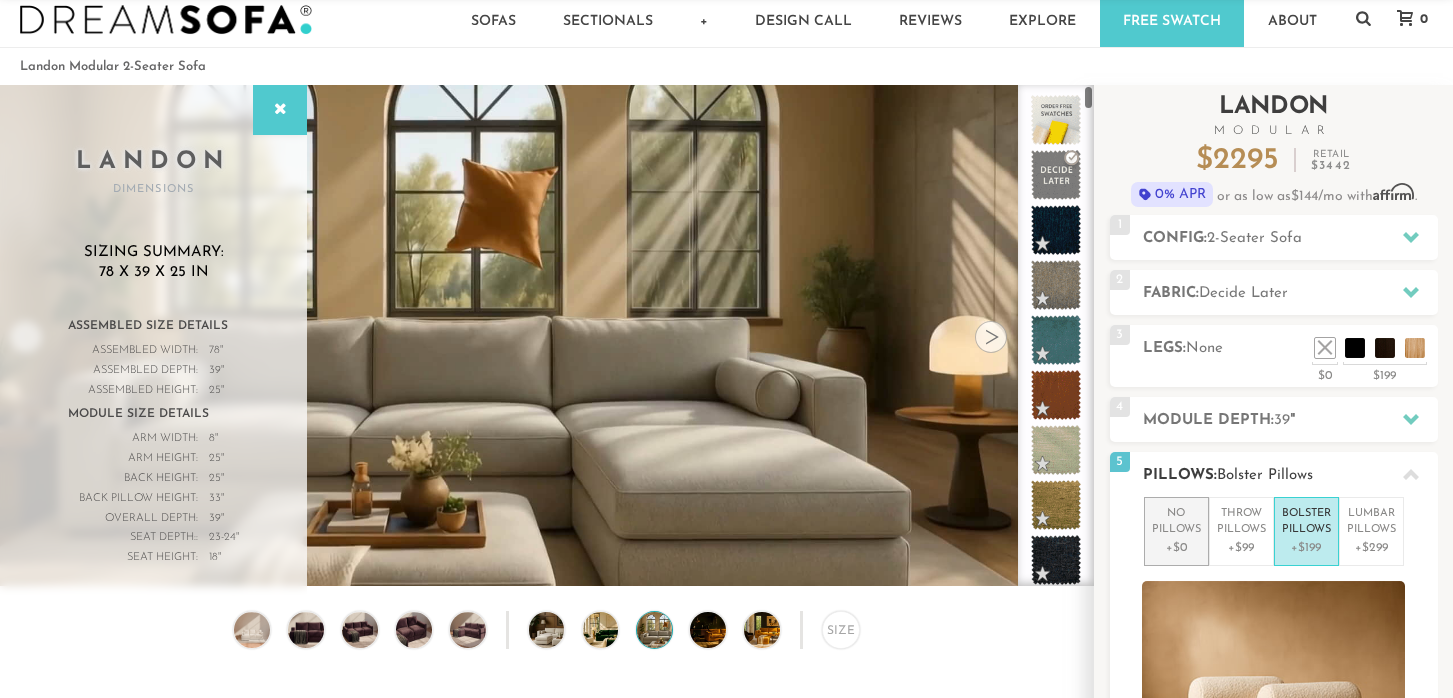 click on "No Pillows" at bounding box center (1176, 522) 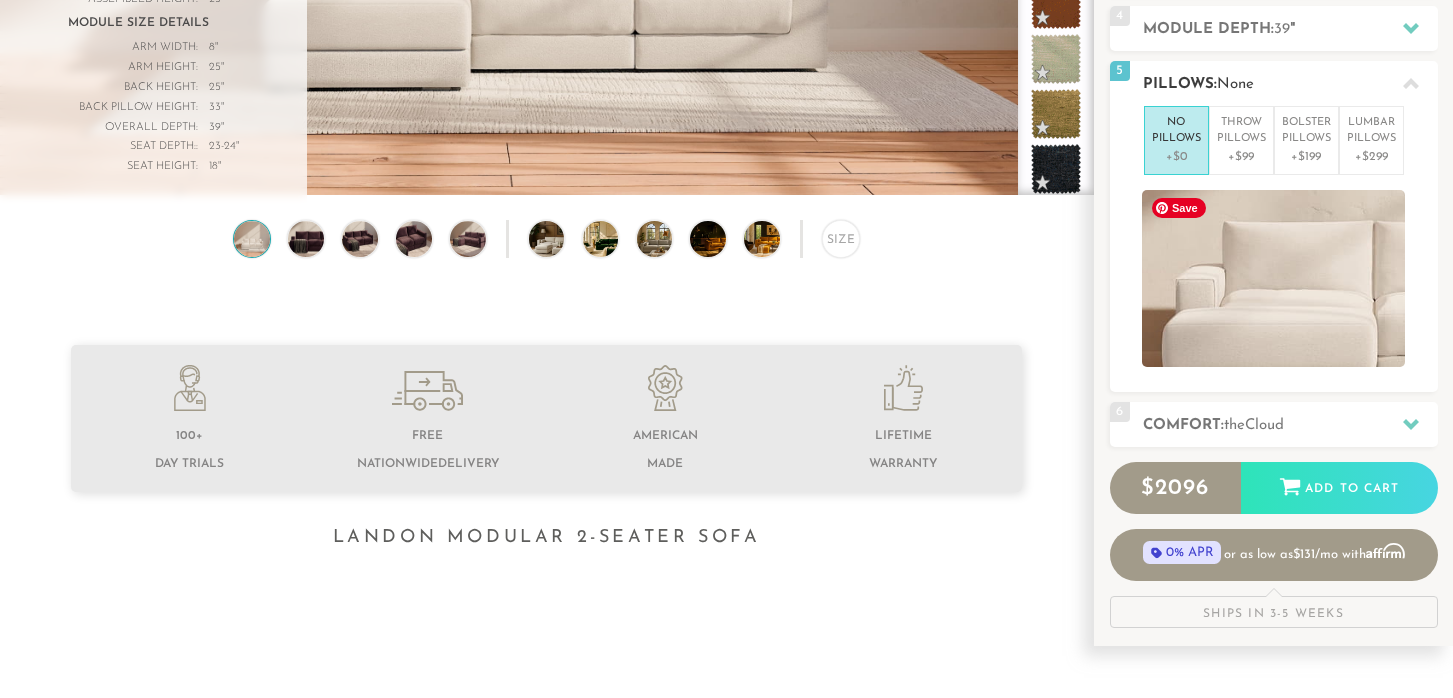 scroll, scrollTop: 437, scrollLeft: 0, axis: vertical 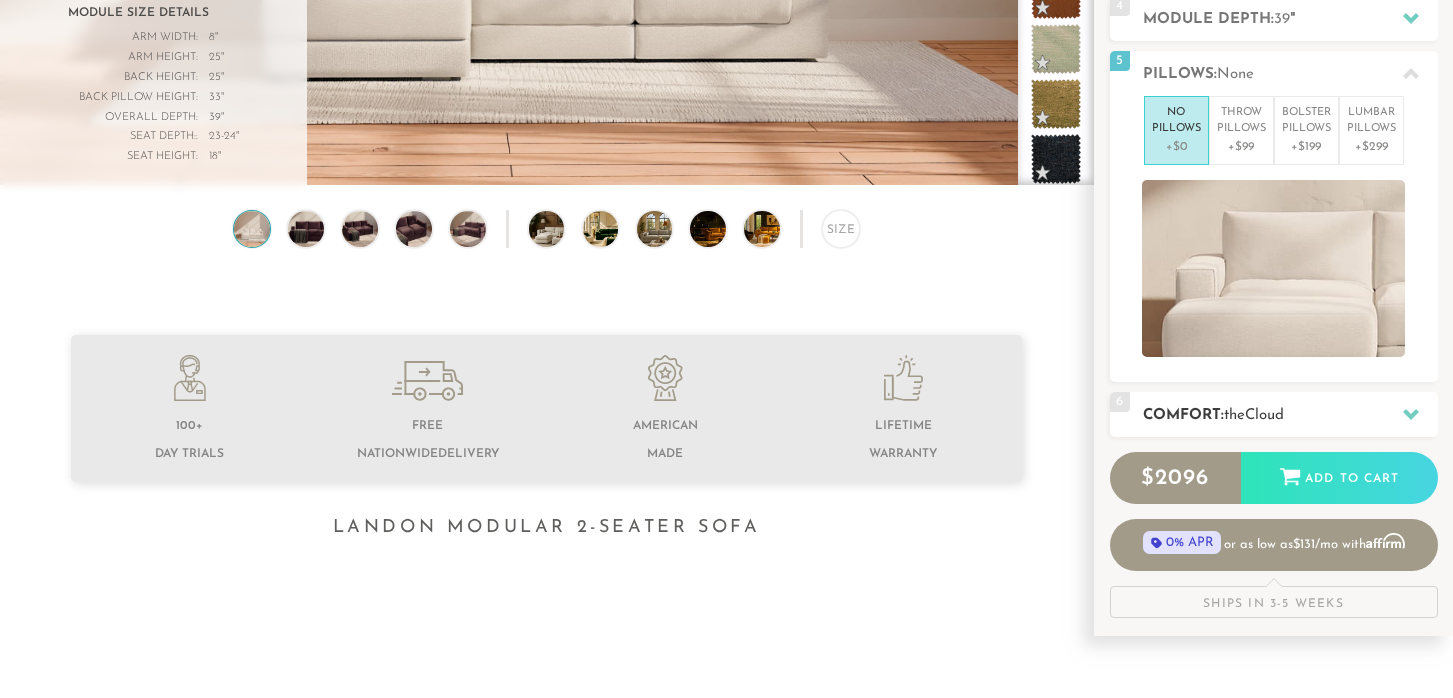 click on "the" at bounding box center [1234, 415] 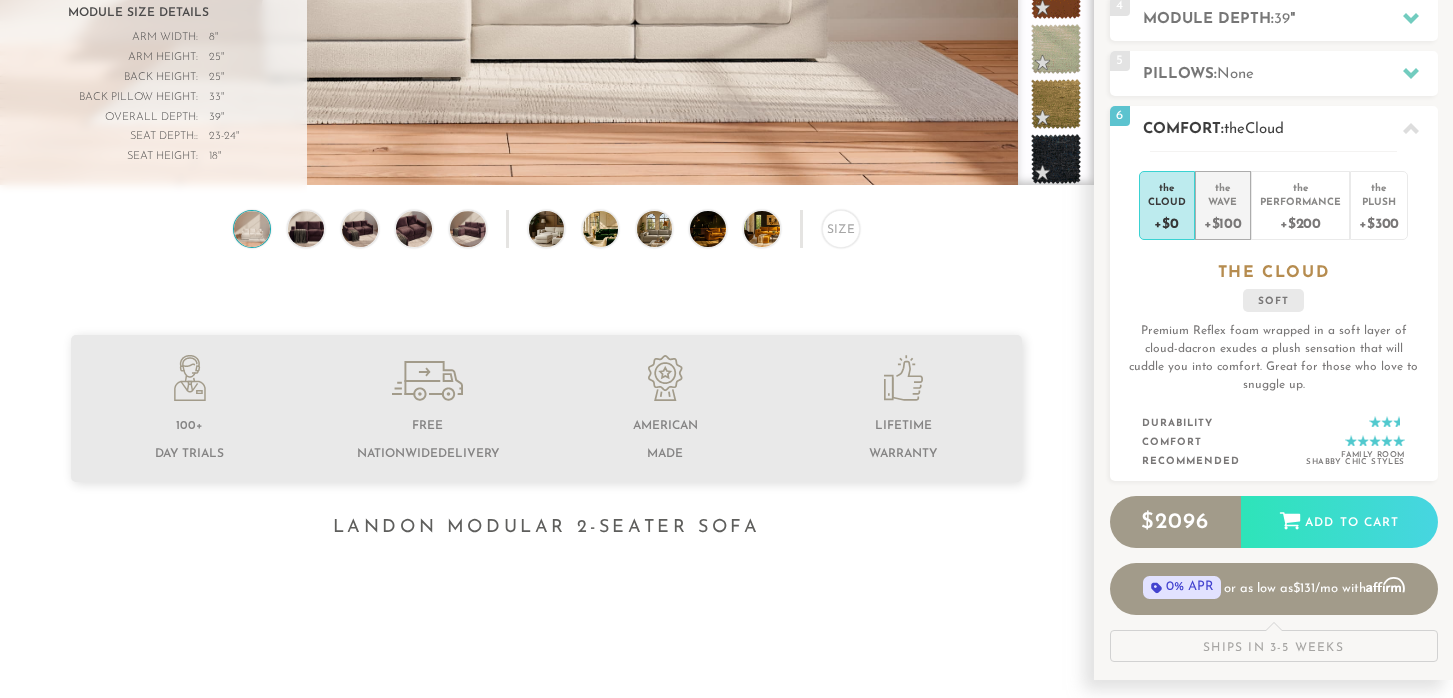 click on "+$100" at bounding box center [1223, 222] 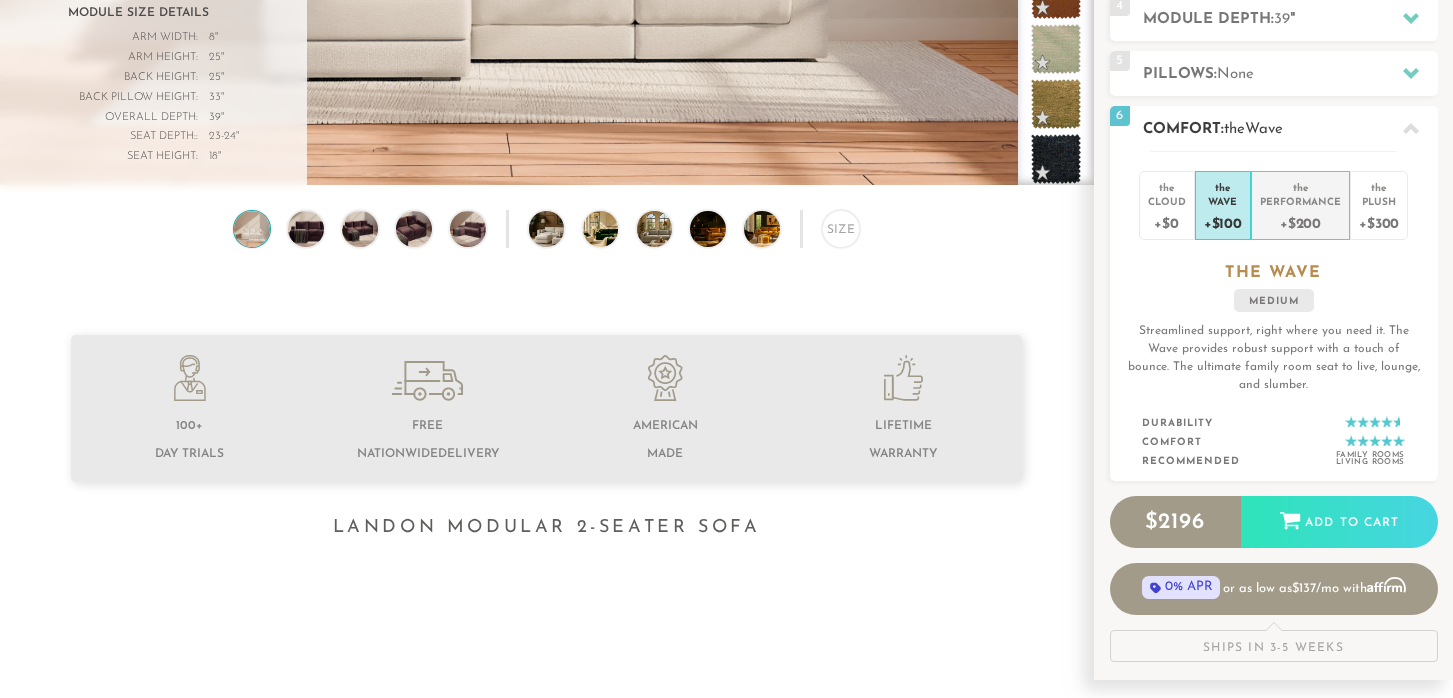 click on "+$200" at bounding box center (1300, 222) 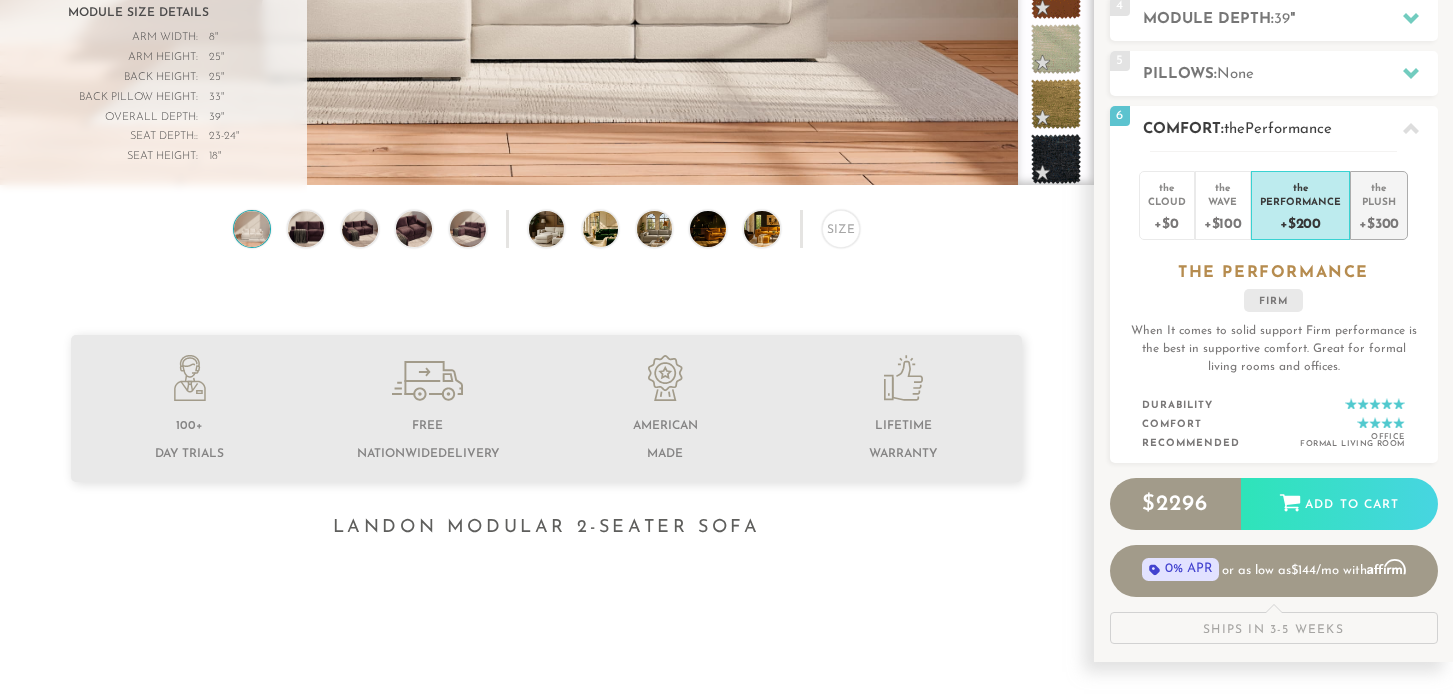 click on "+$300" at bounding box center (1379, 222) 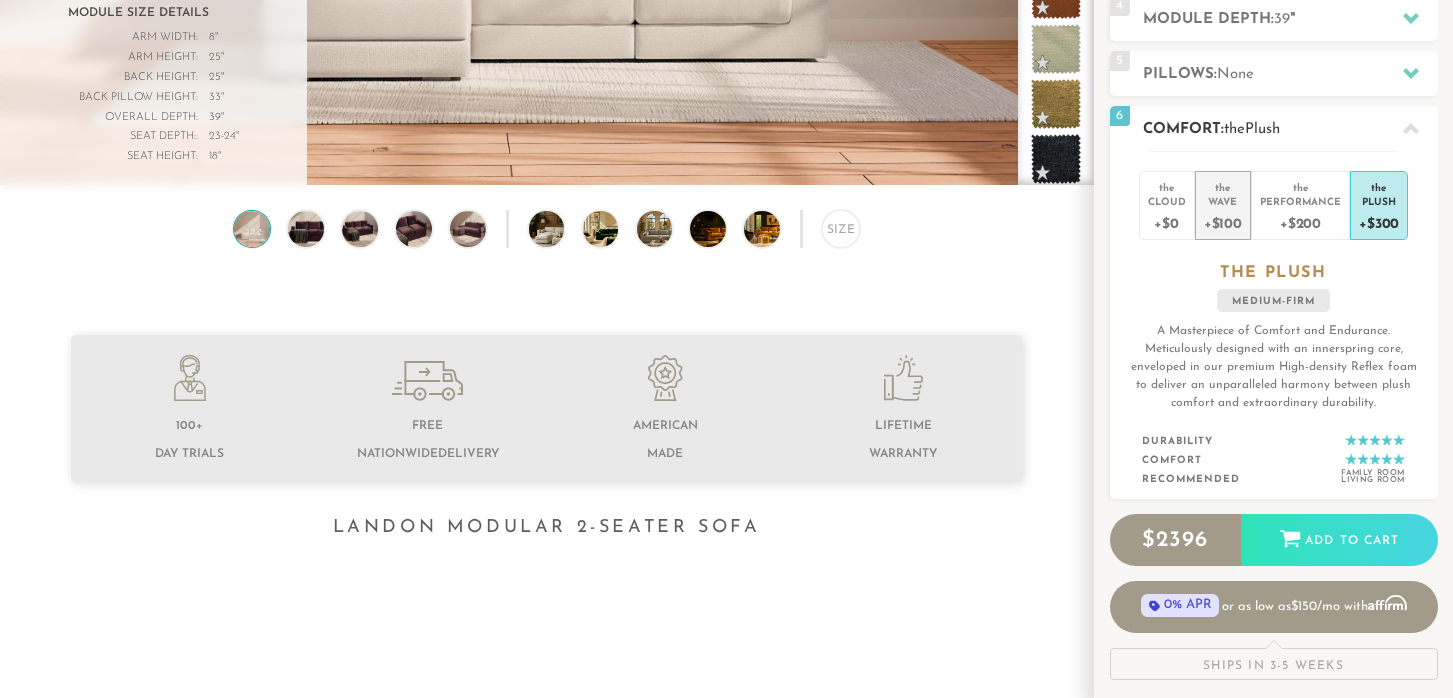 click on "+$100" at bounding box center [1223, 222] 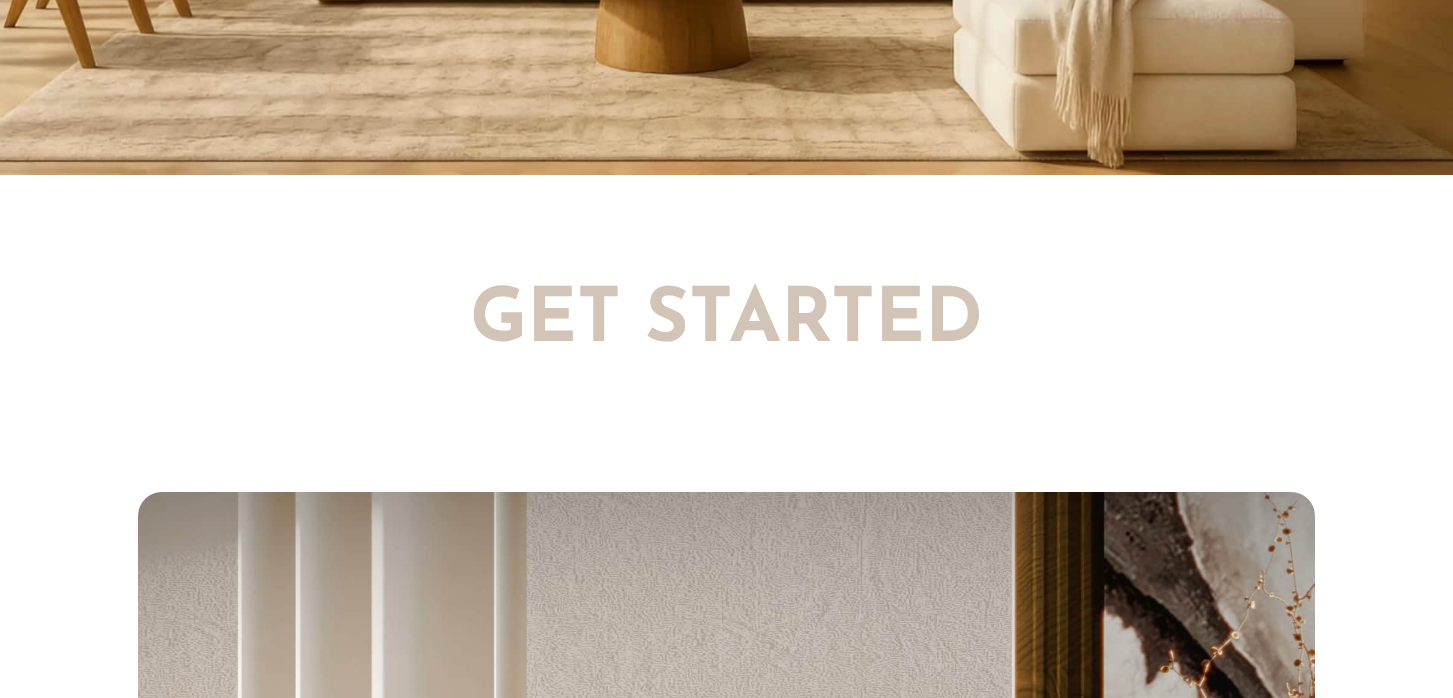 scroll, scrollTop: 3492, scrollLeft: 0, axis: vertical 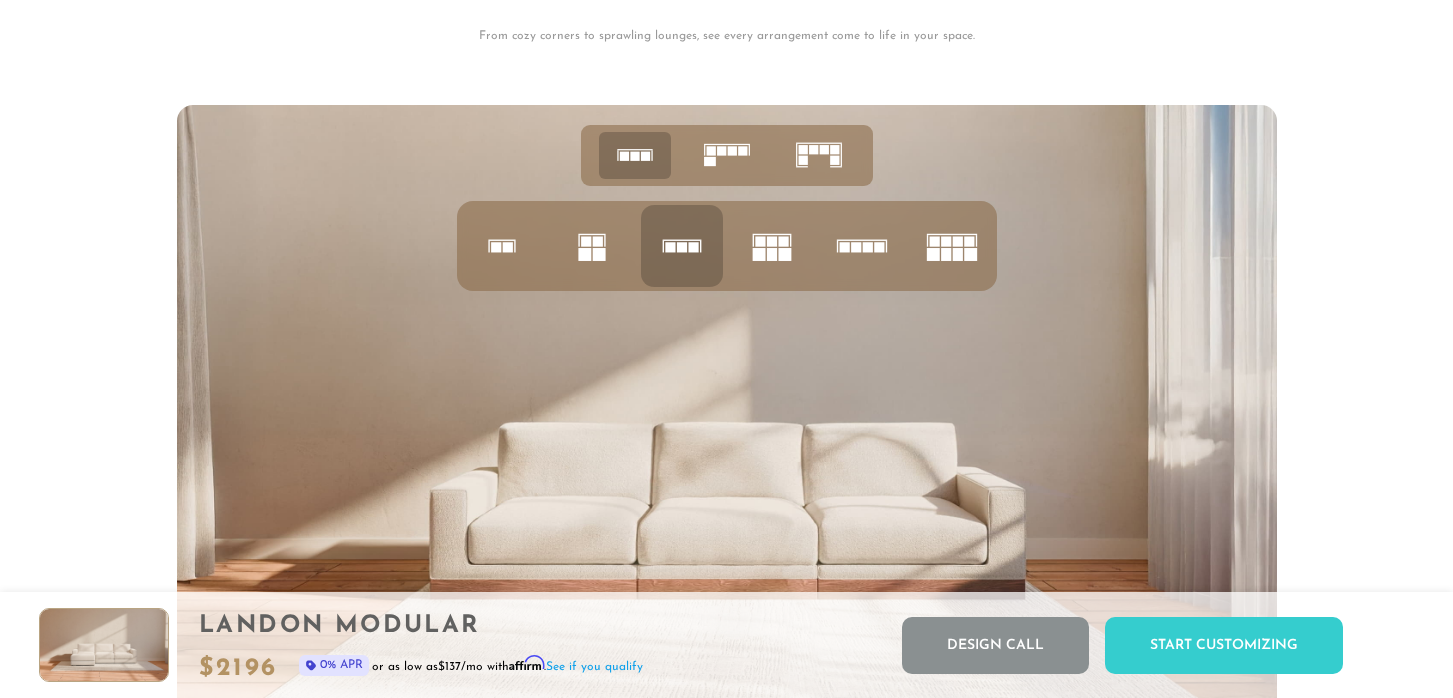 click 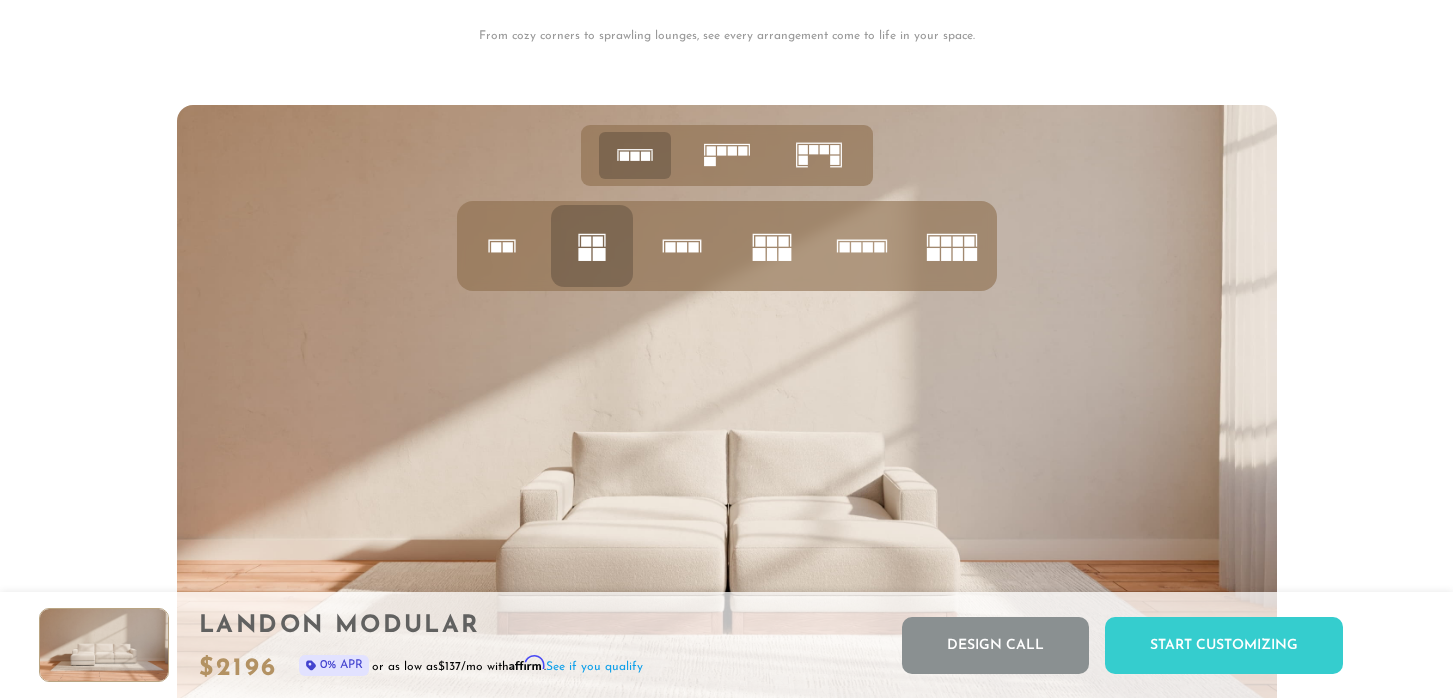 click 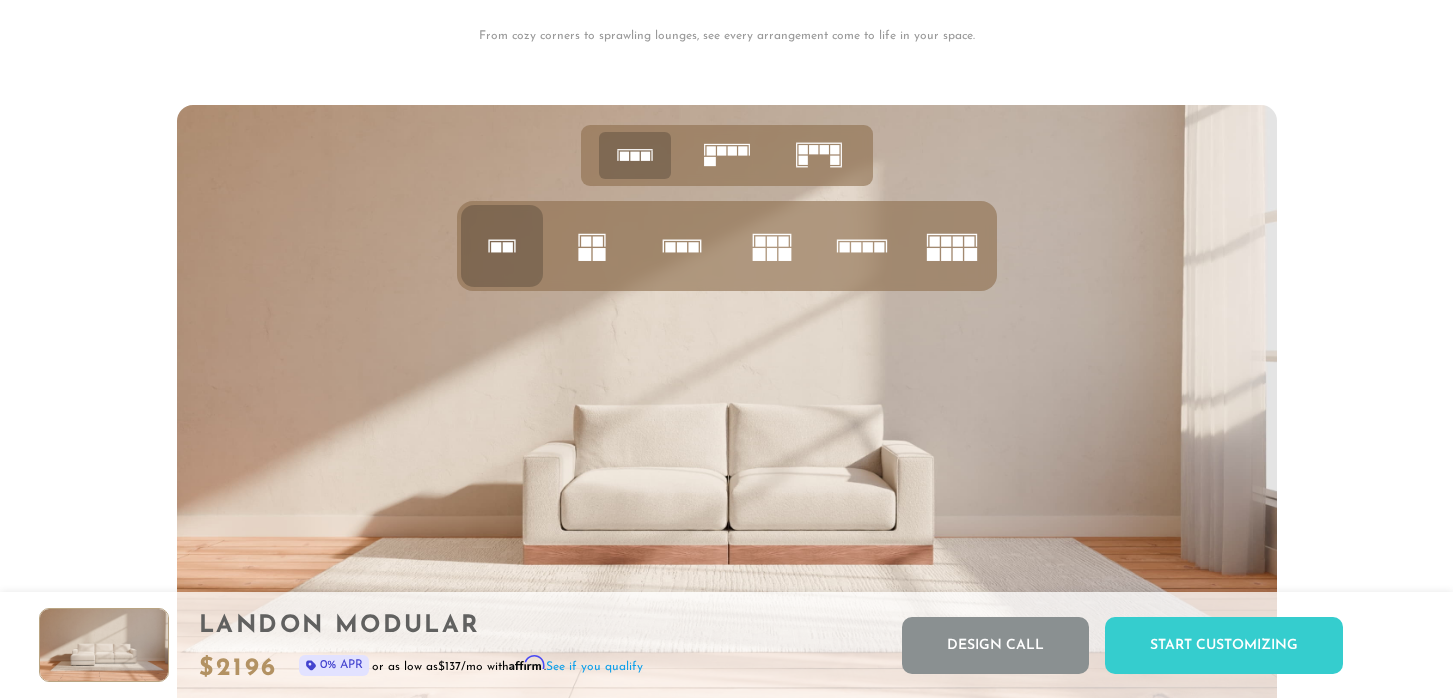 click 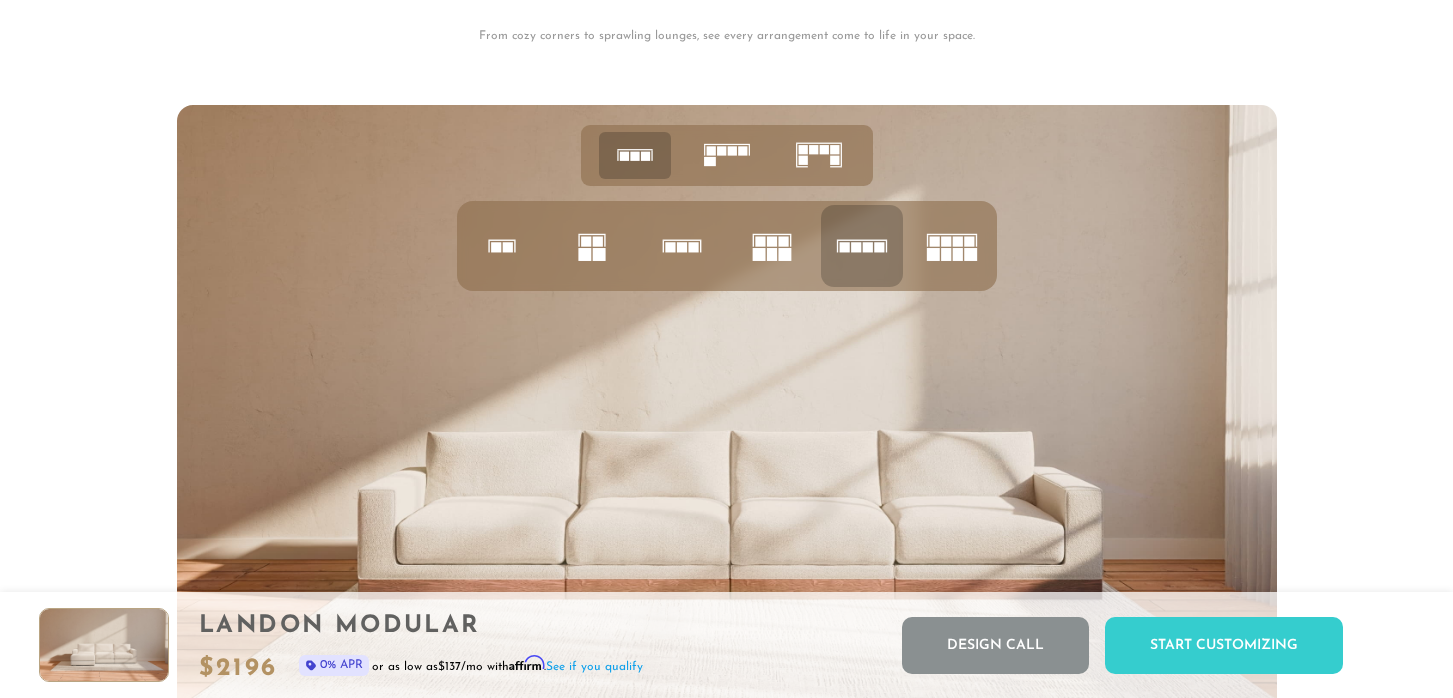 click 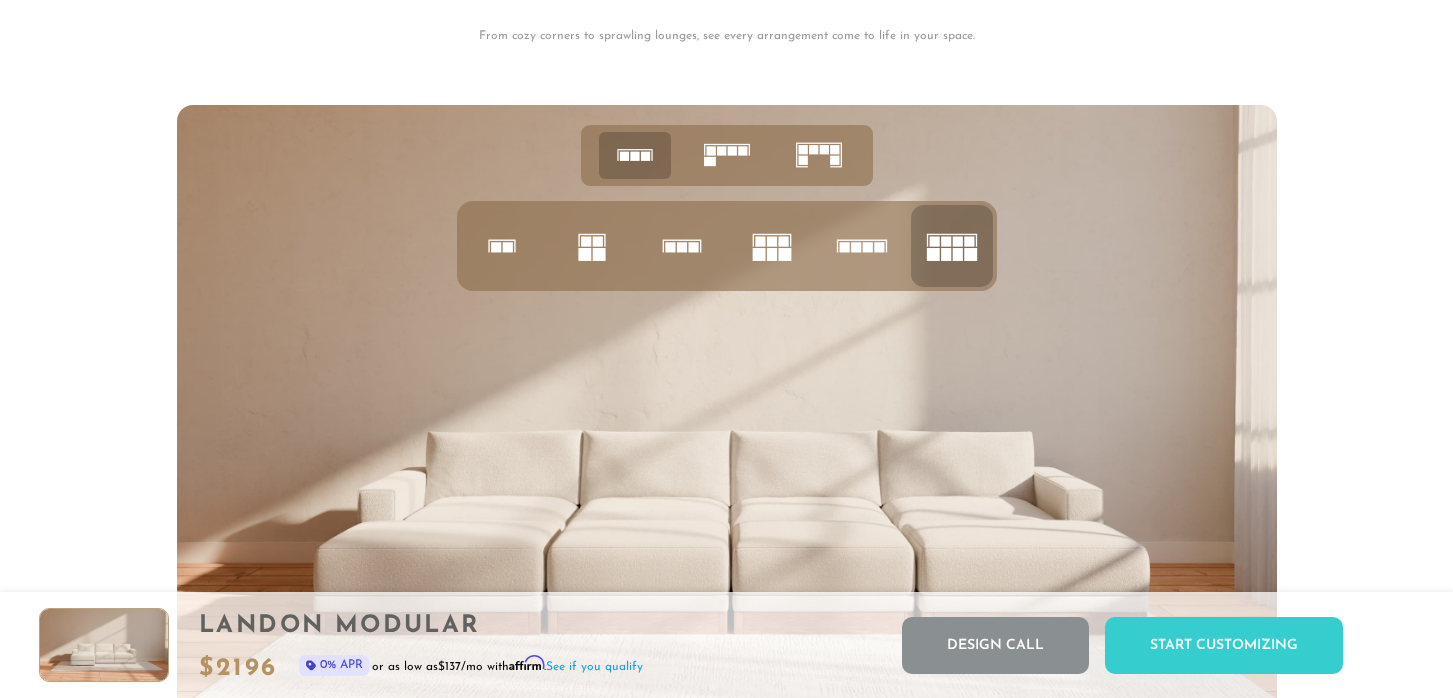 click at bounding box center (727, 155) 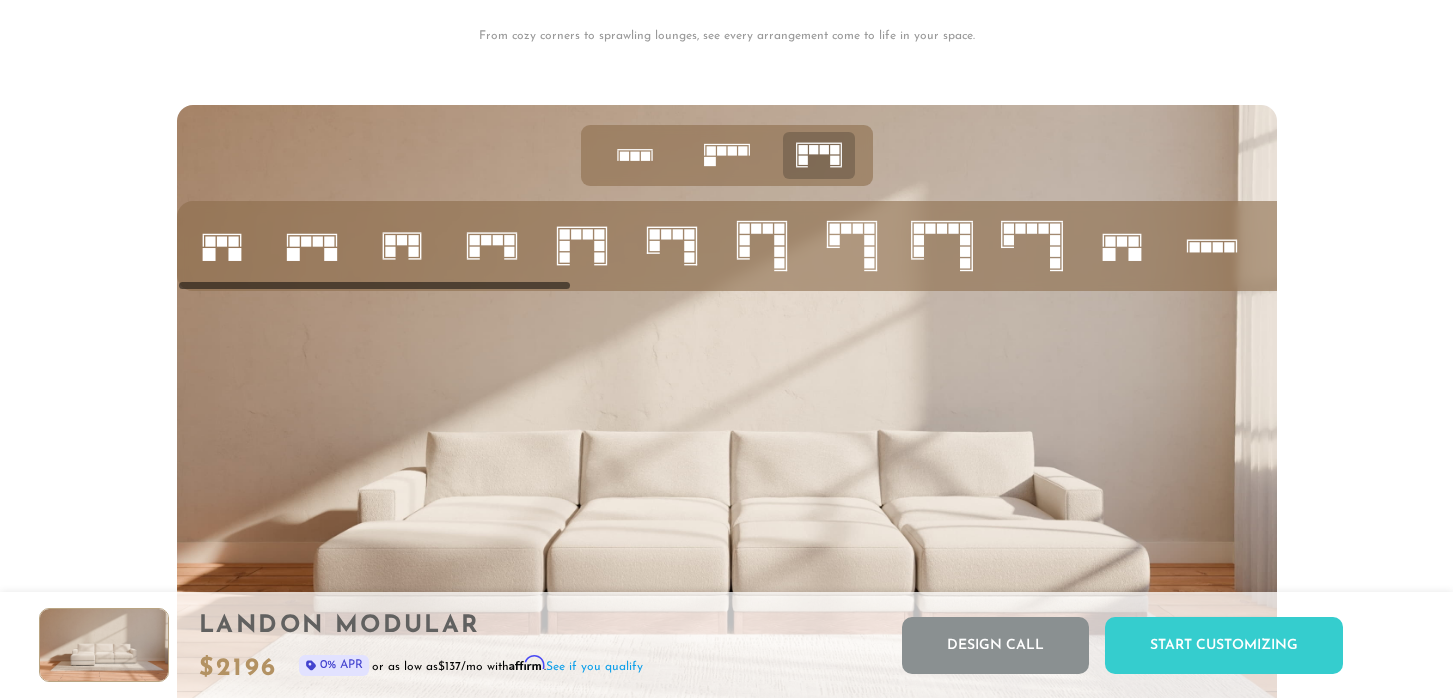click 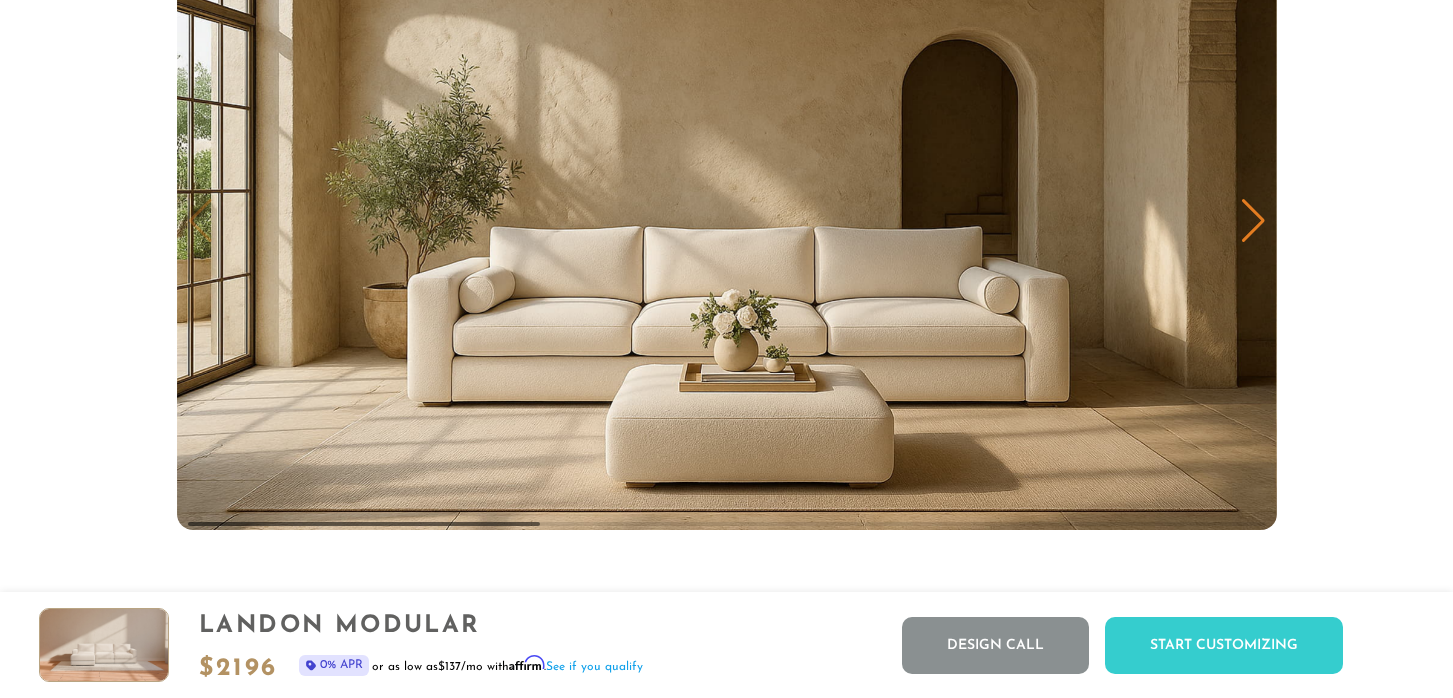 scroll, scrollTop: 9990, scrollLeft: 0, axis: vertical 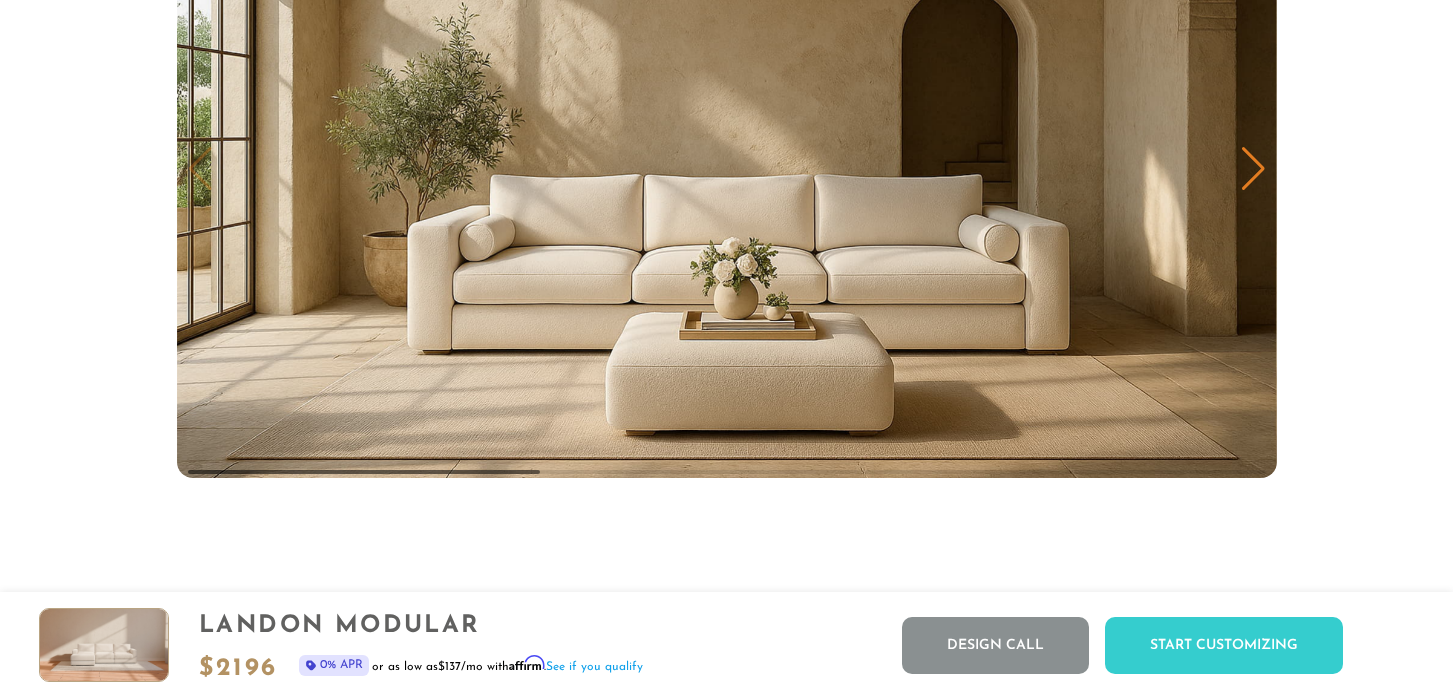 click at bounding box center (727, 168) 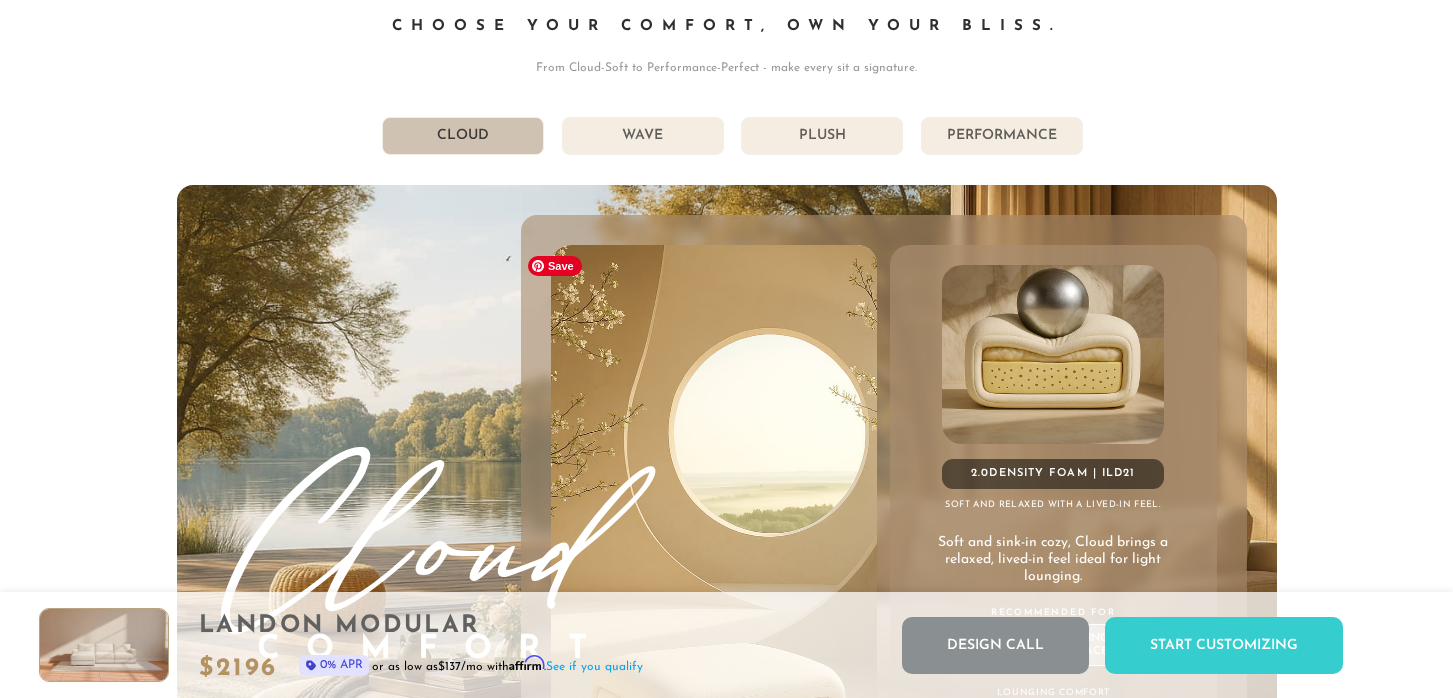 scroll, scrollTop: 10629, scrollLeft: 0, axis: vertical 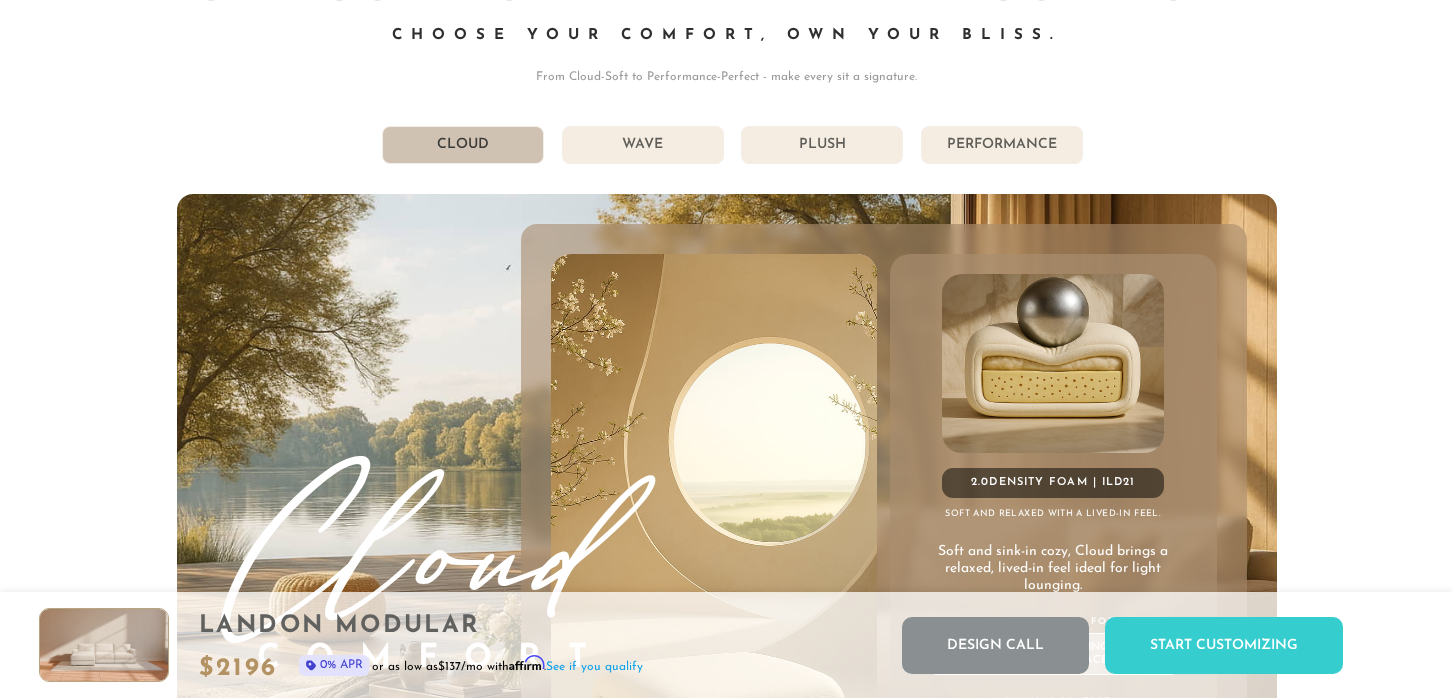 click on "Wave" at bounding box center [643, 145] 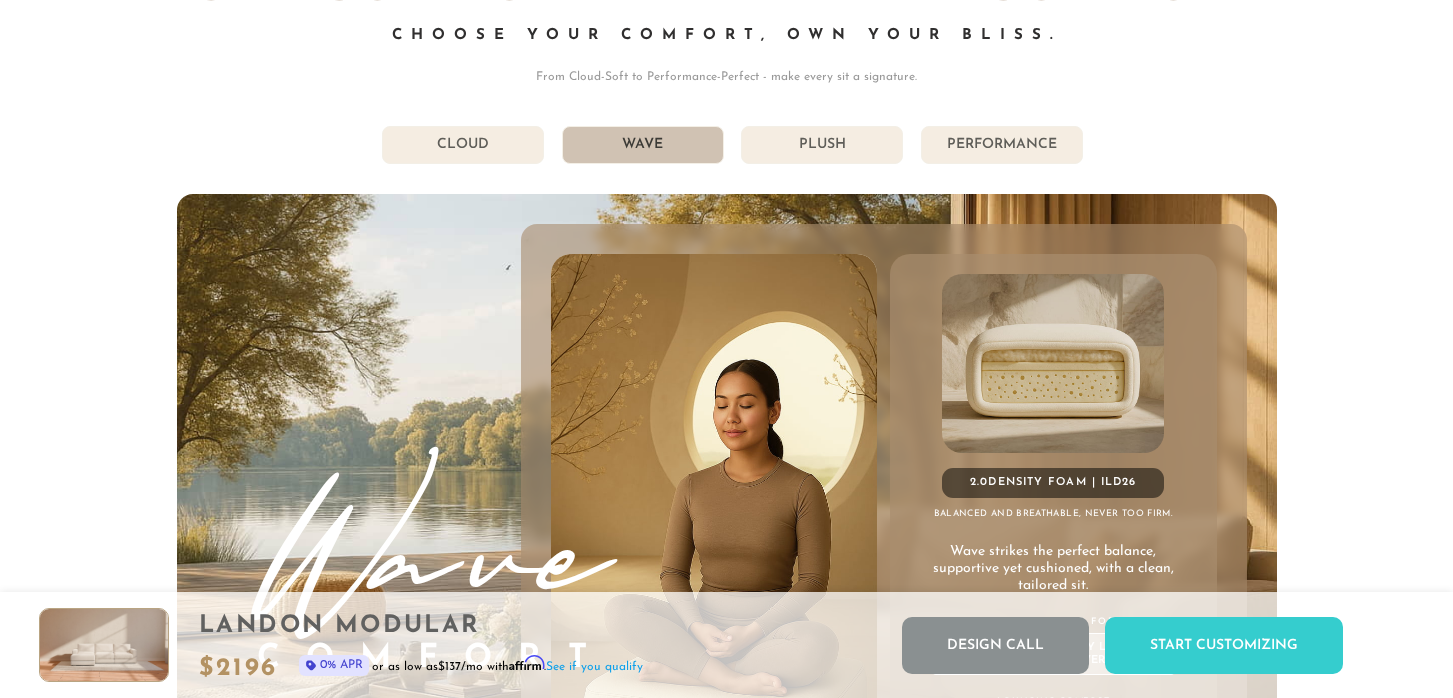 click on "Plush" at bounding box center (822, 145) 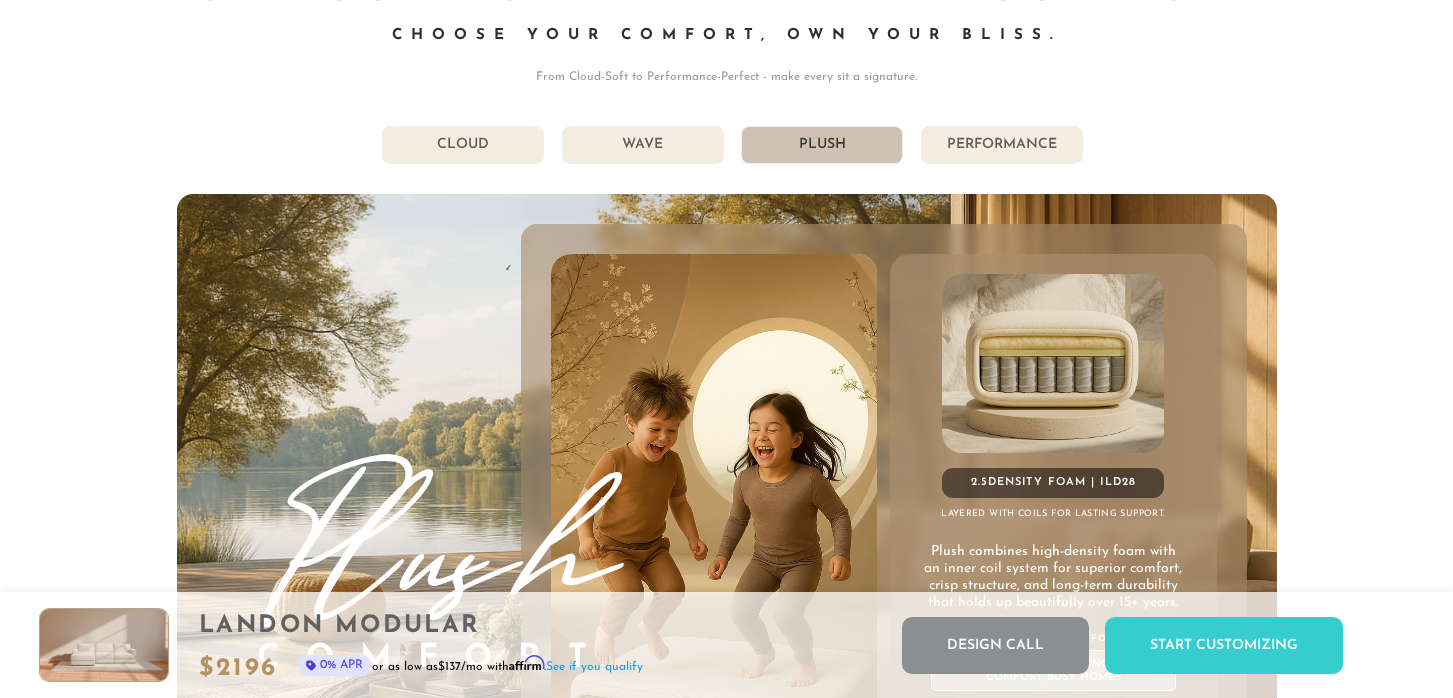 click on "Plush" at bounding box center [822, 145] 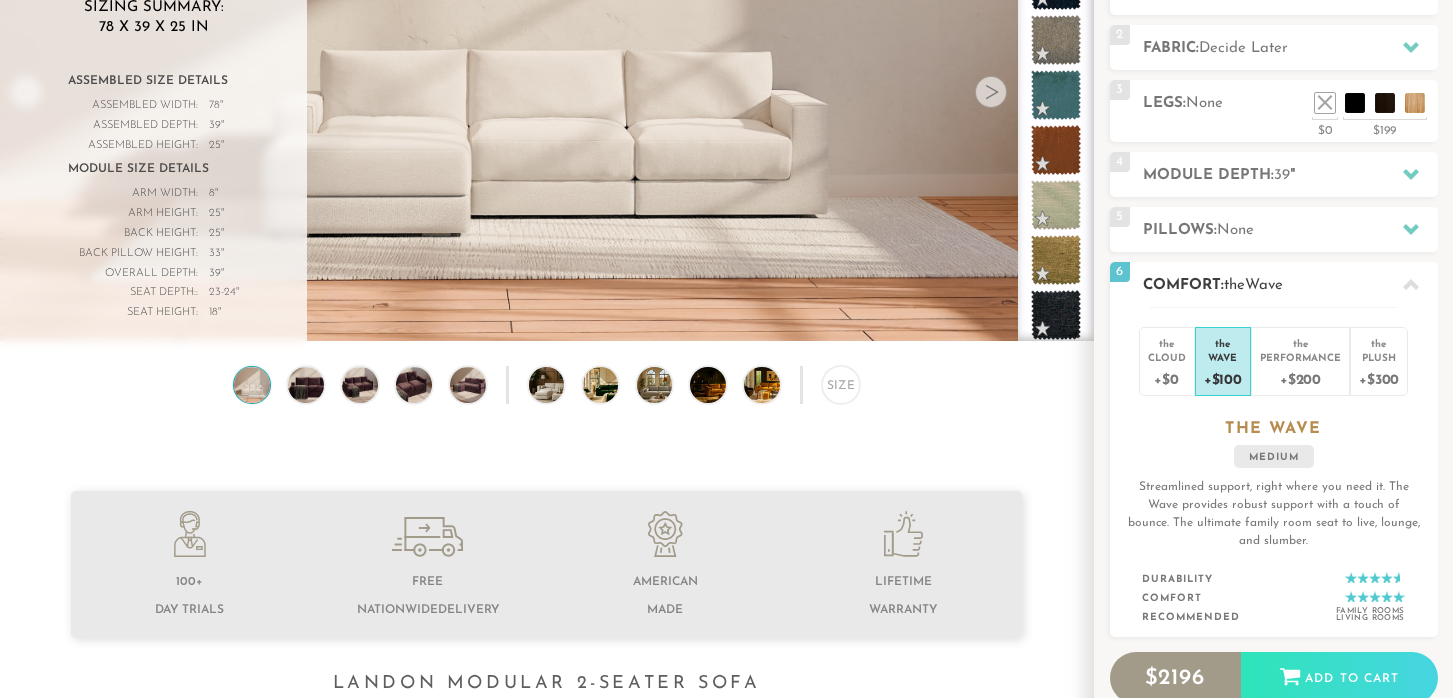 scroll, scrollTop: 356, scrollLeft: 0, axis: vertical 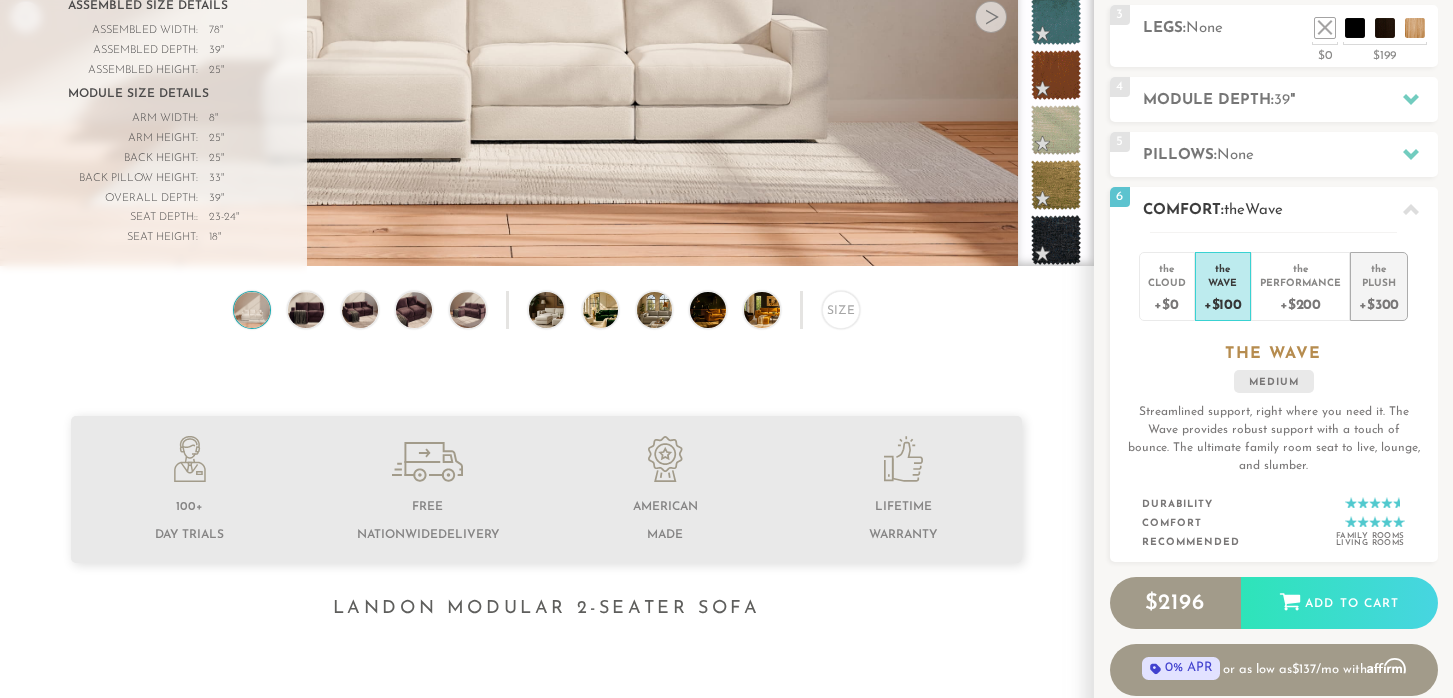 click on "the Plush +$300" at bounding box center [1379, 286] 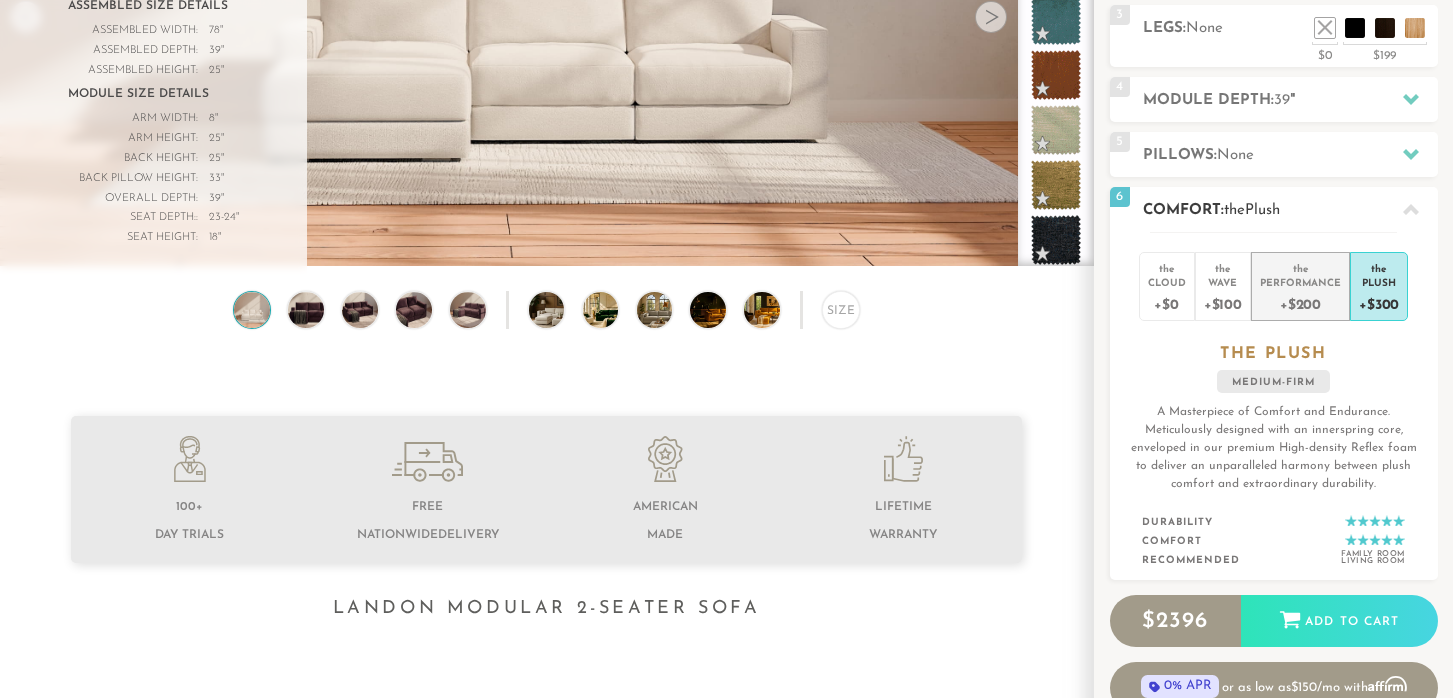 click on "+$200" at bounding box center [1300, 303] 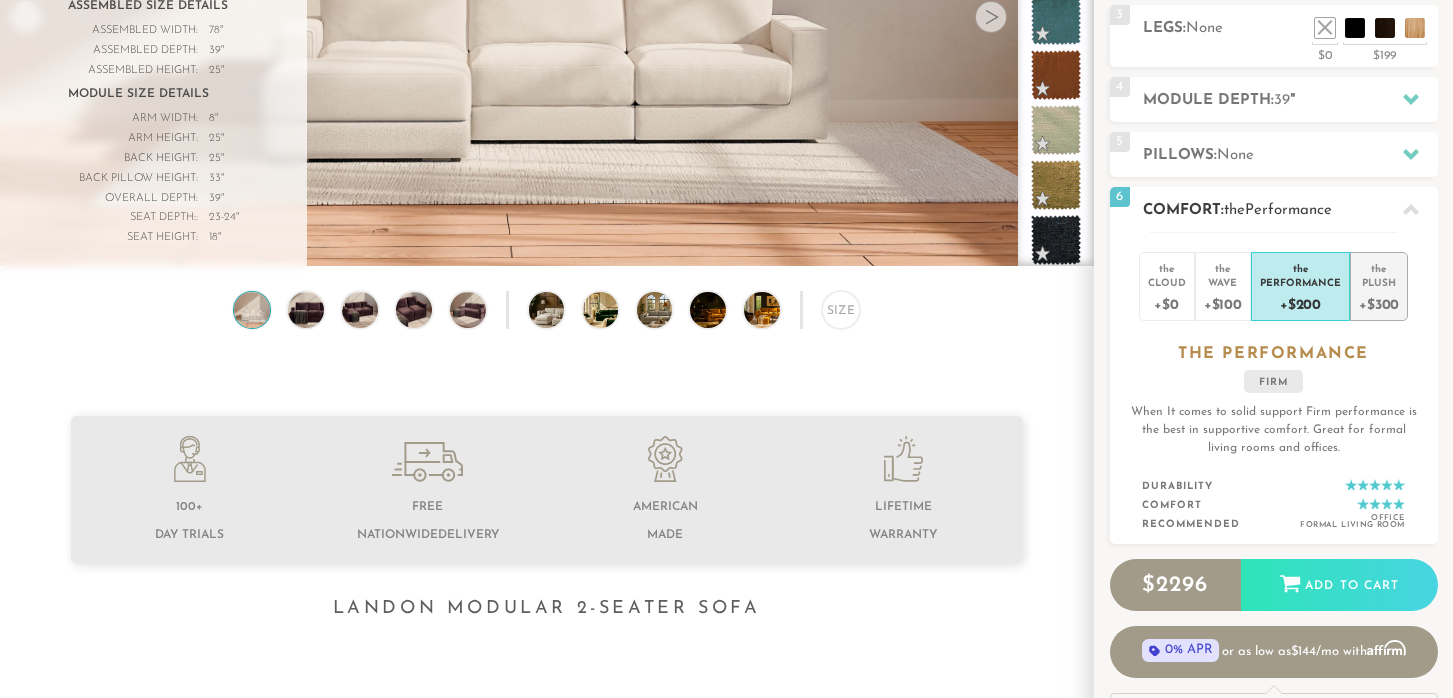 click on "+$300" at bounding box center (1379, 303) 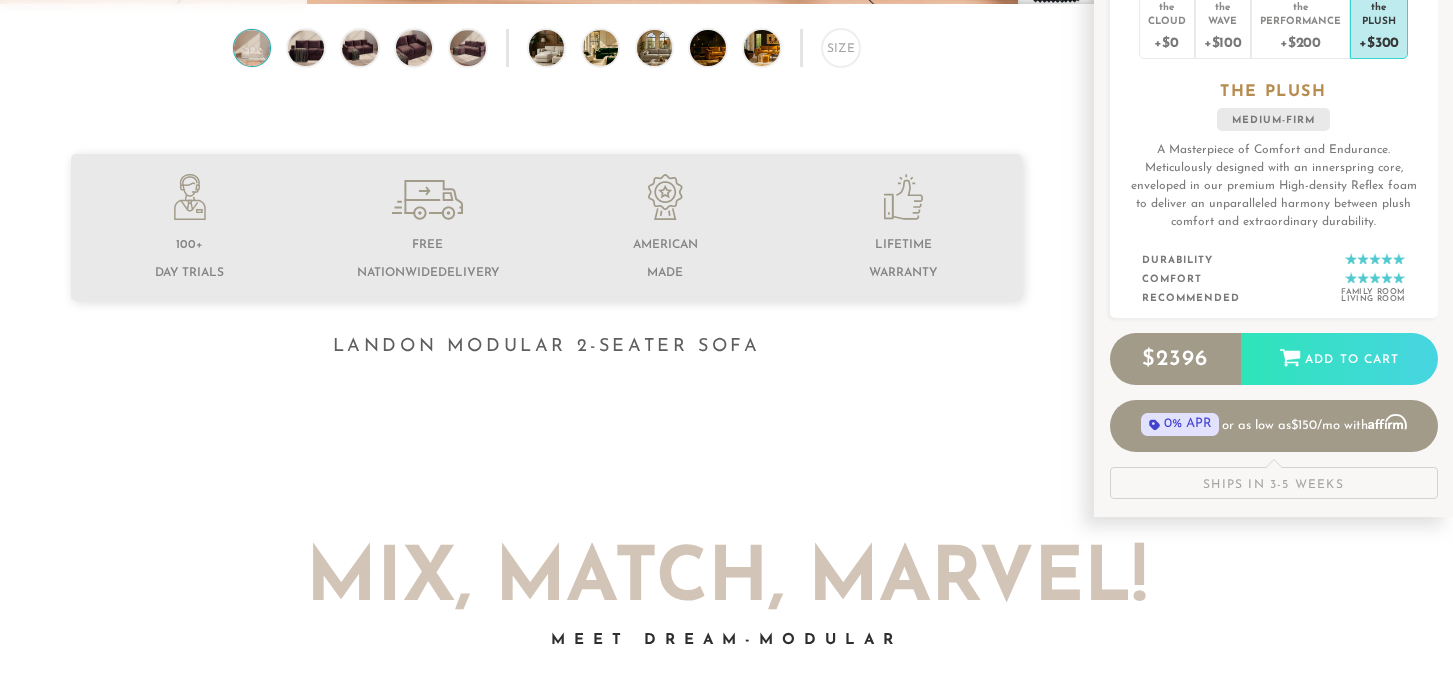 scroll, scrollTop: 676, scrollLeft: 0, axis: vertical 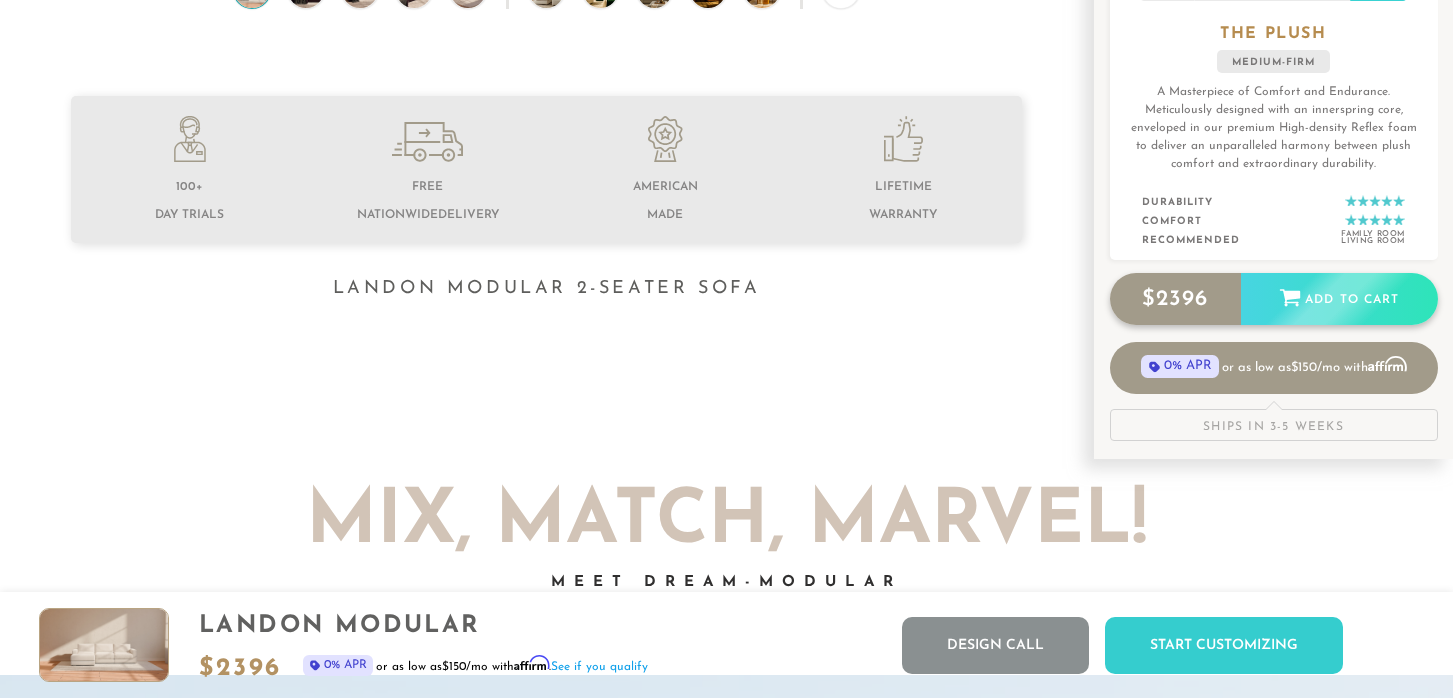 click on "Add to Cart" at bounding box center (1339, 300) 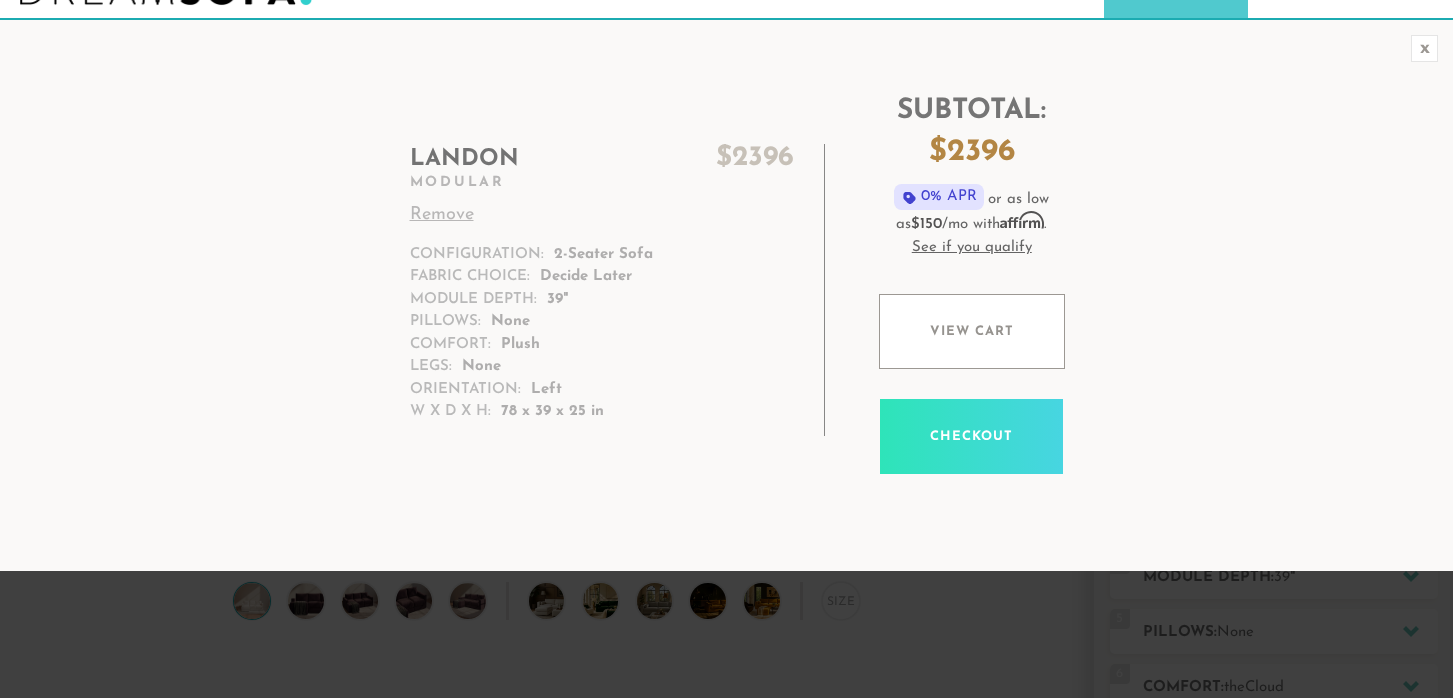 scroll, scrollTop: 0, scrollLeft: 0, axis: both 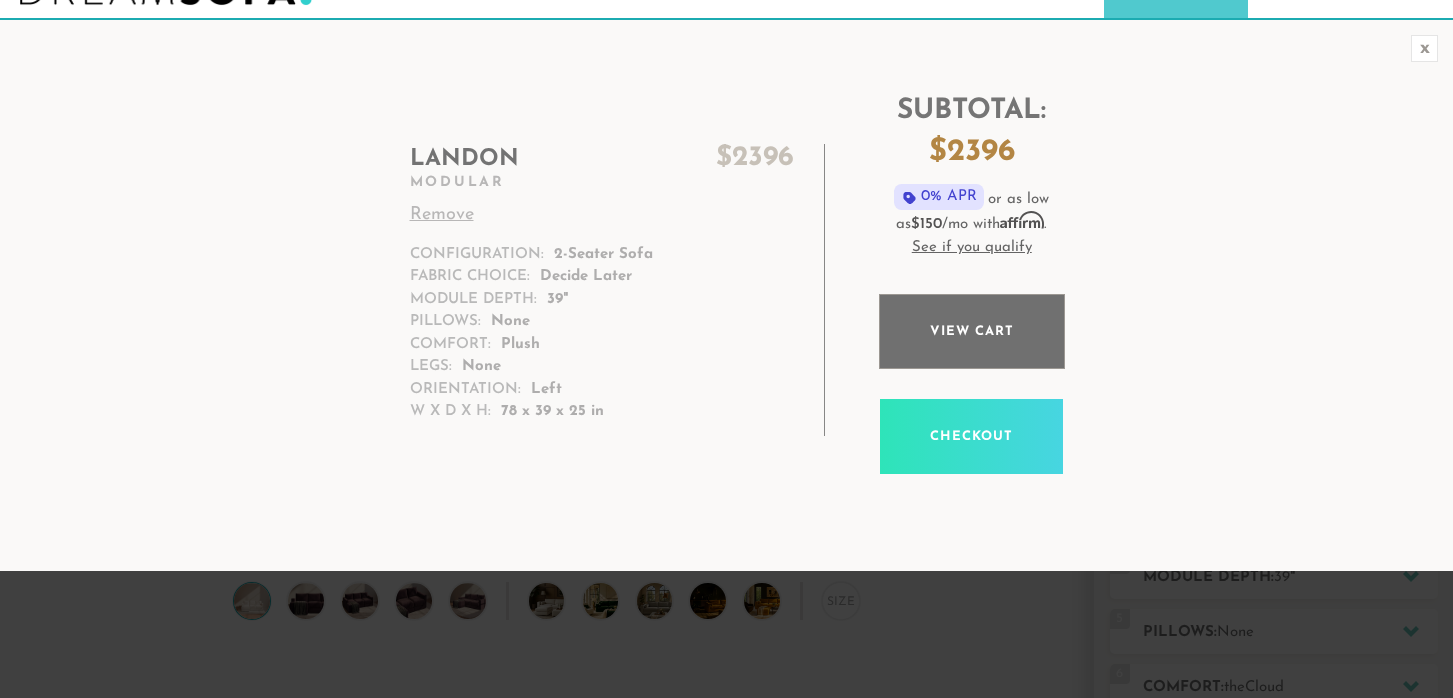 click on "View cart" at bounding box center [972, 331] 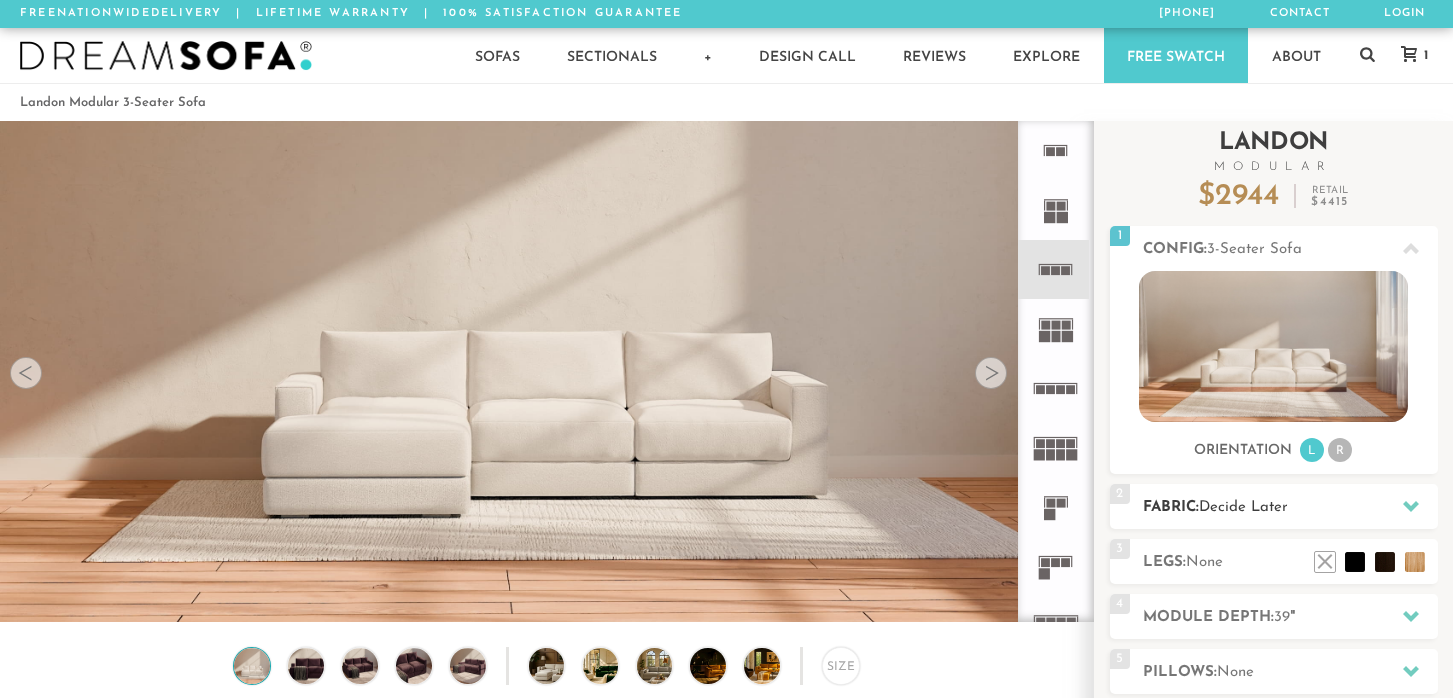 scroll, scrollTop: 0, scrollLeft: 0, axis: both 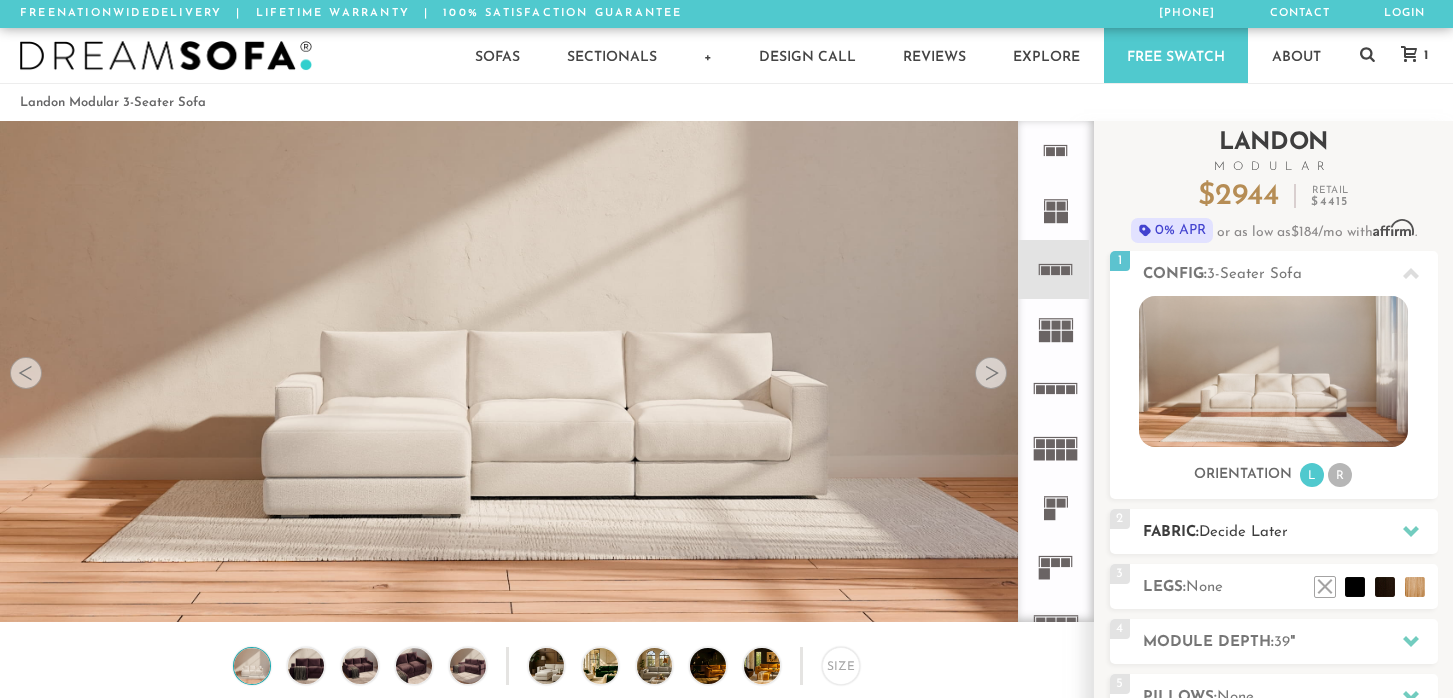 click on "2
Fabric:  Decide Later" at bounding box center [1274, 531] 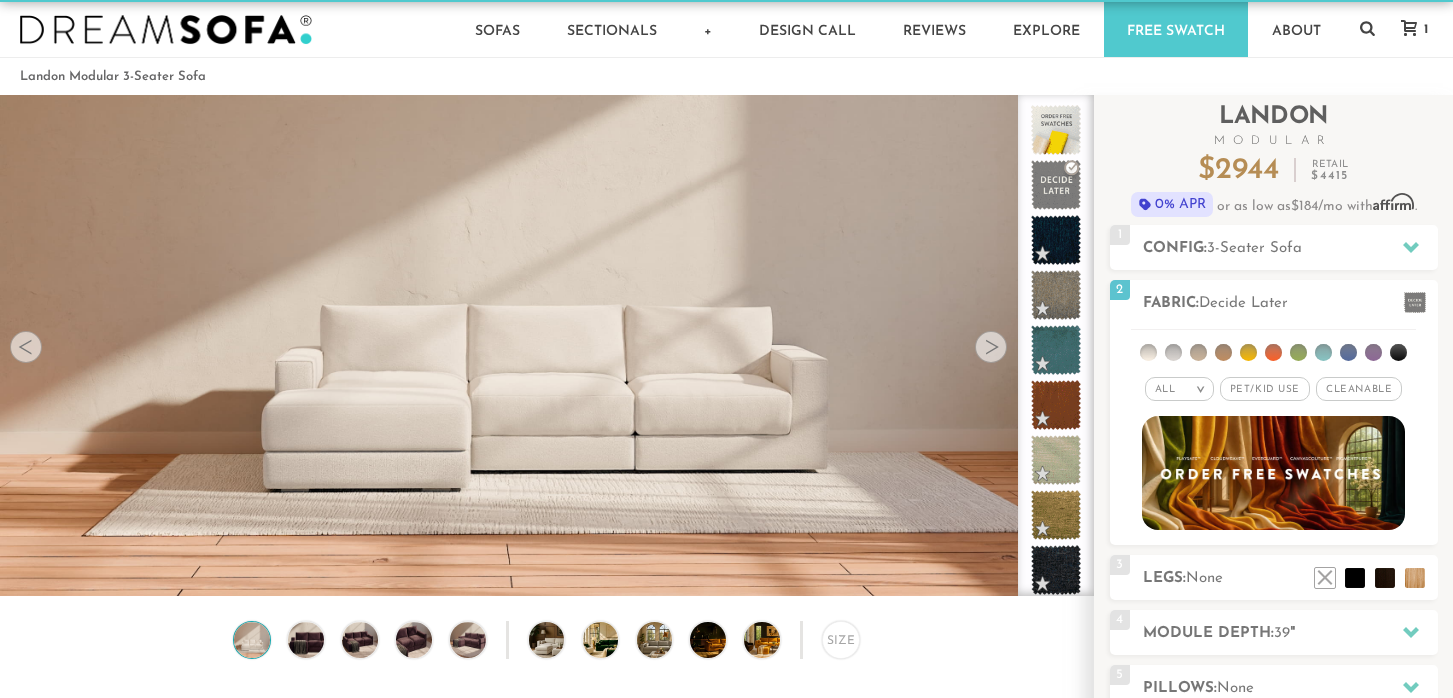 scroll, scrollTop: 29, scrollLeft: 0, axis: vertical 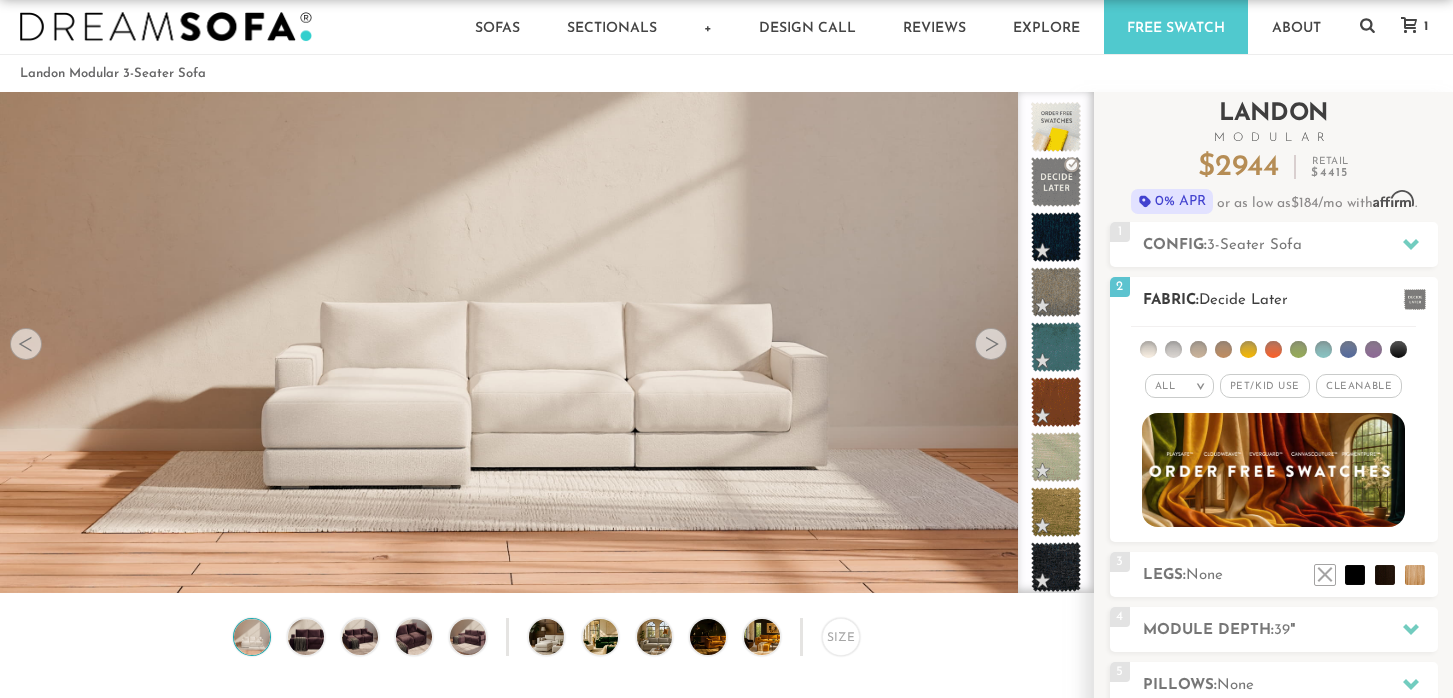 click at bounding box center (1273, 470) 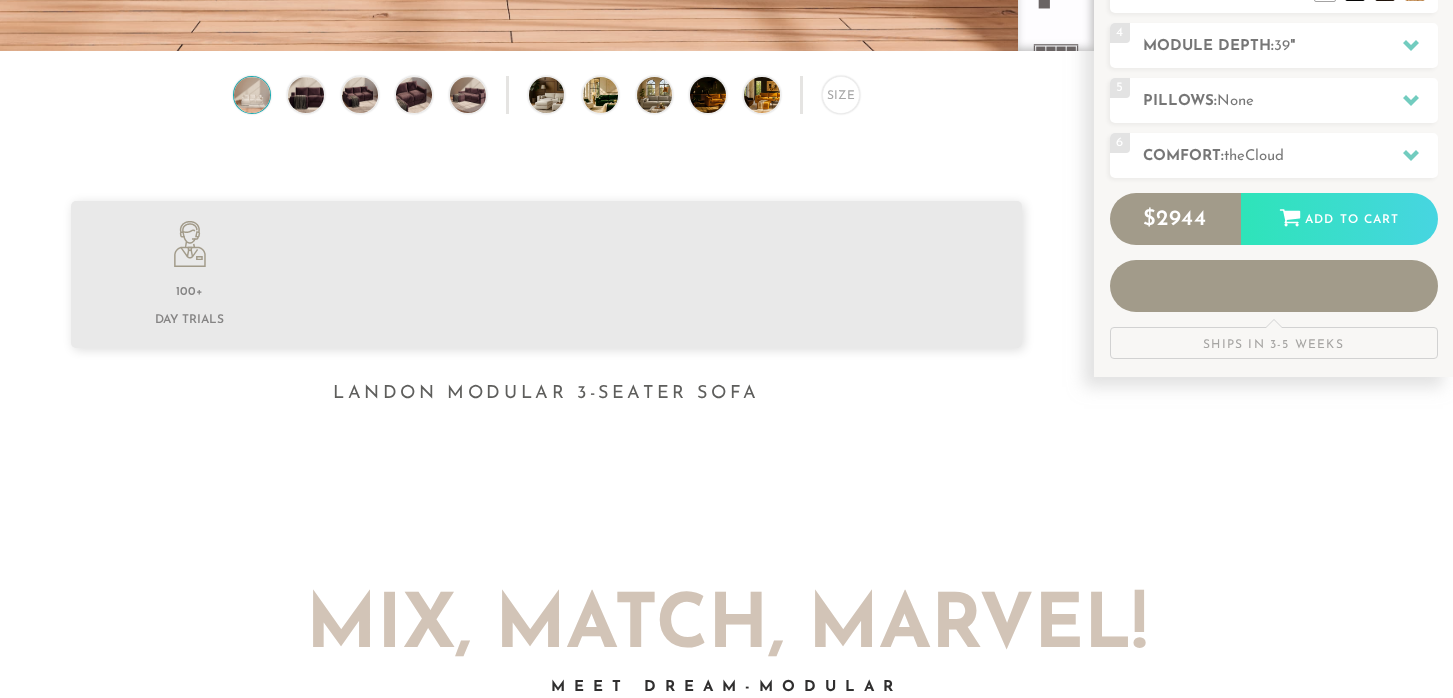 scroll, scrollTop: 0, scrollLeft: 0, axis: both 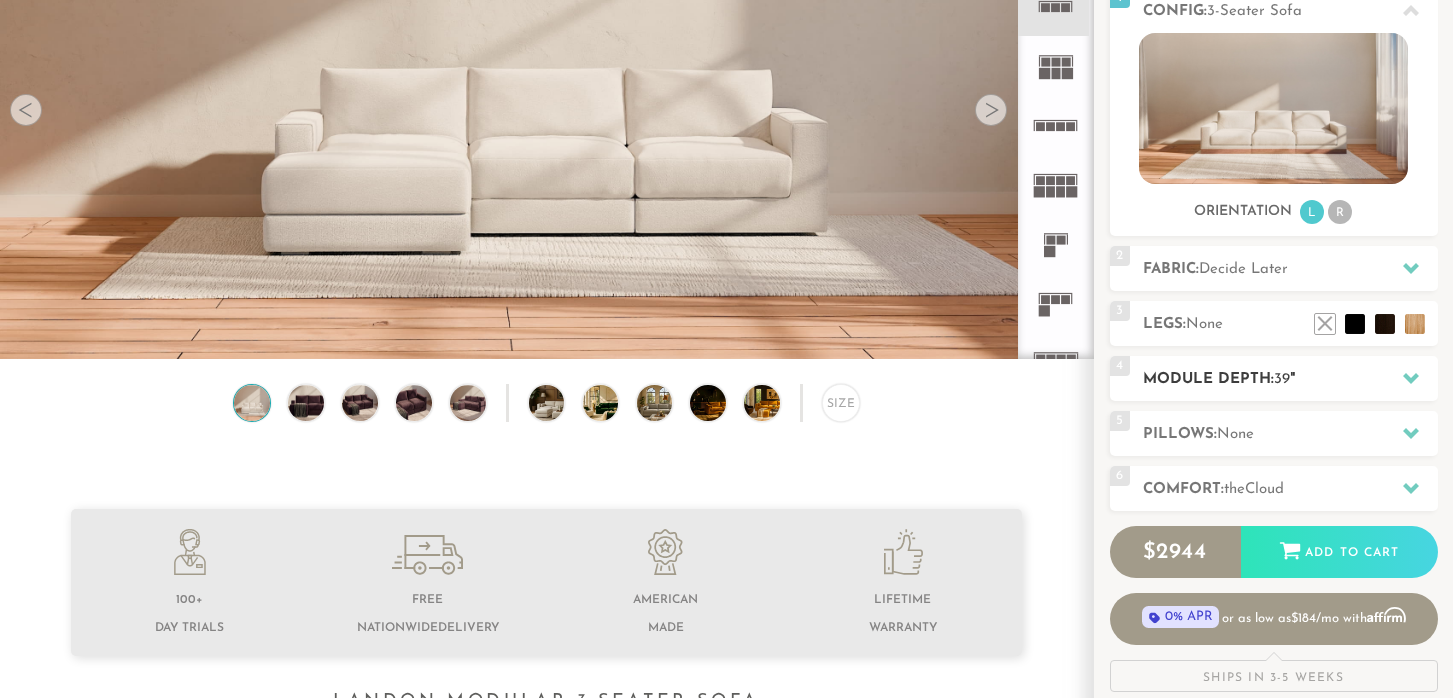 click on "Module Depth:  39 "" at bounding box center (1290, 379) 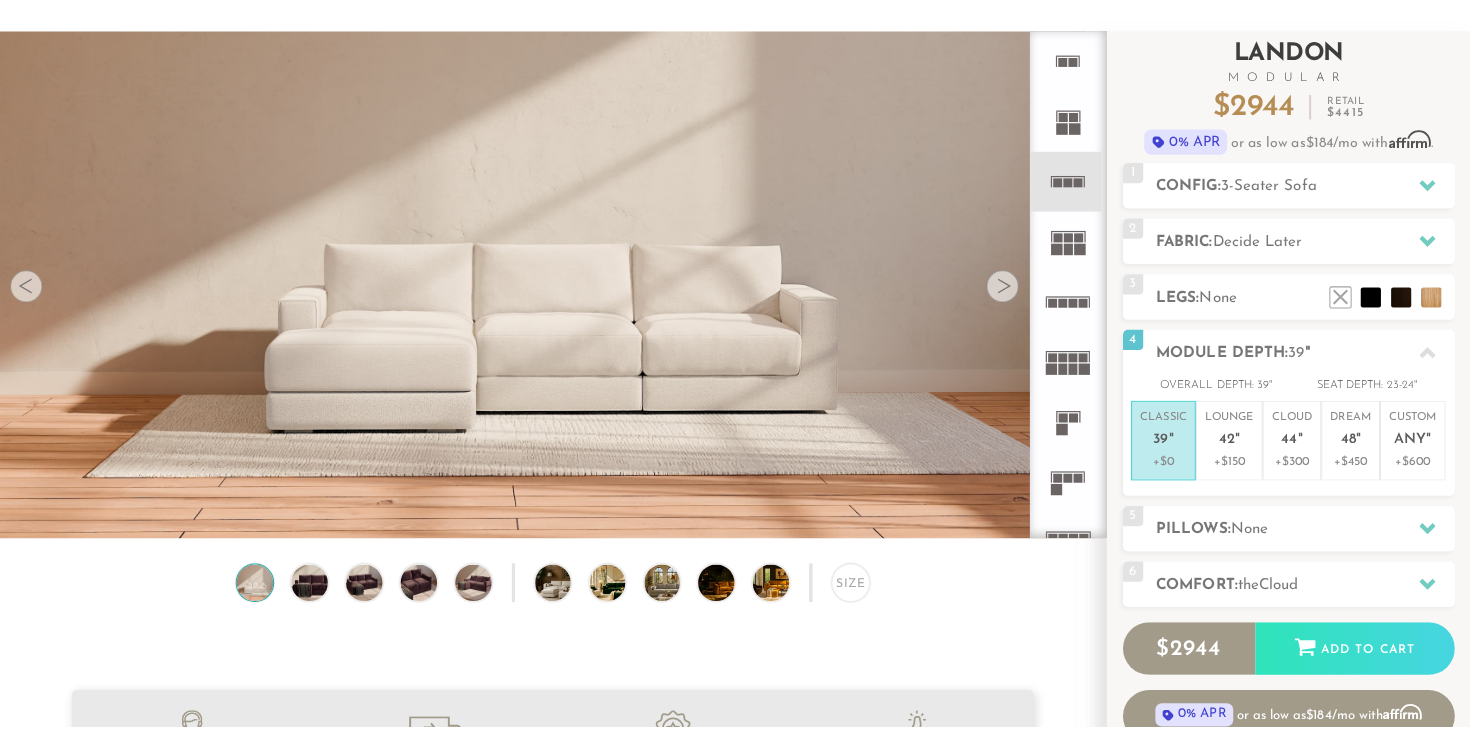 scroll, scrollTop: 0, scrollLeft: 0, axis: both 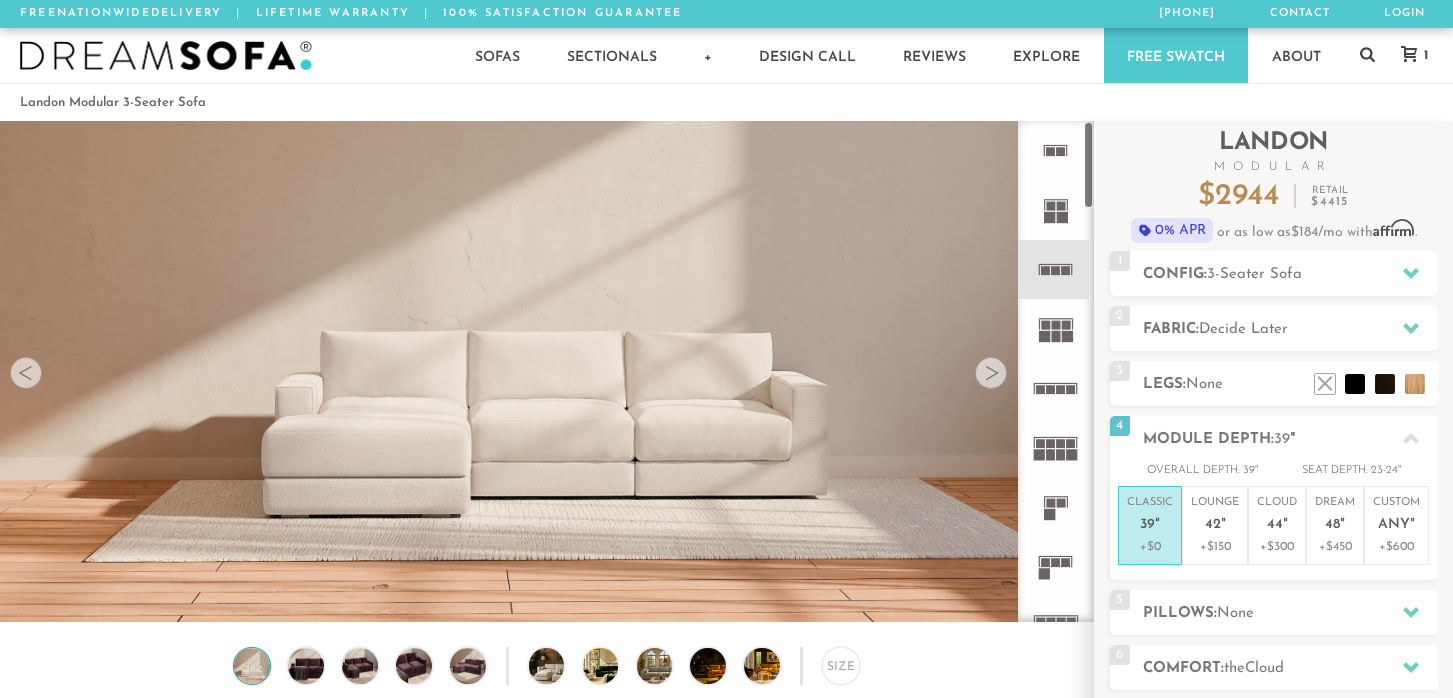 click at bounding box center [991, 373] 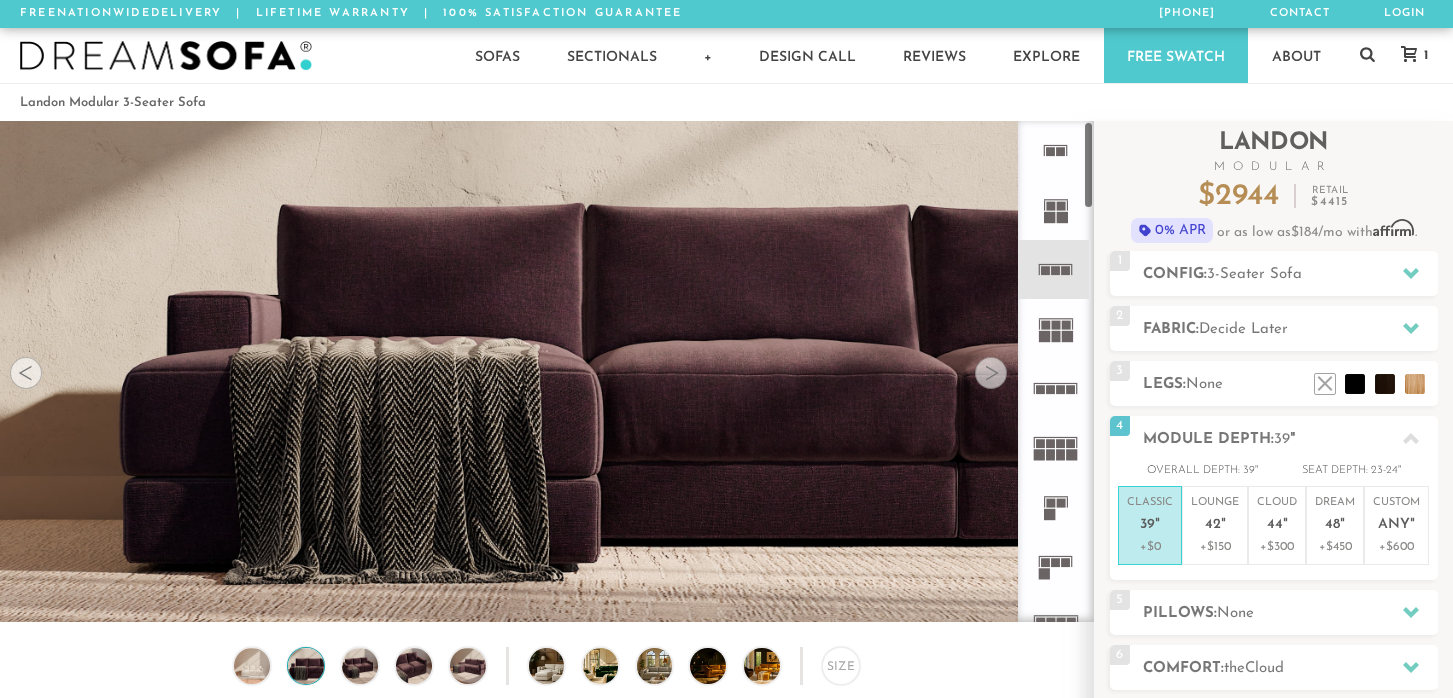 click at bounding box center (991, 373) 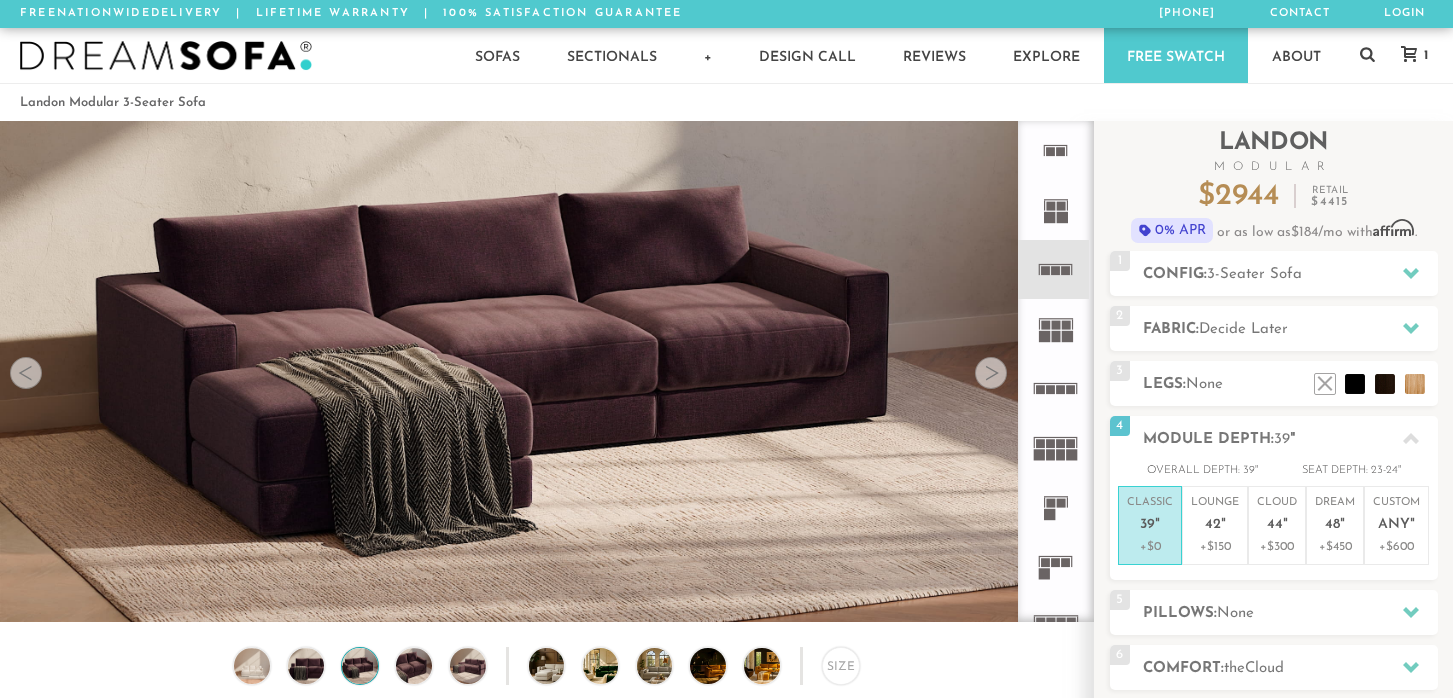click at bounding box center (991, 373) 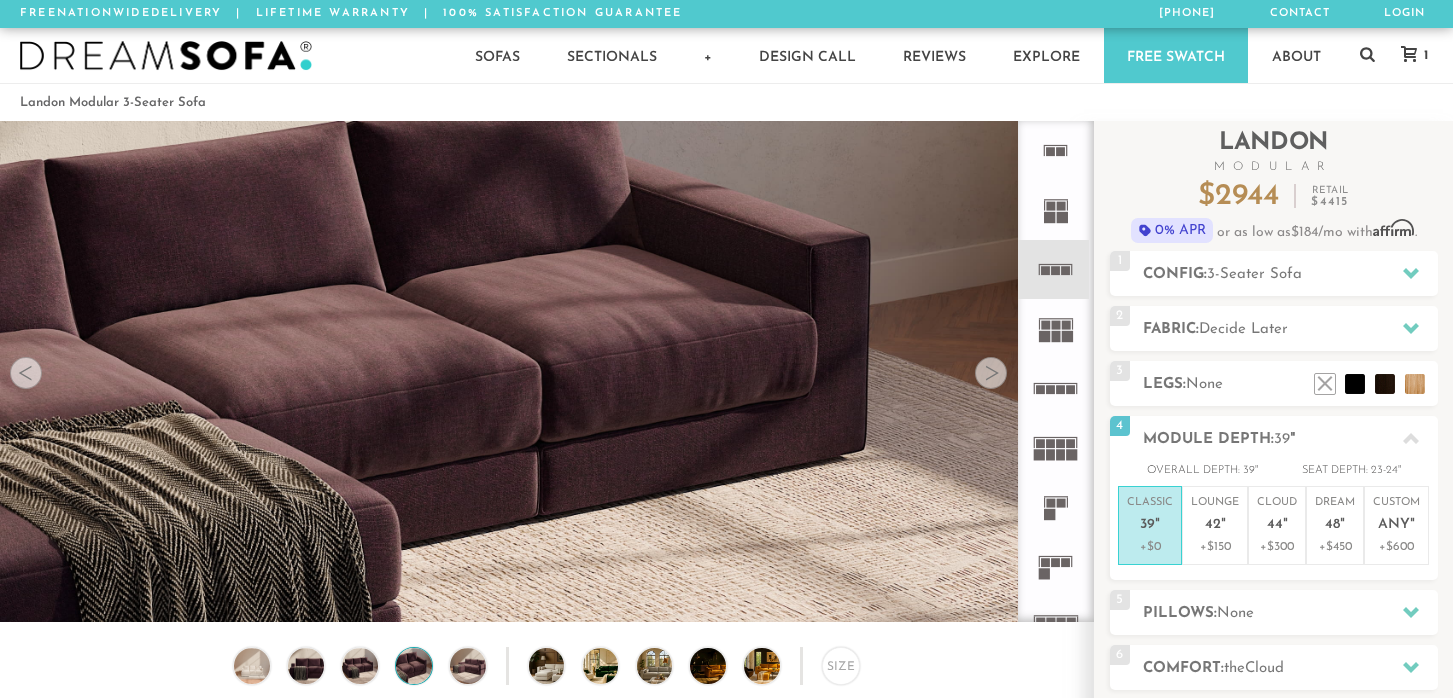click at bounding box center (991, 373) 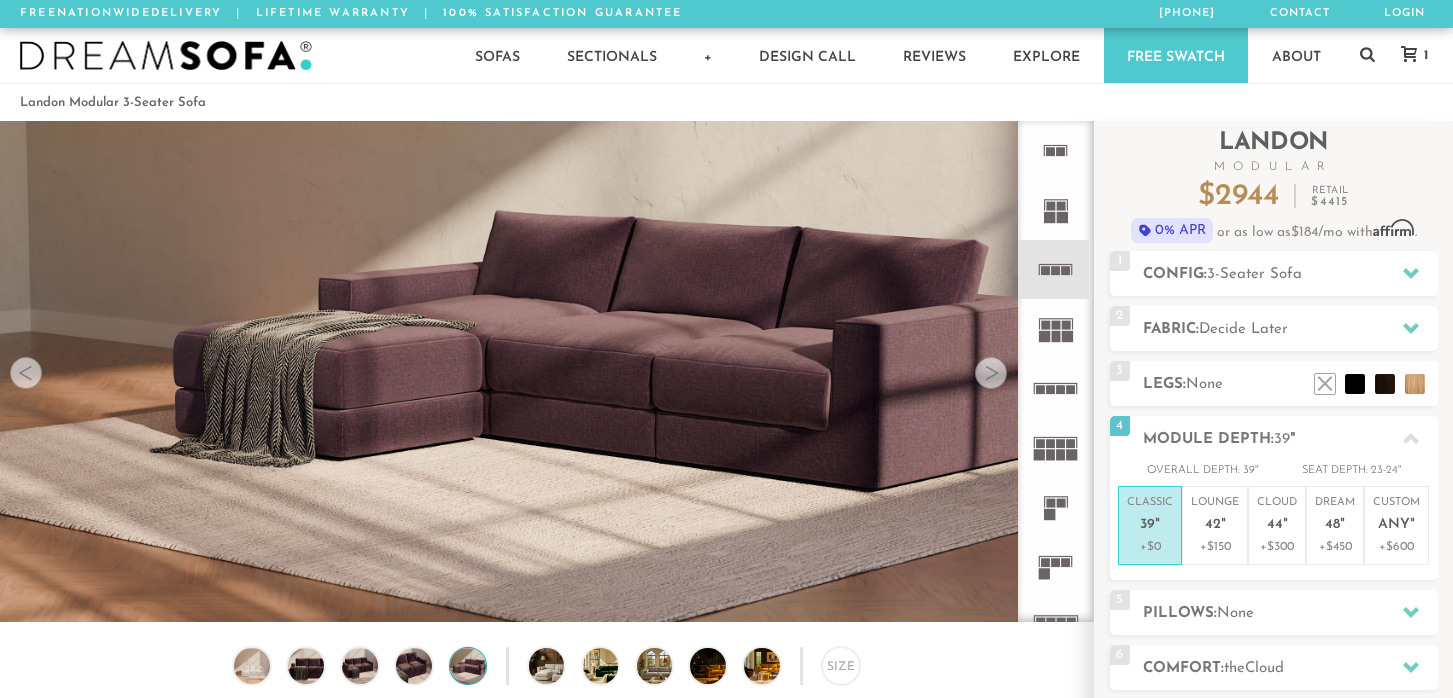 click at bounding box center [991, 373] 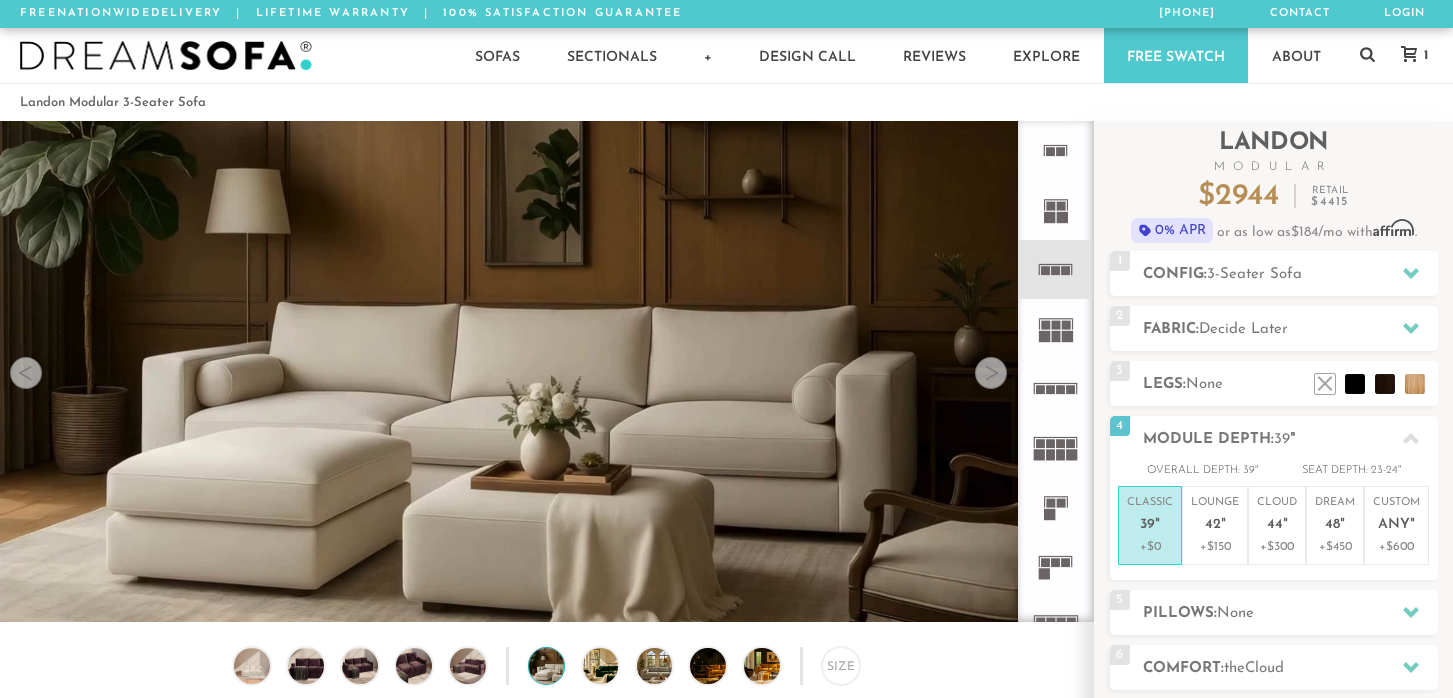 click at bounding box center (991, 373) 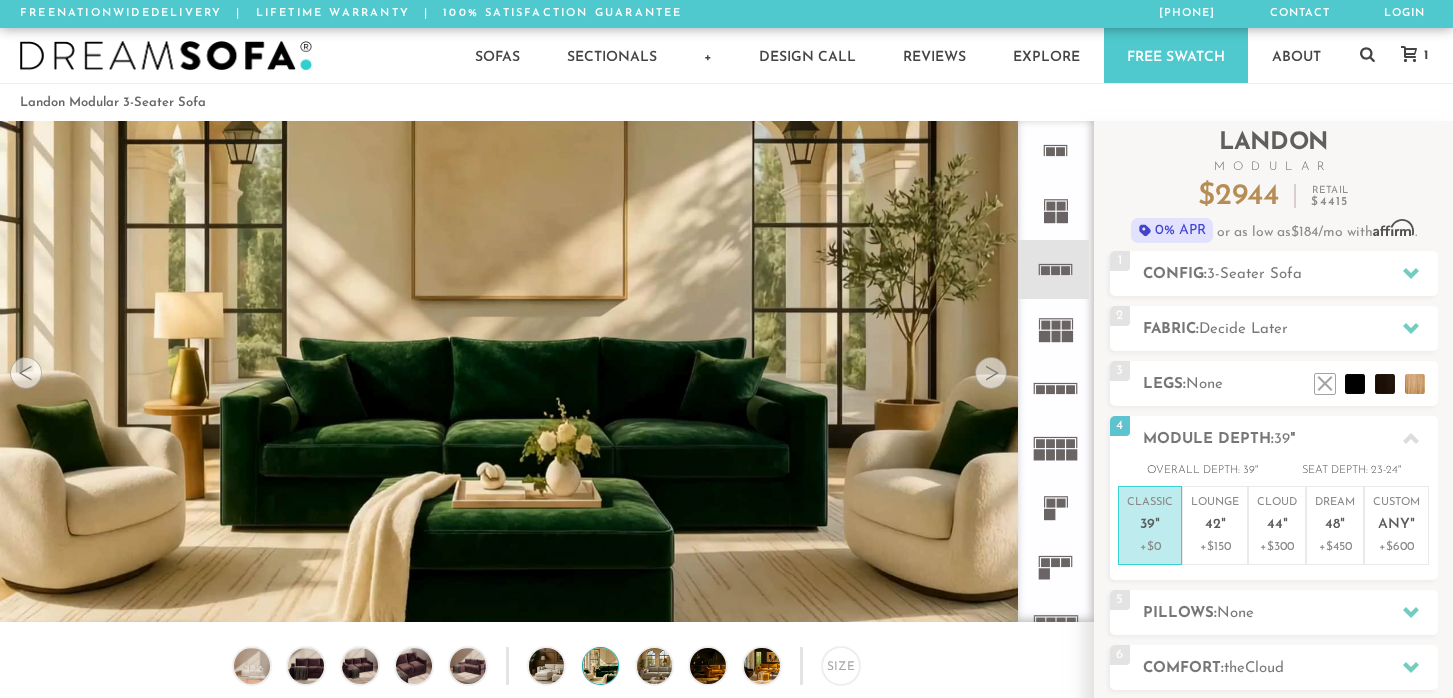 click at bounding box center [26, 373] 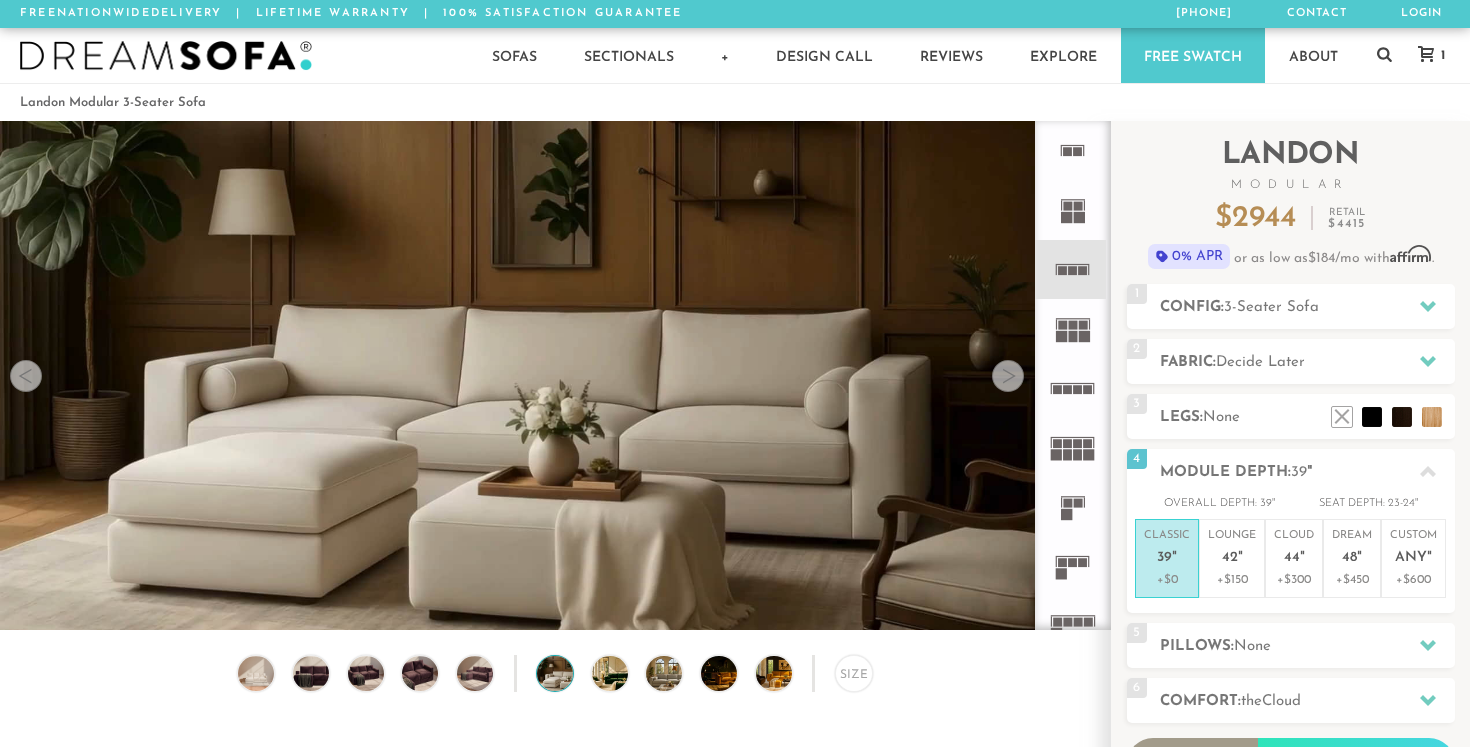 scroll, scrollTop: 1, scrollLeft: 1, axis: both 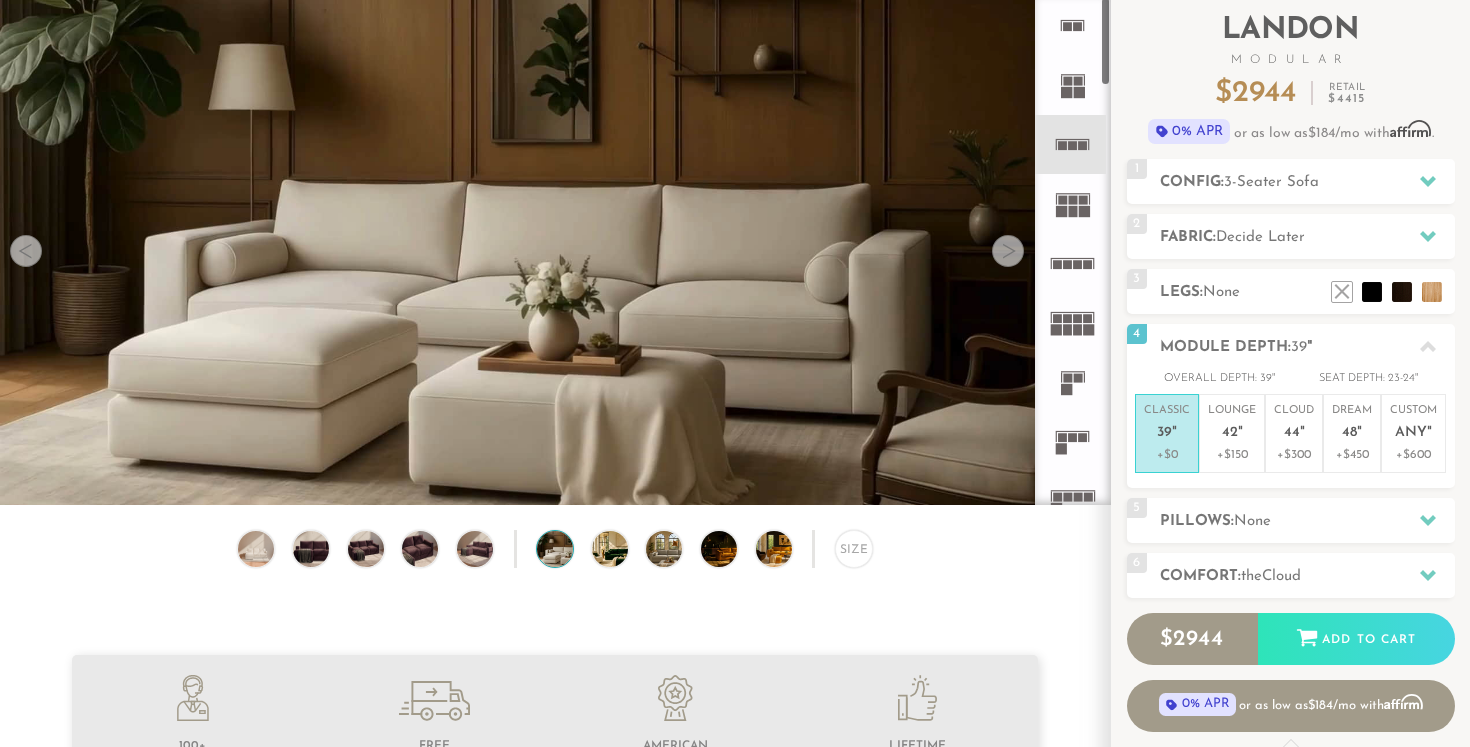 click at bounding box center [1008, 251] 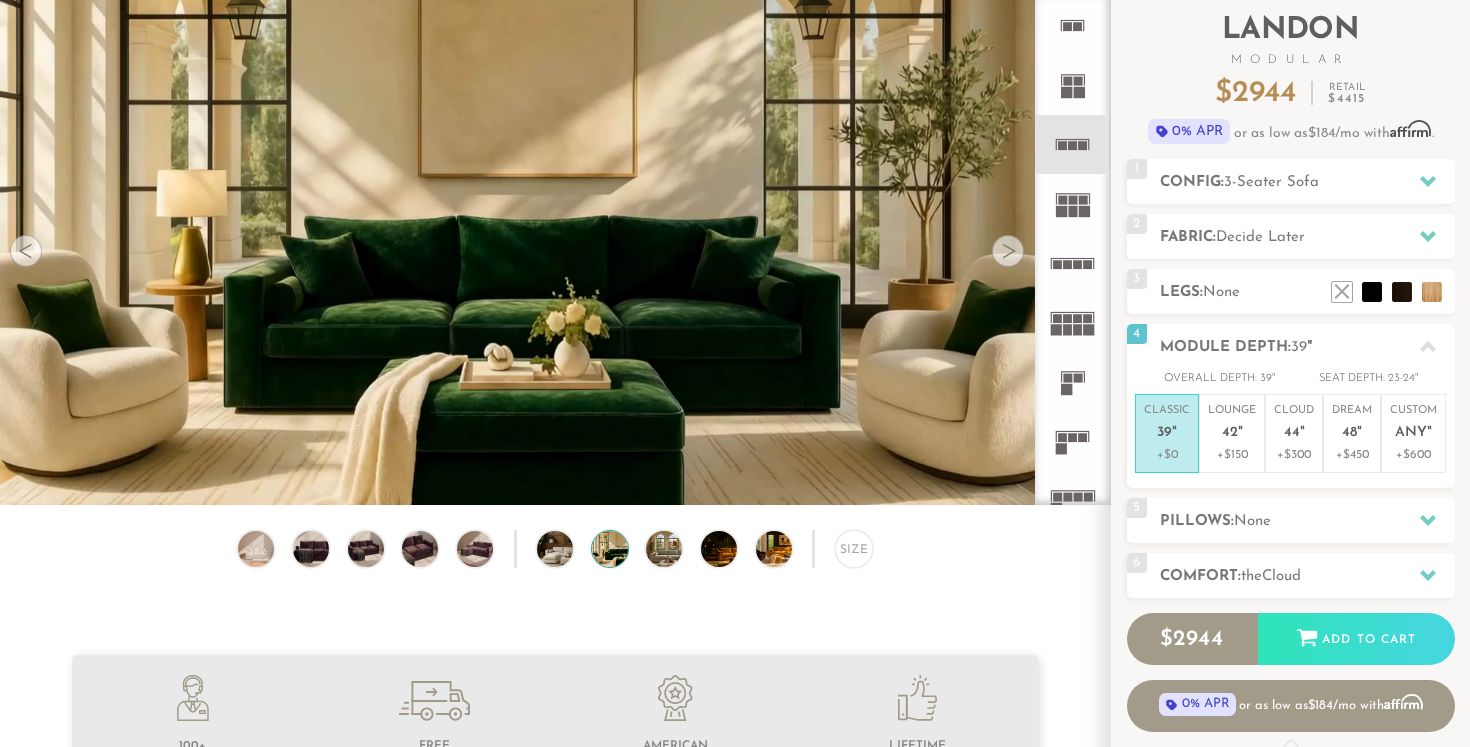 click at bounding box center (1008, 251) 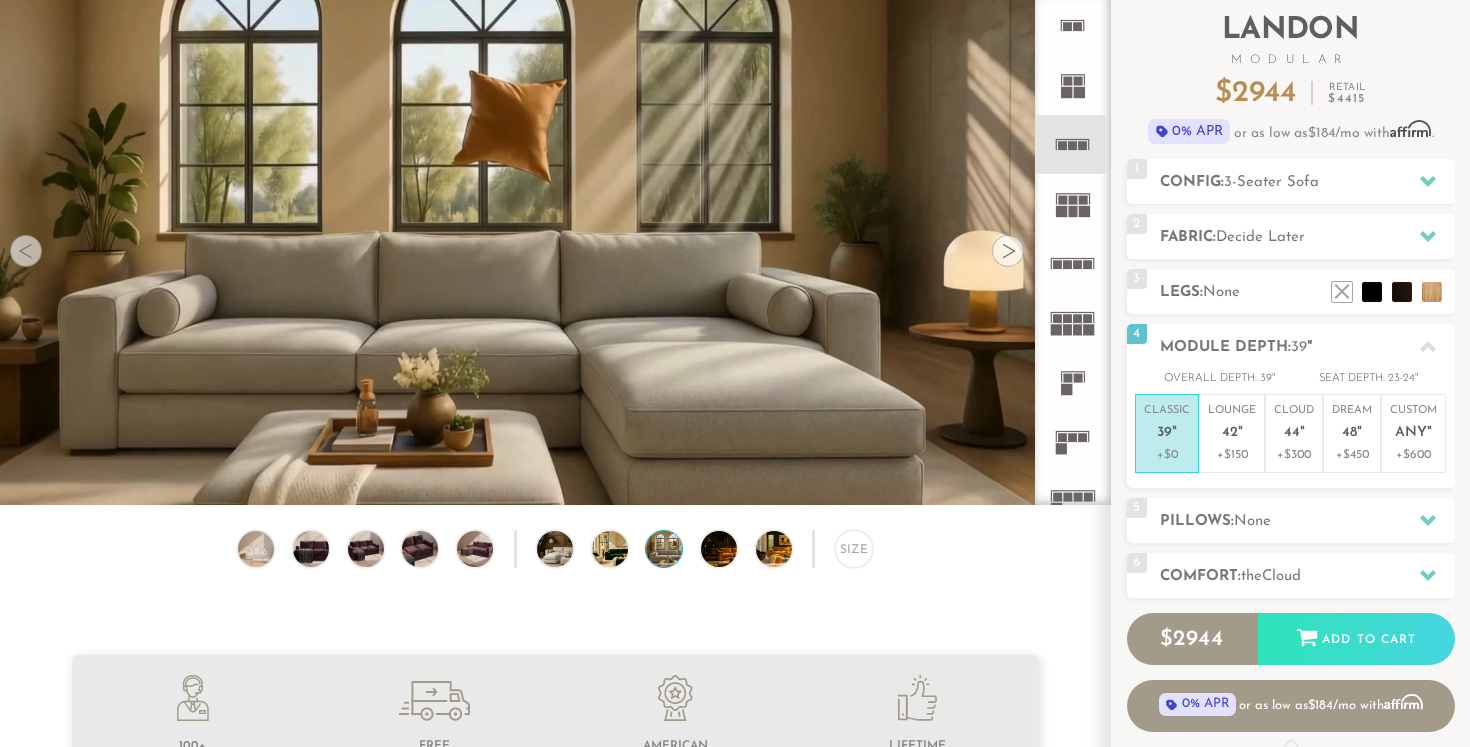 click at bounding box center (1008, 251) 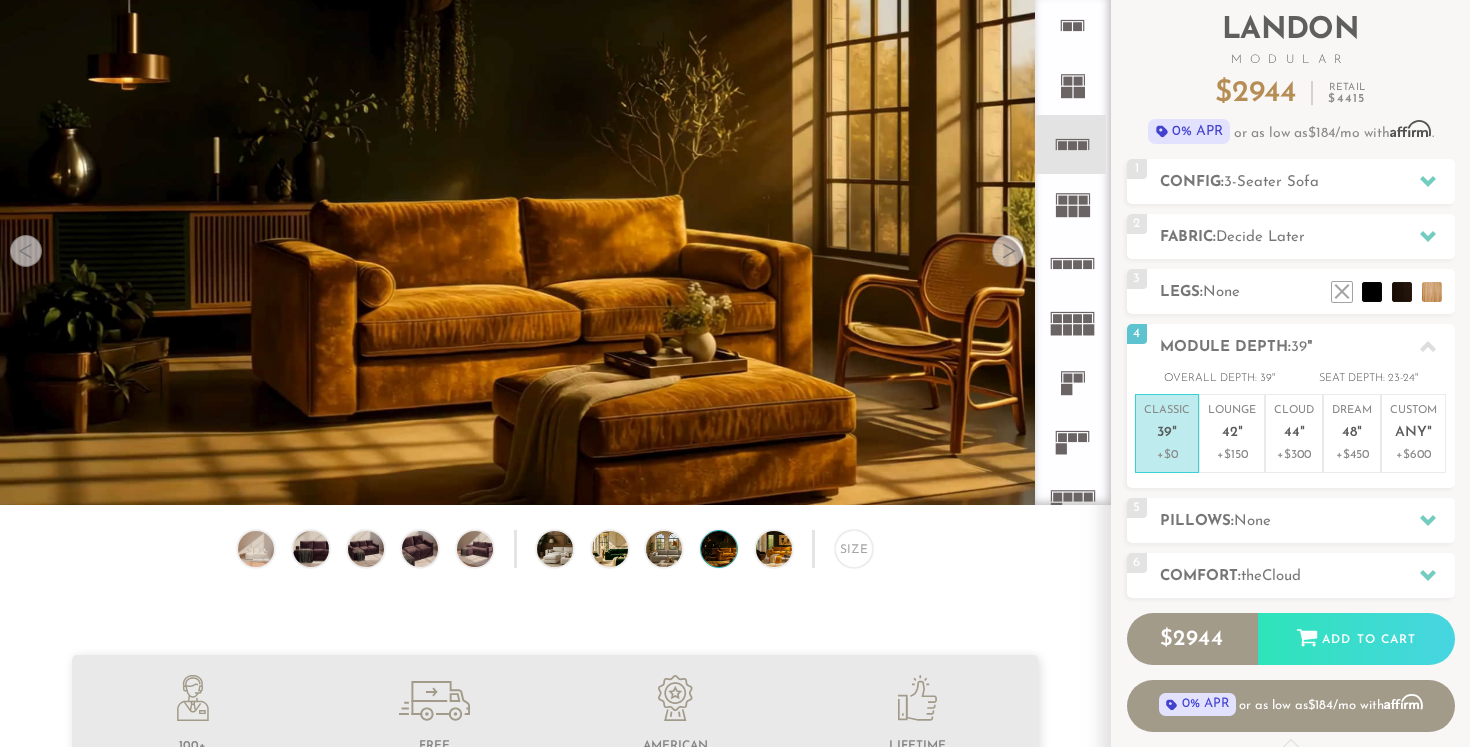 click at bounding box center [1008, 251] 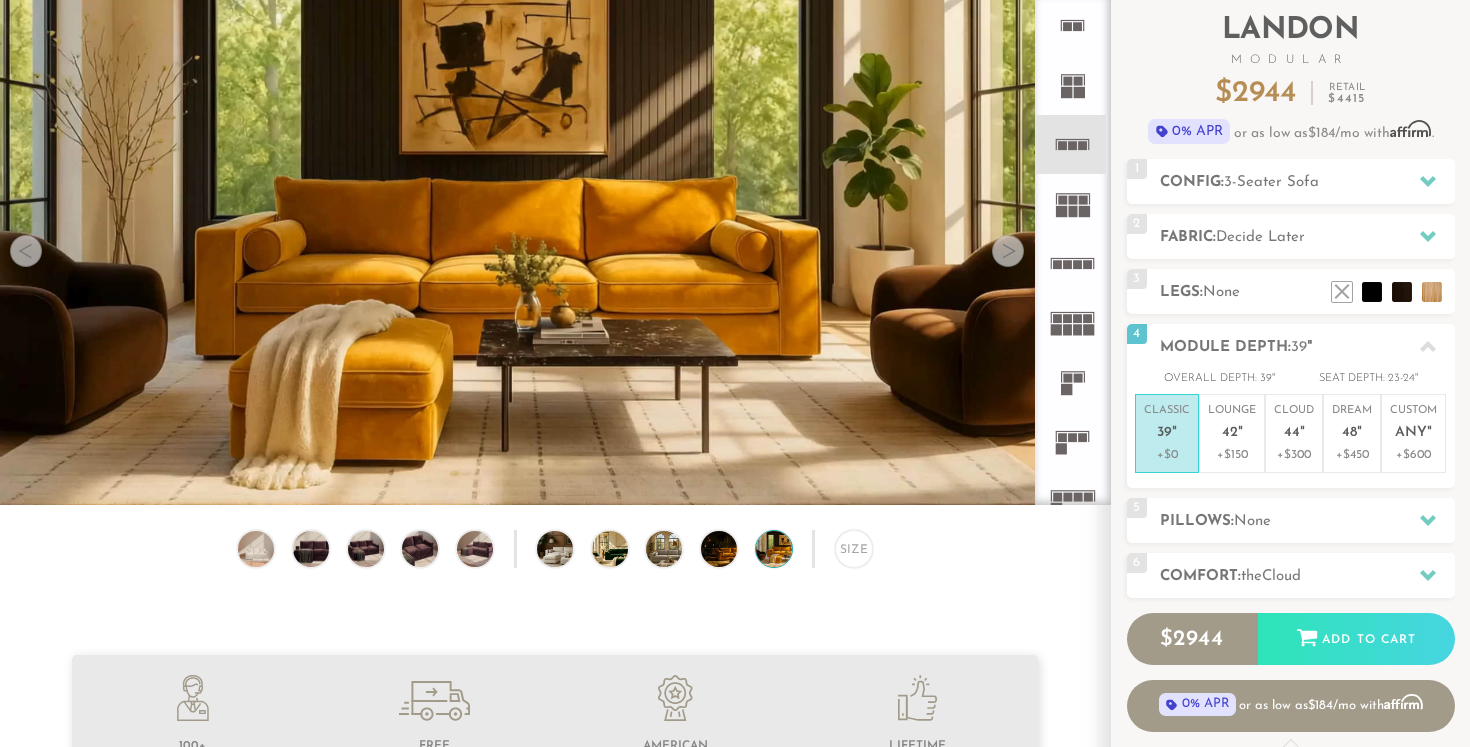 click at bounding box center (26, 251) 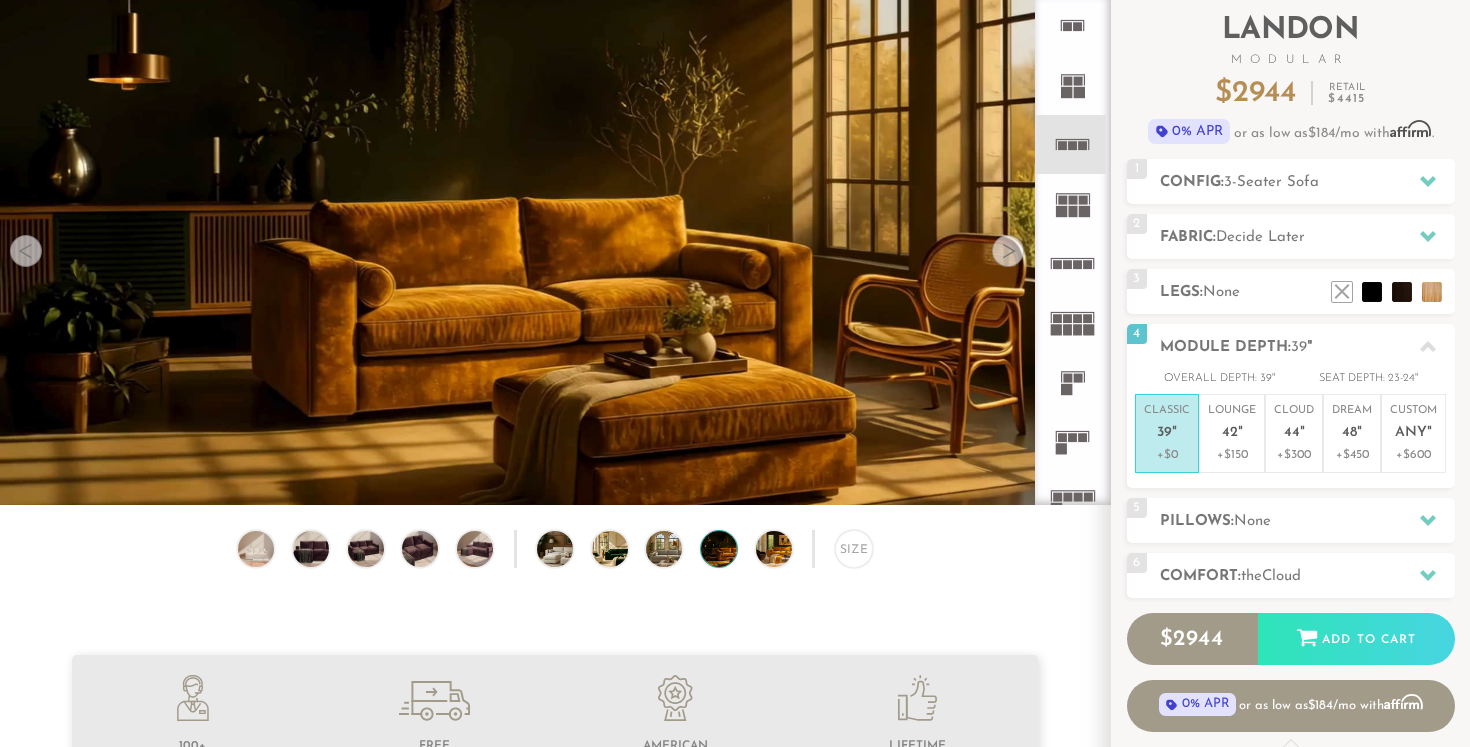 click at bounding box center (26, 251) 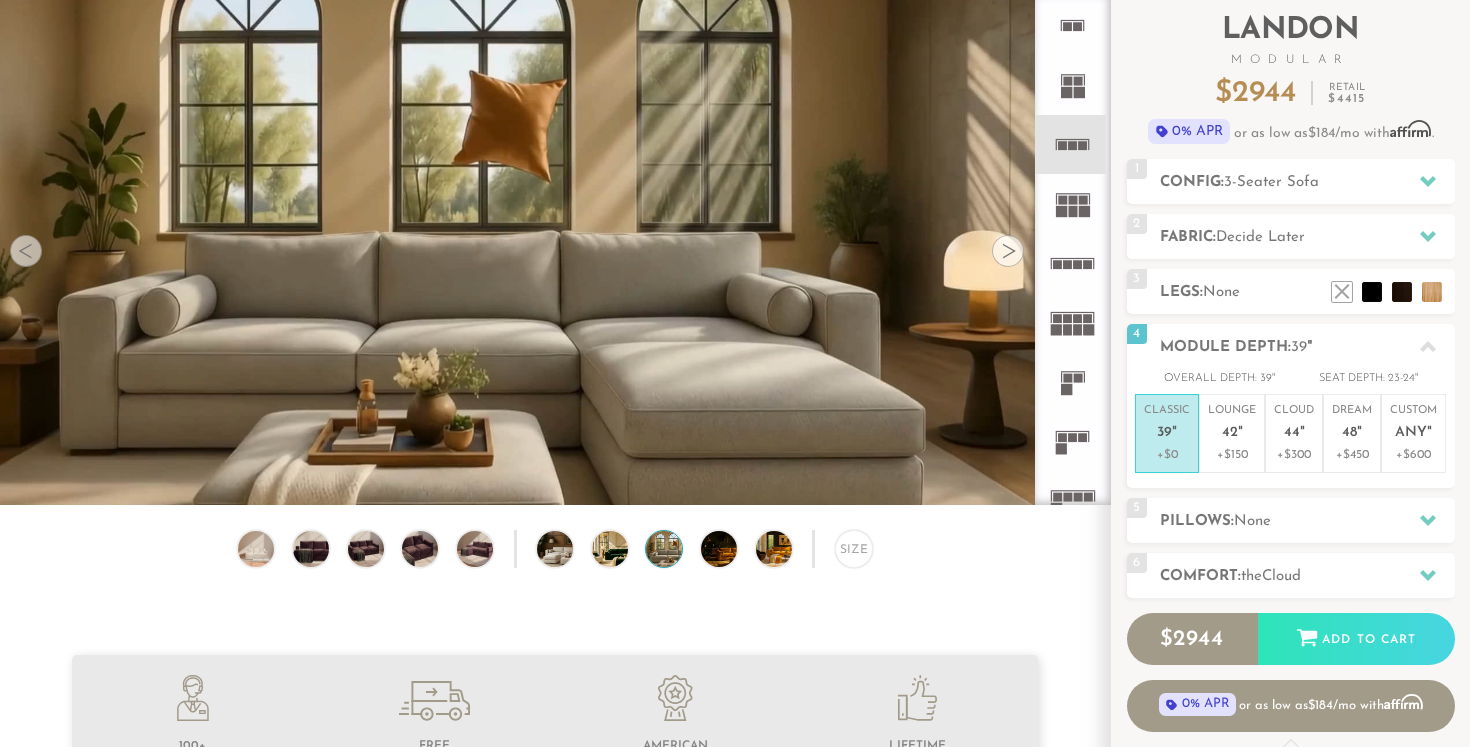 click at bounding box center (26, 251) 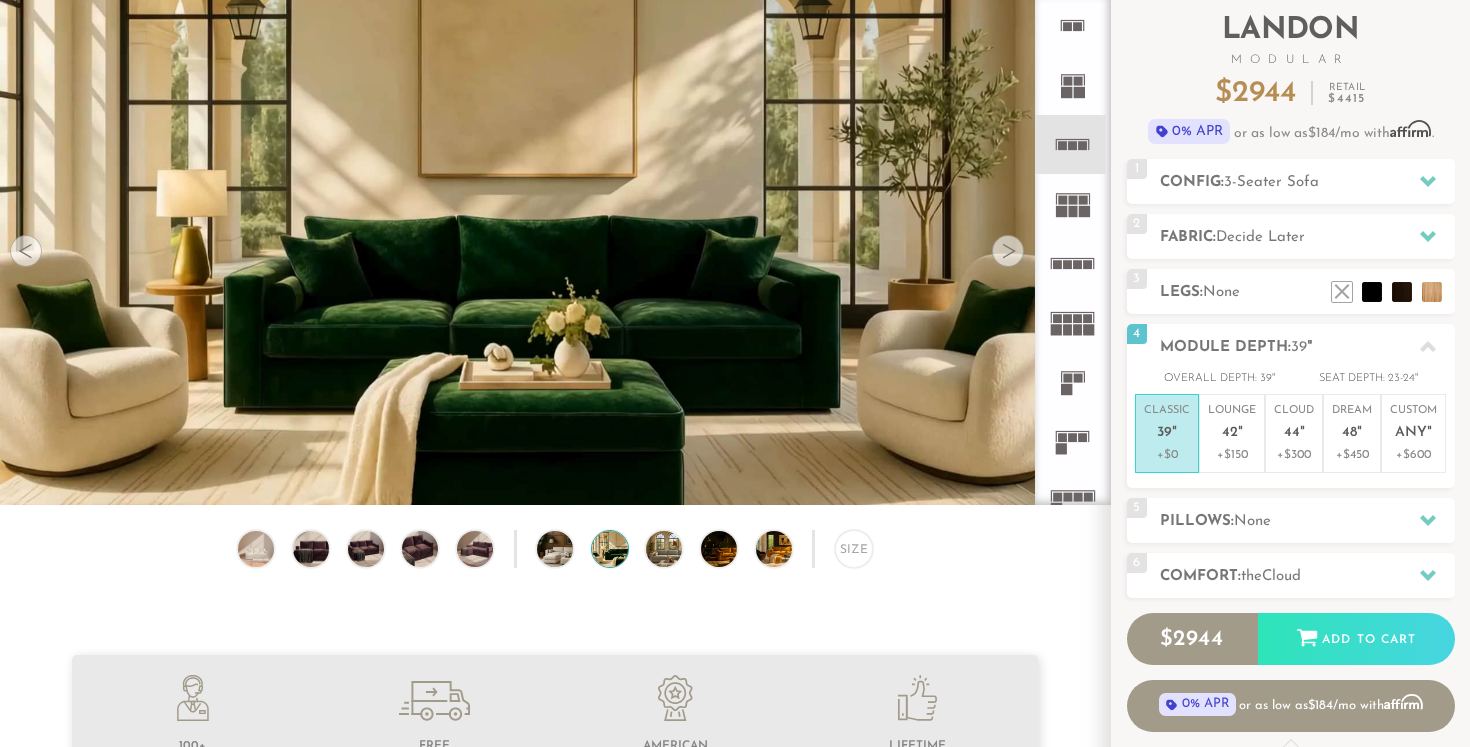 click at bounding box center (26, 251) 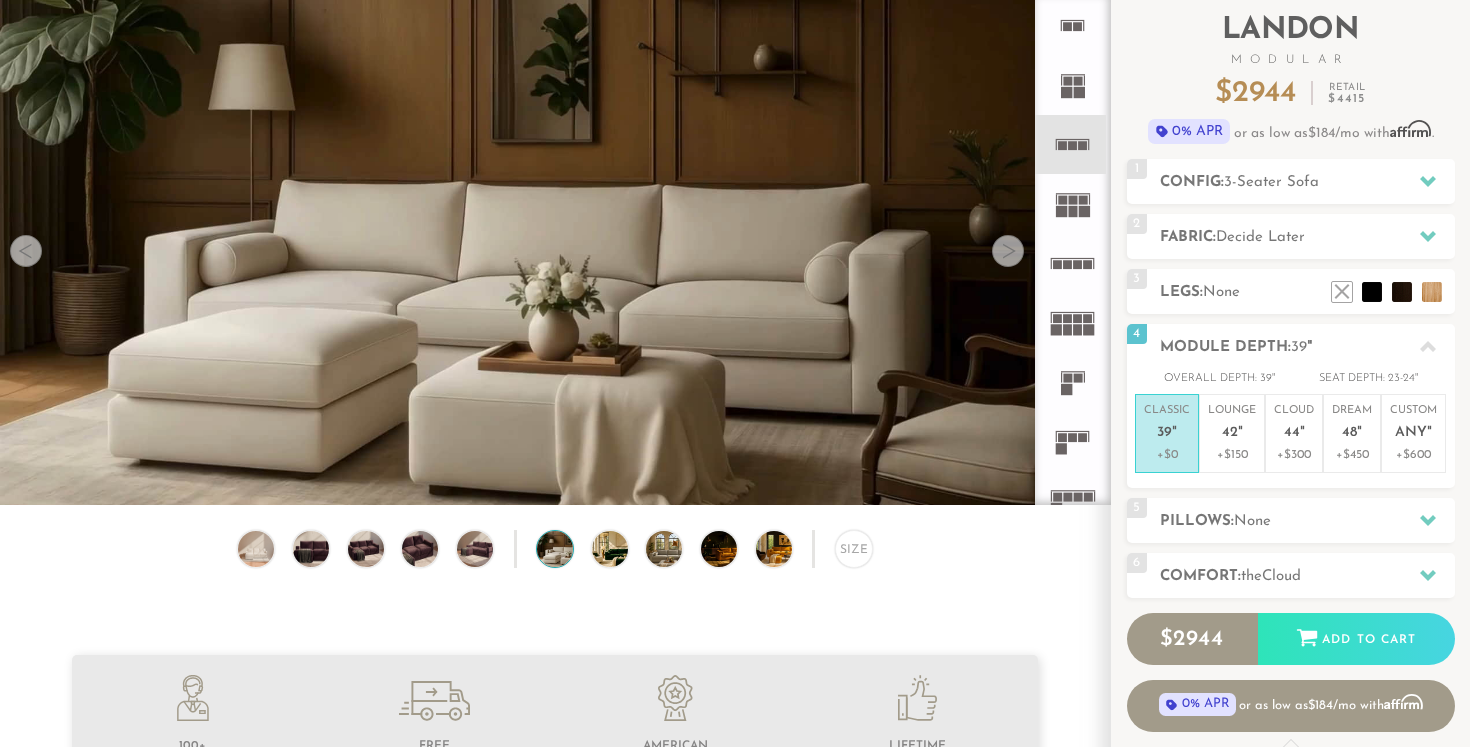 click at bounding box center [26, 251] 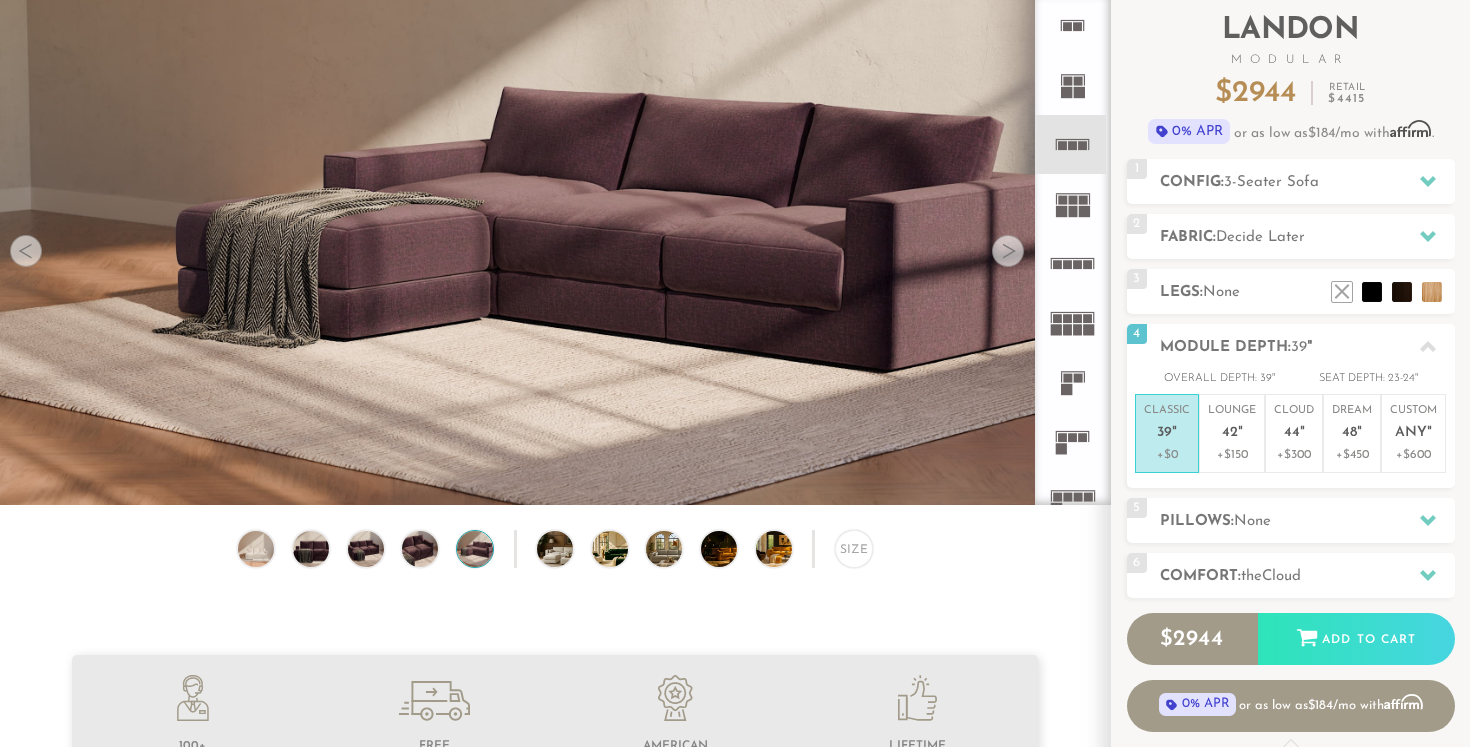 click at bounding box center (26, 251) 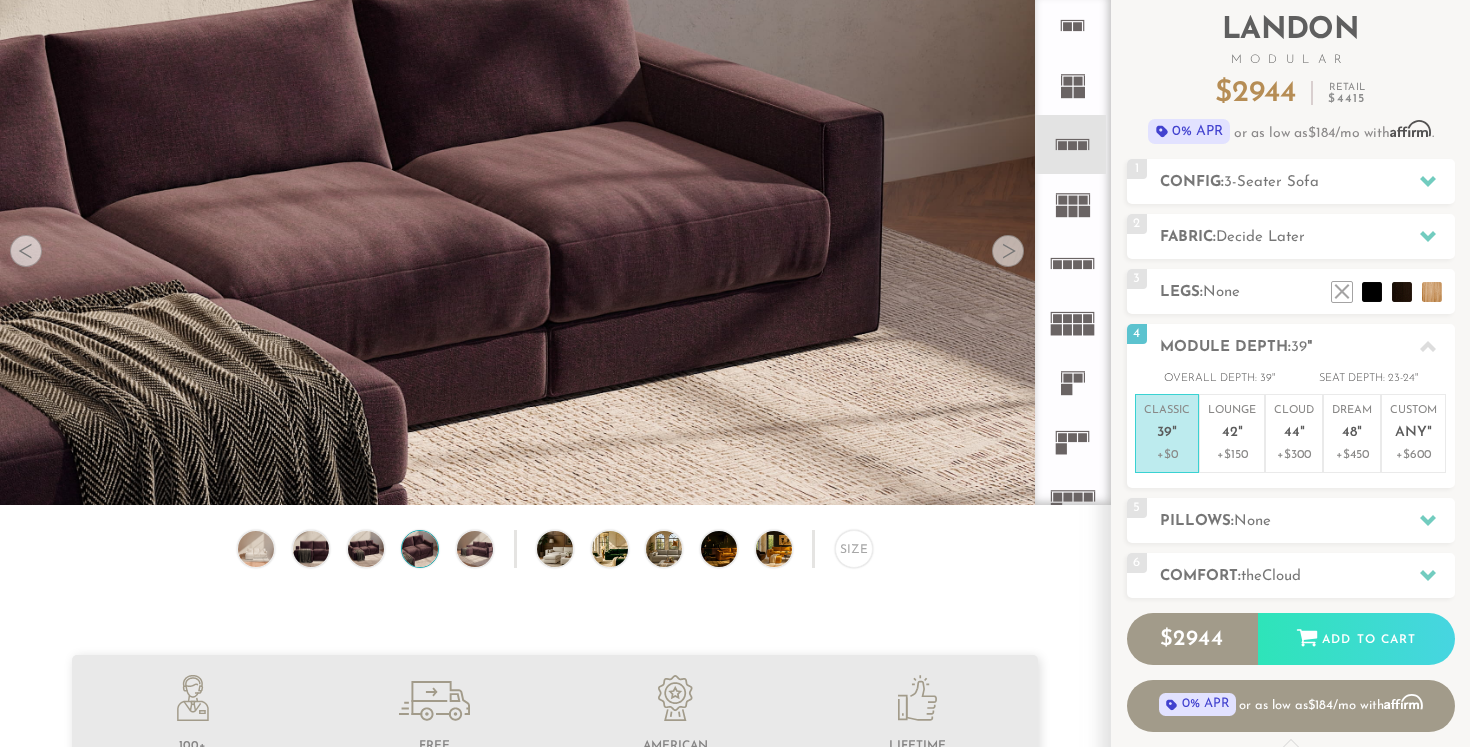 click at bounding box center [26, 251] 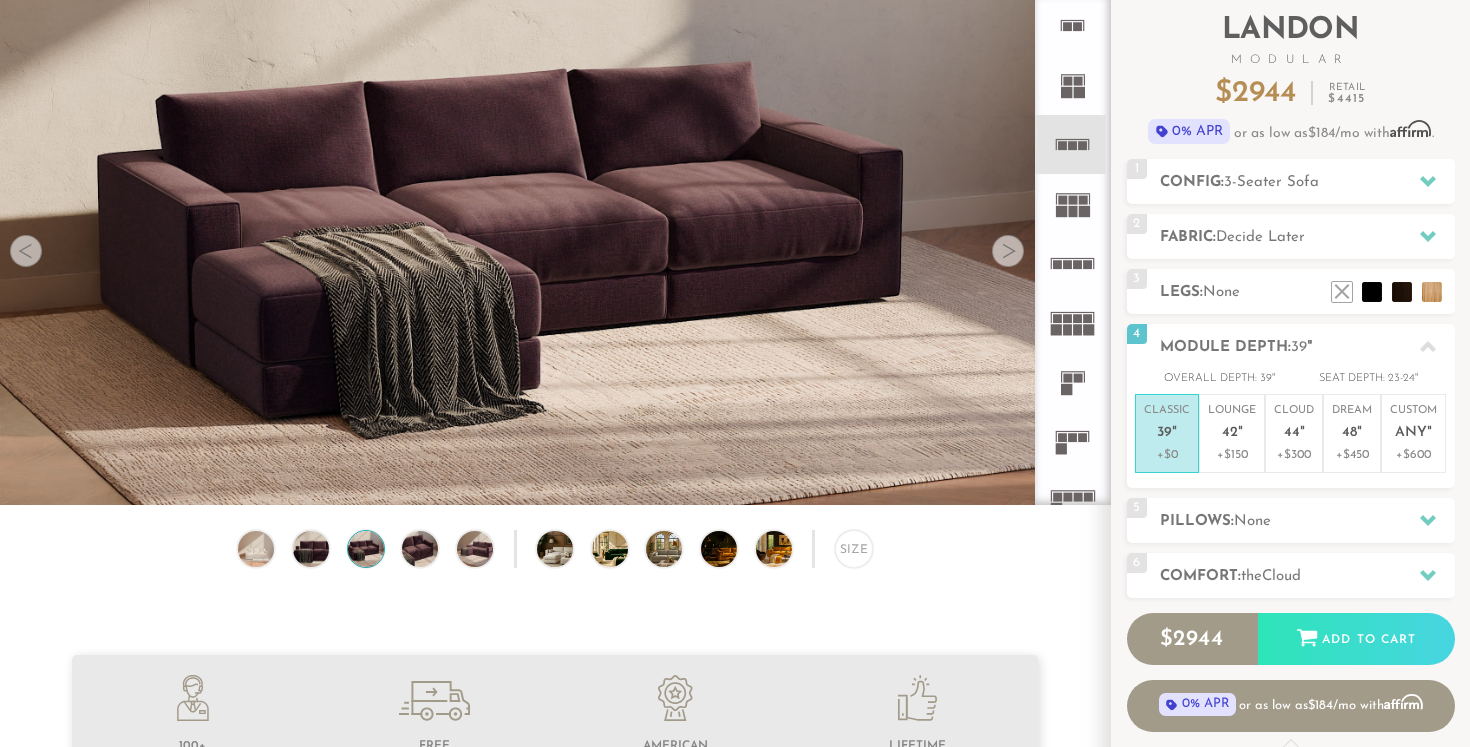 click at bounding box center (26, 251) 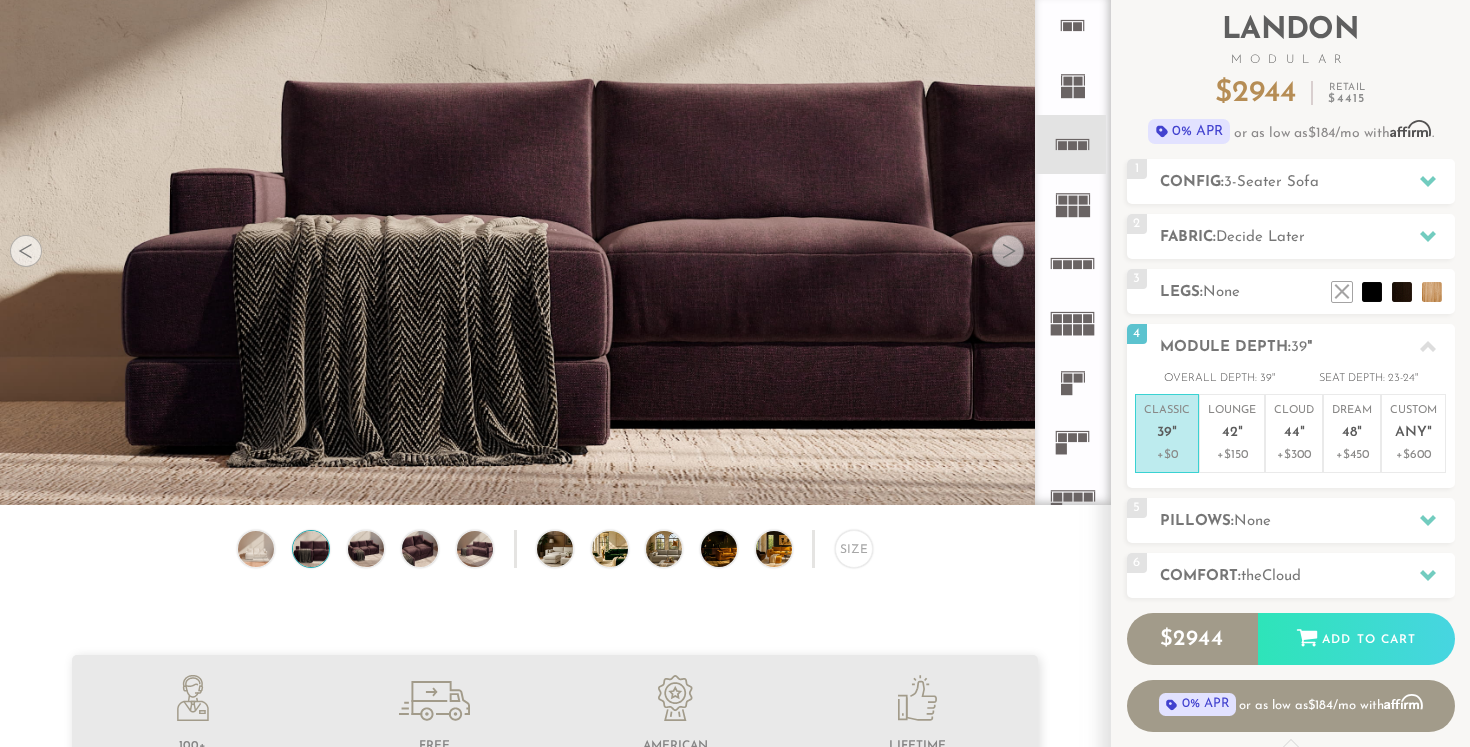 click at bounding box center [26, 251] 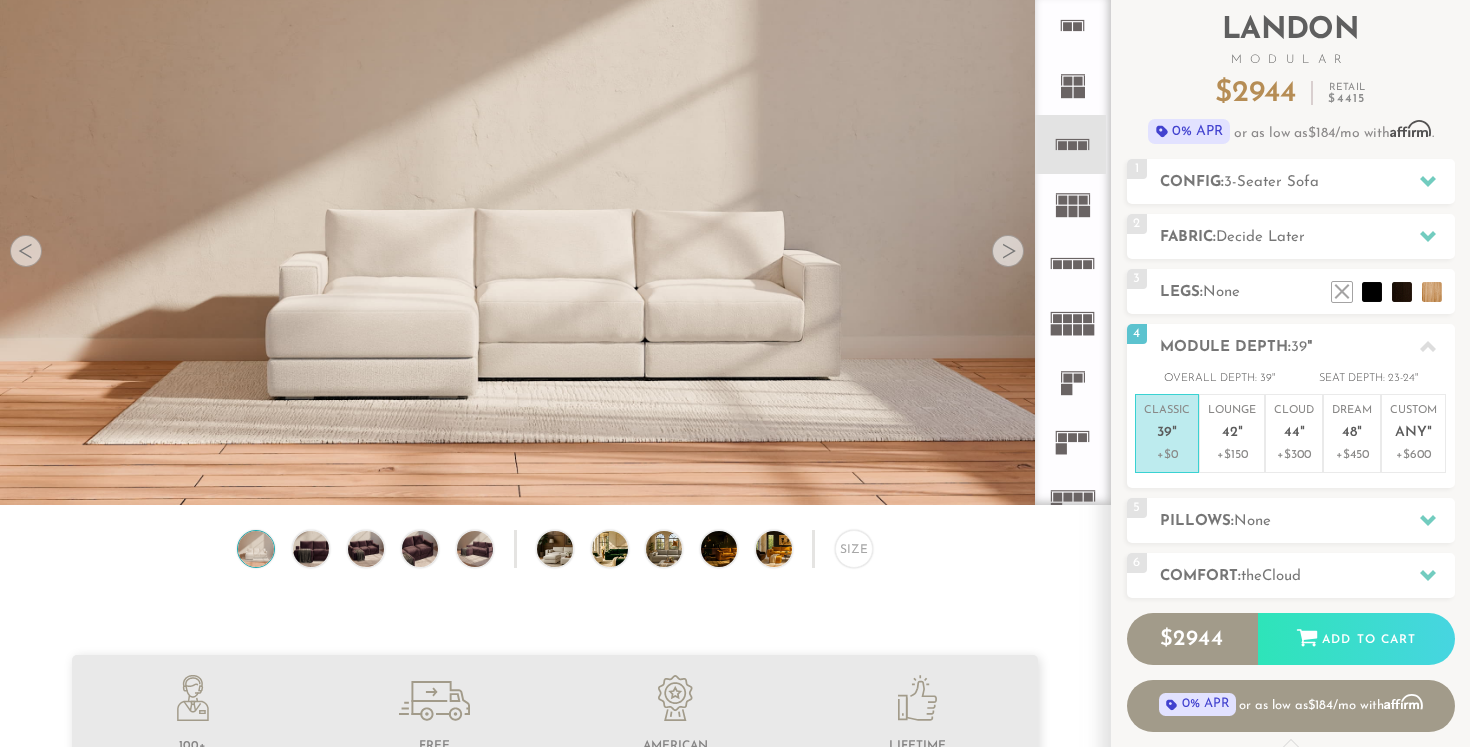 click at bounding box center [26, 251] 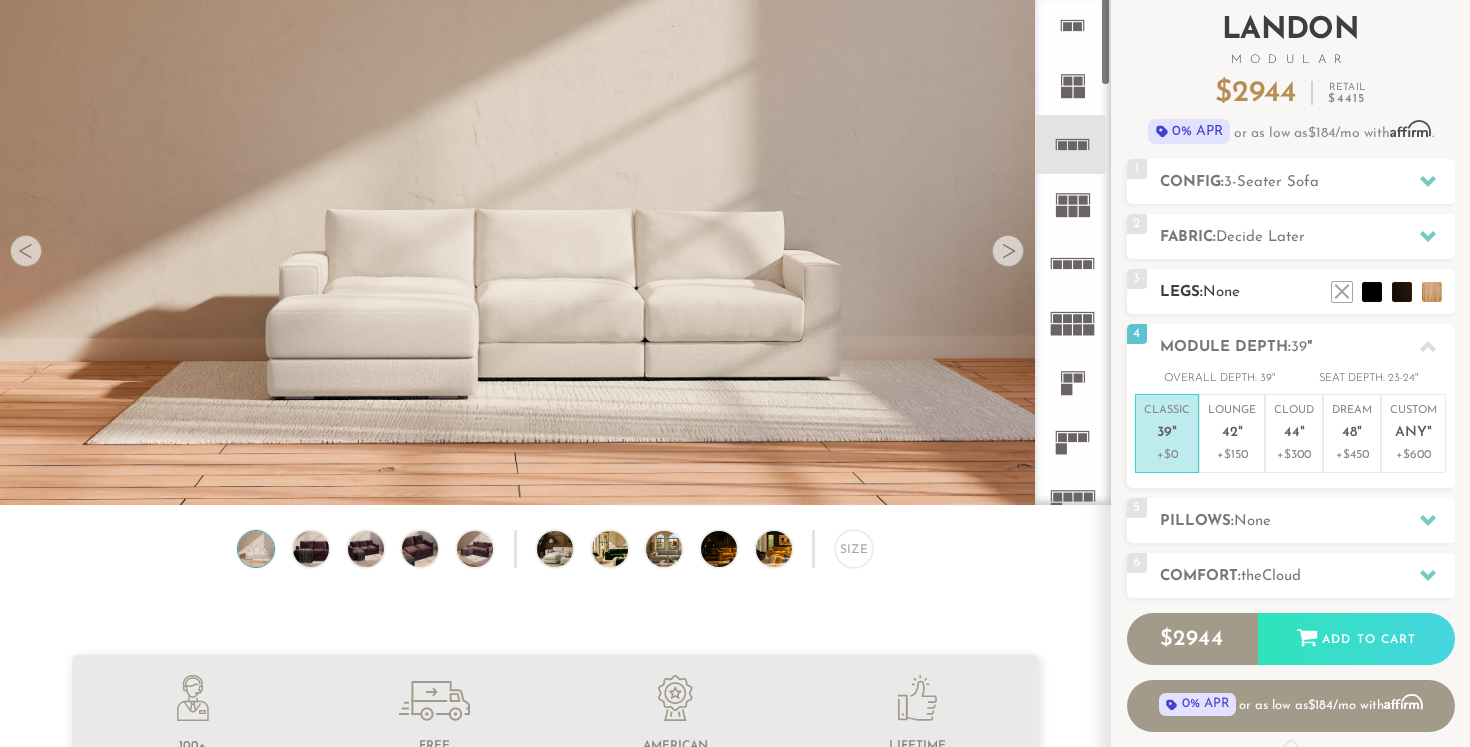 scroll, scrollTop: 243, scrollLeft: 0, axis: vertical 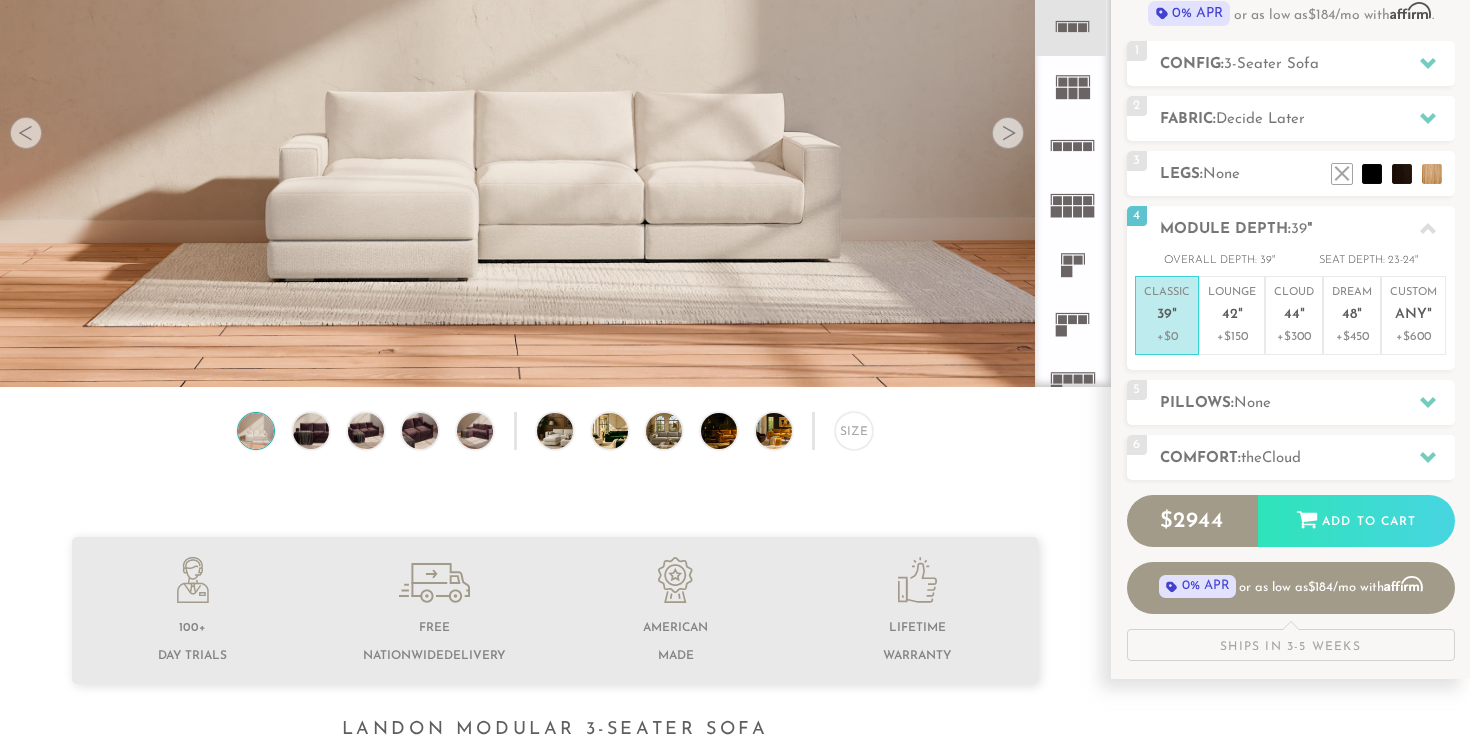 click at bounding box center (1008, 133) 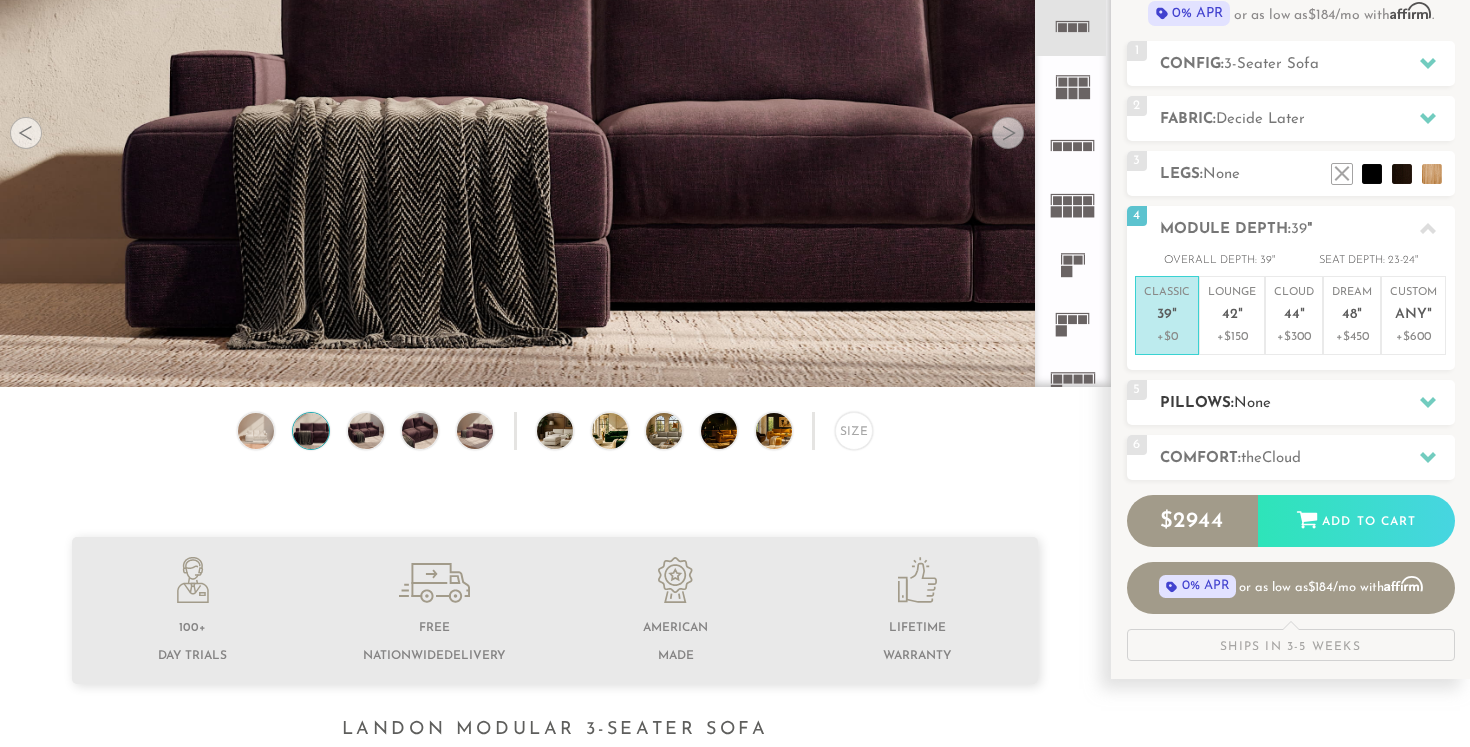 click on "Pillows:  None" at bounding box center [1307, 403] 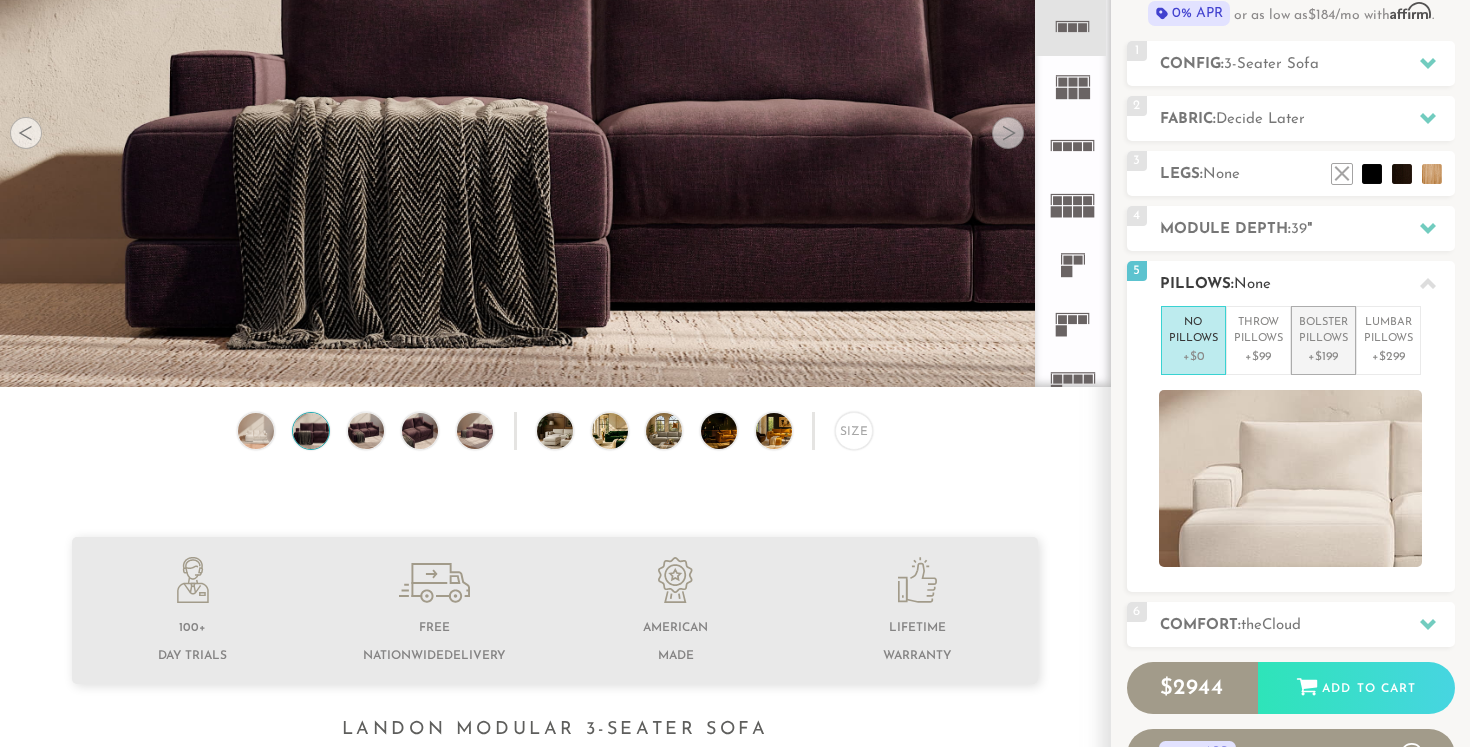 click on "+$199" at bounding box center (1323, 357) 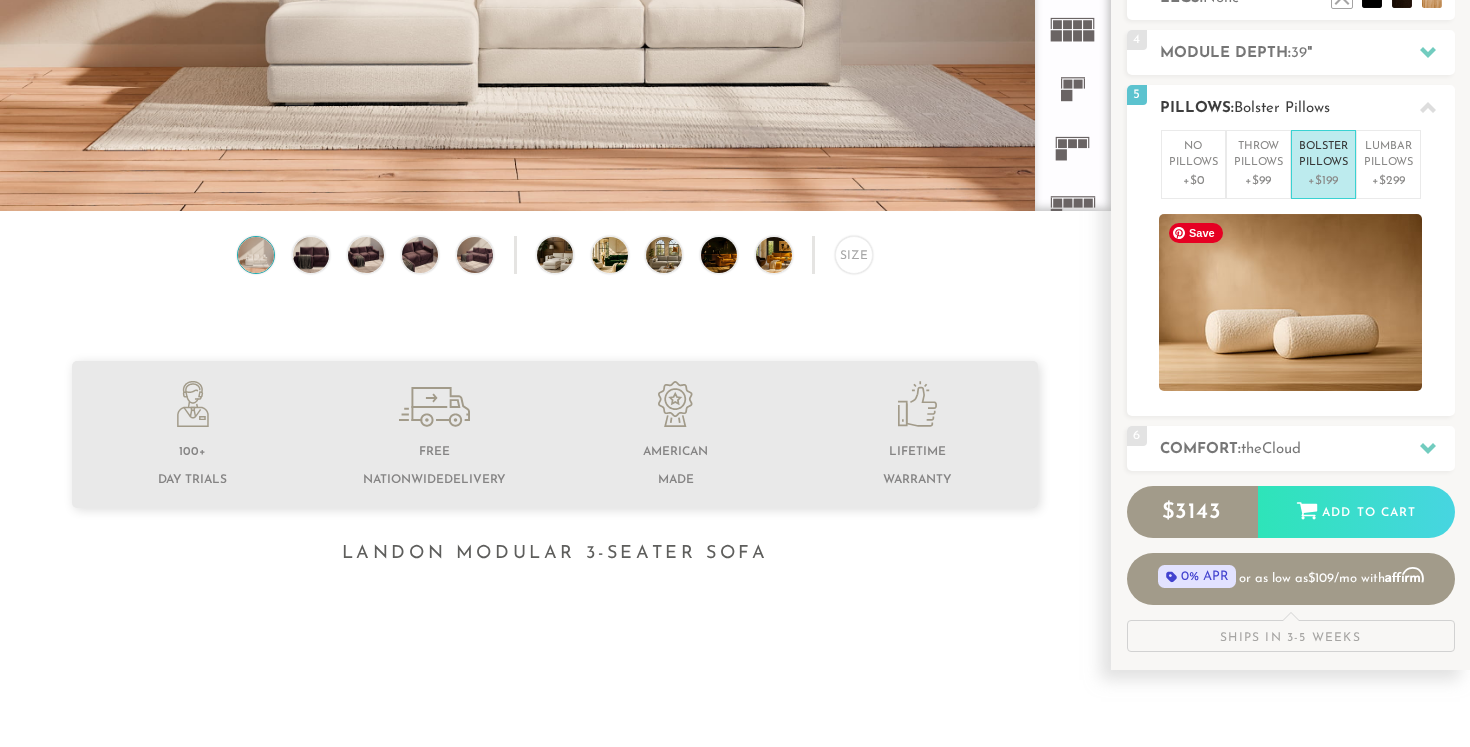 scroll, scrollTop: 433, scrollLeft: 0, axis: vertical 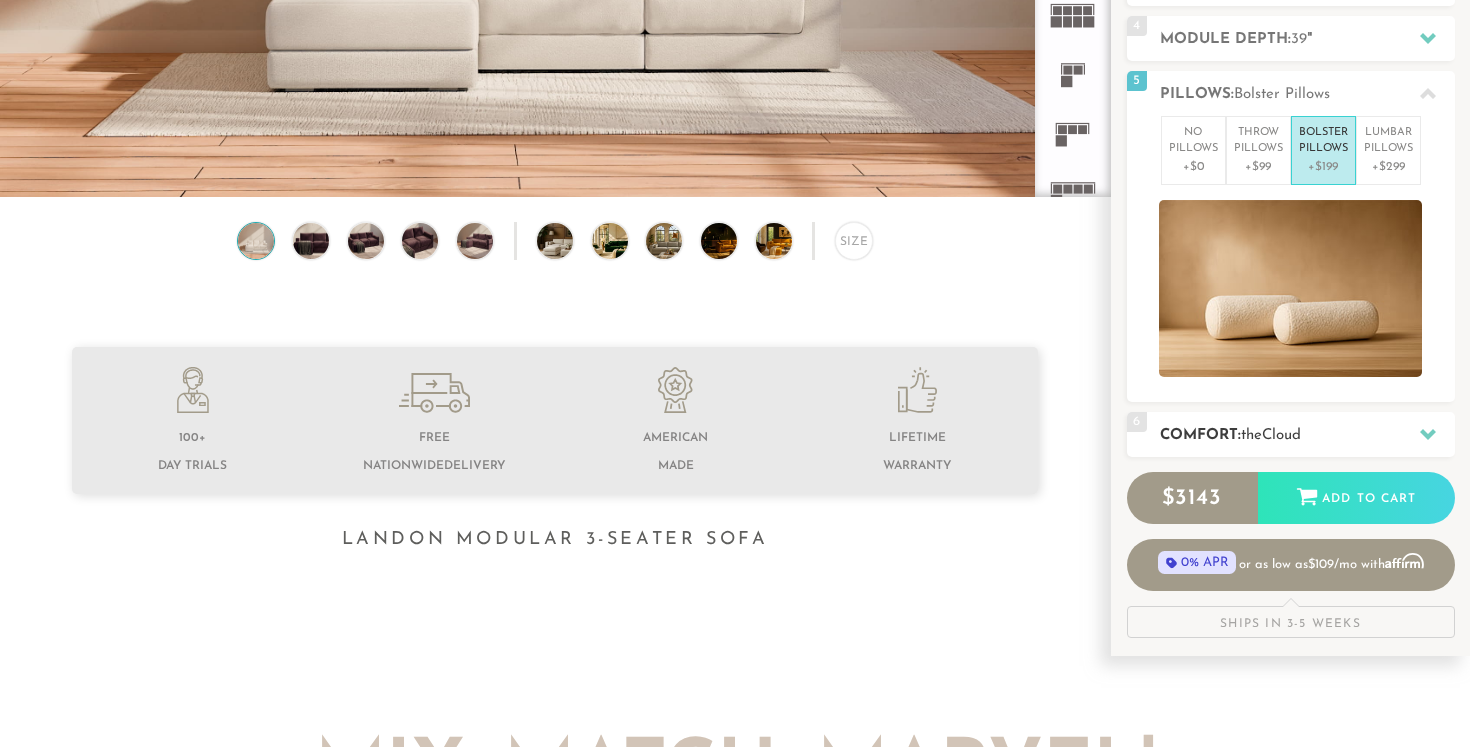 click on "Comfort:  the  Cloud" at bounding box center (1307, 435) 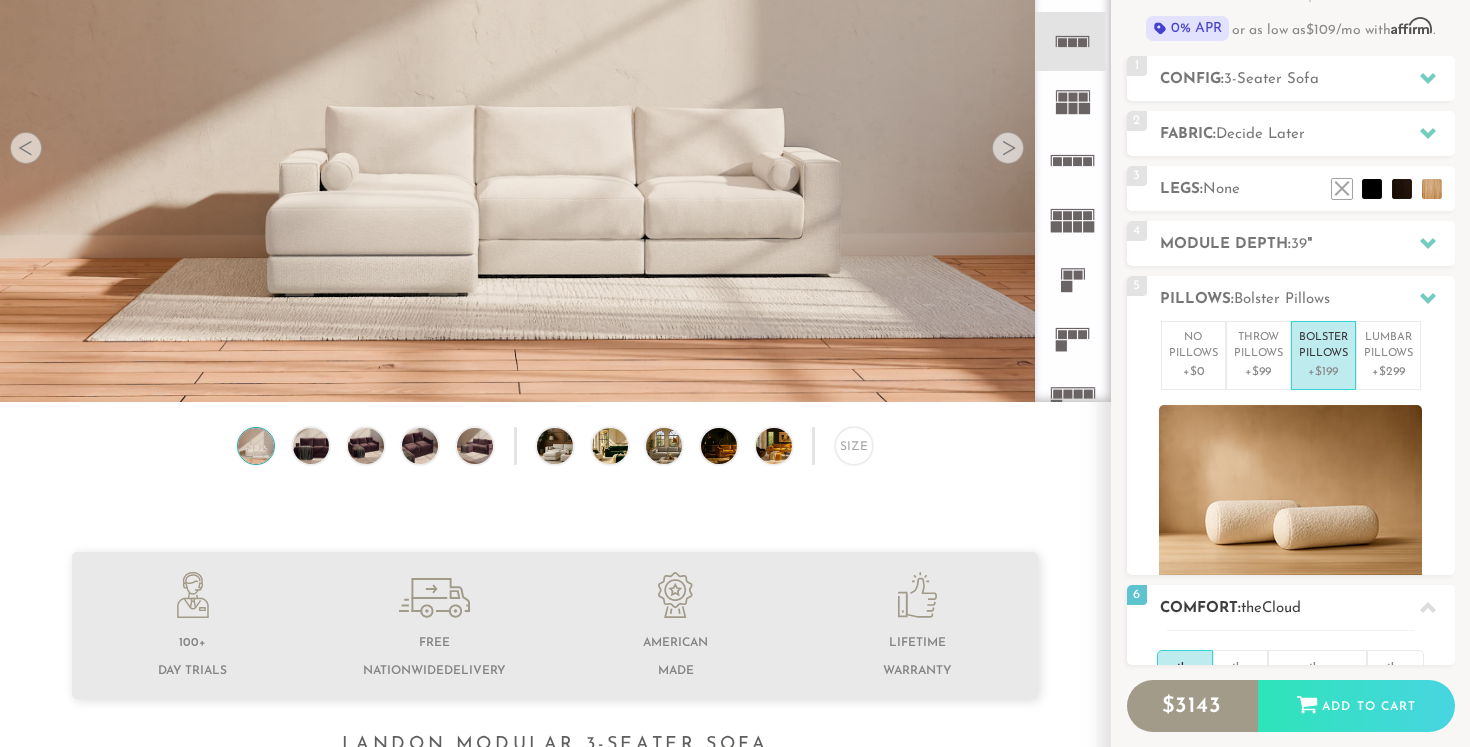 scroll, scrollTop: 67, scrollLeft: 0, axis: vertical 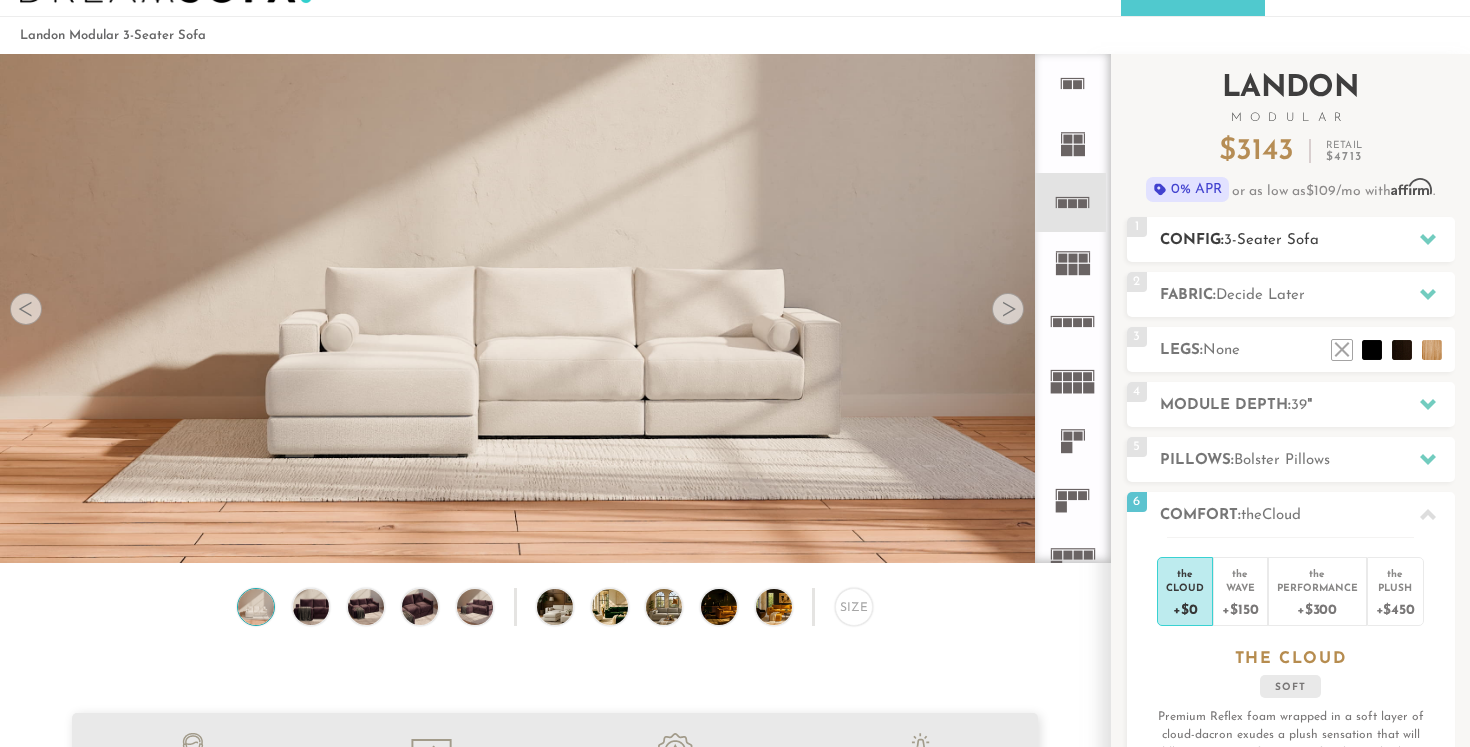 click on "Config:   3-Seater Sofa" at bounding box center [1307, 240] 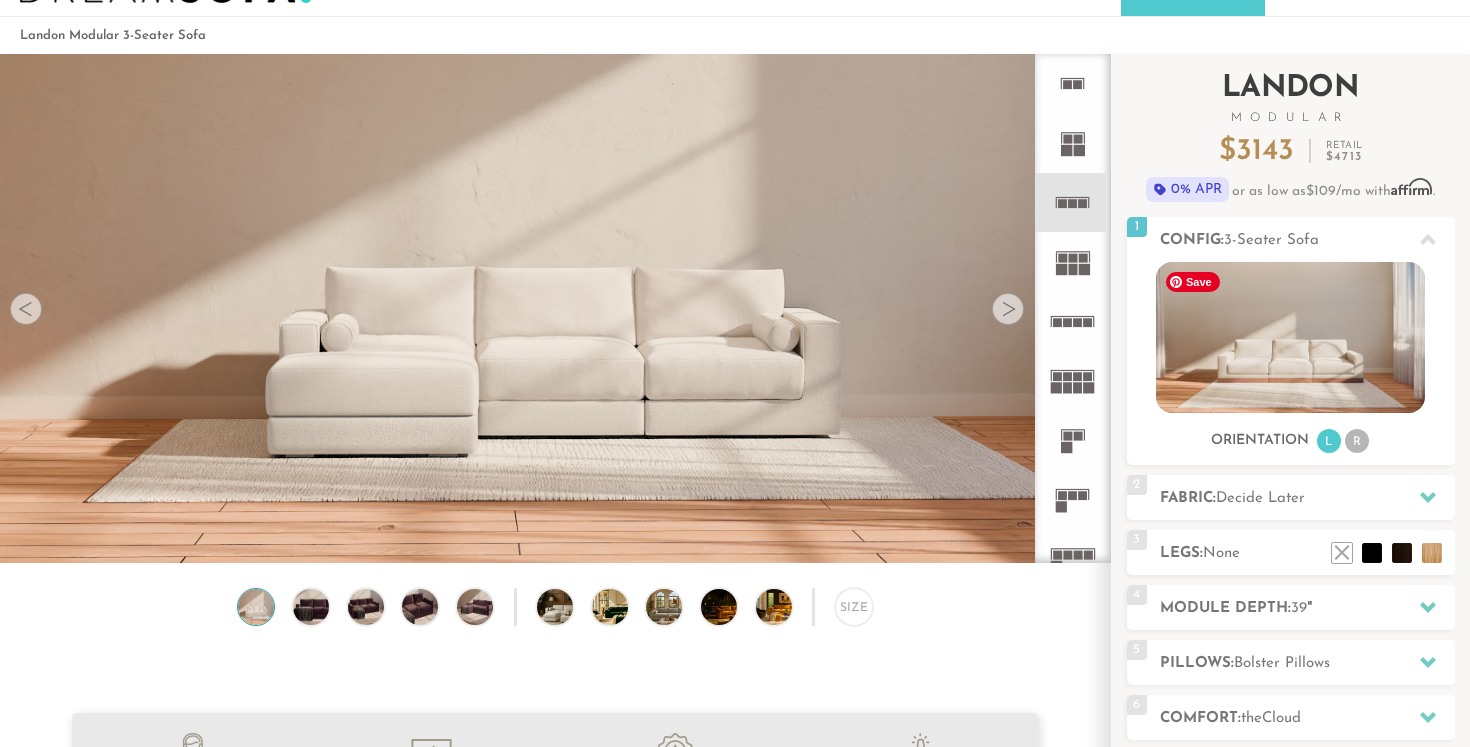 scroll, scrollTop: 0, scrollLeft: 0, axis: both 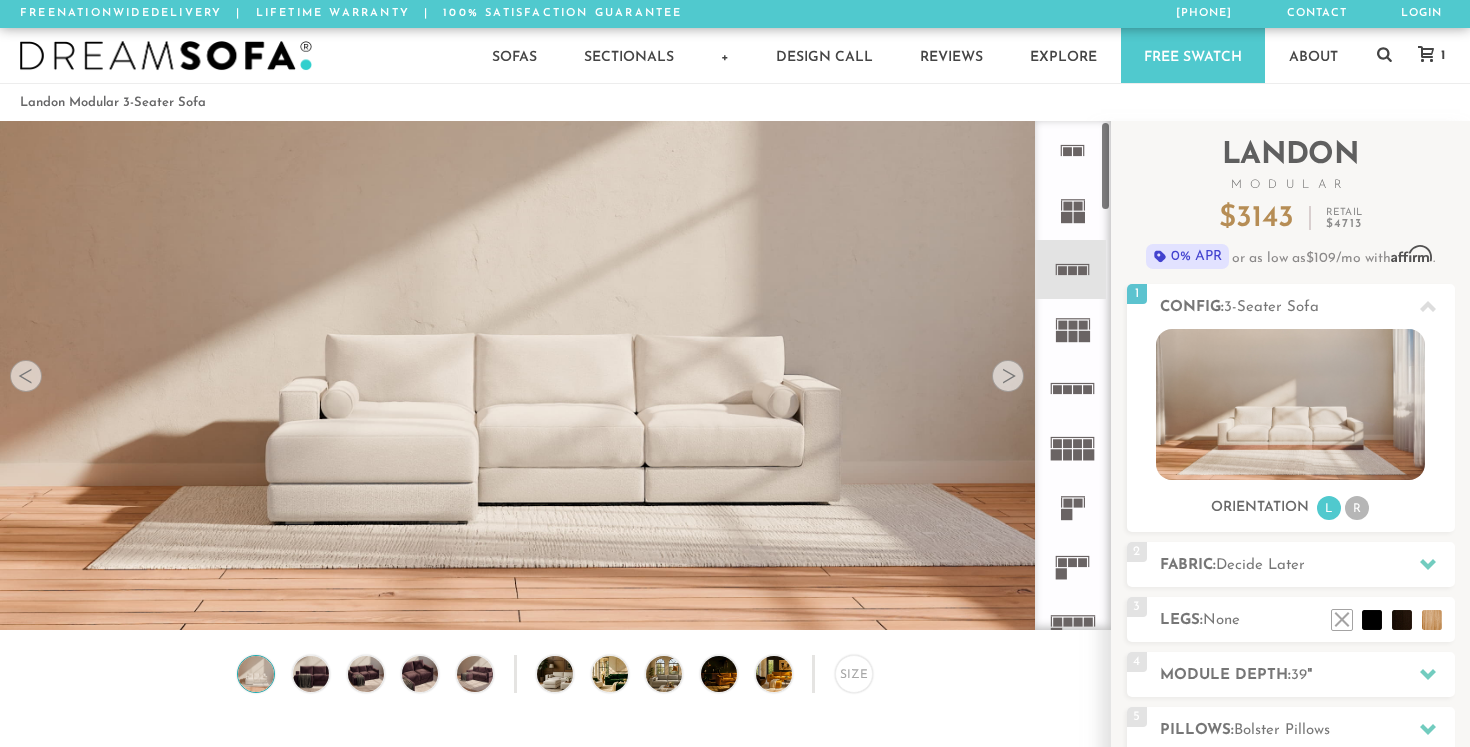 click 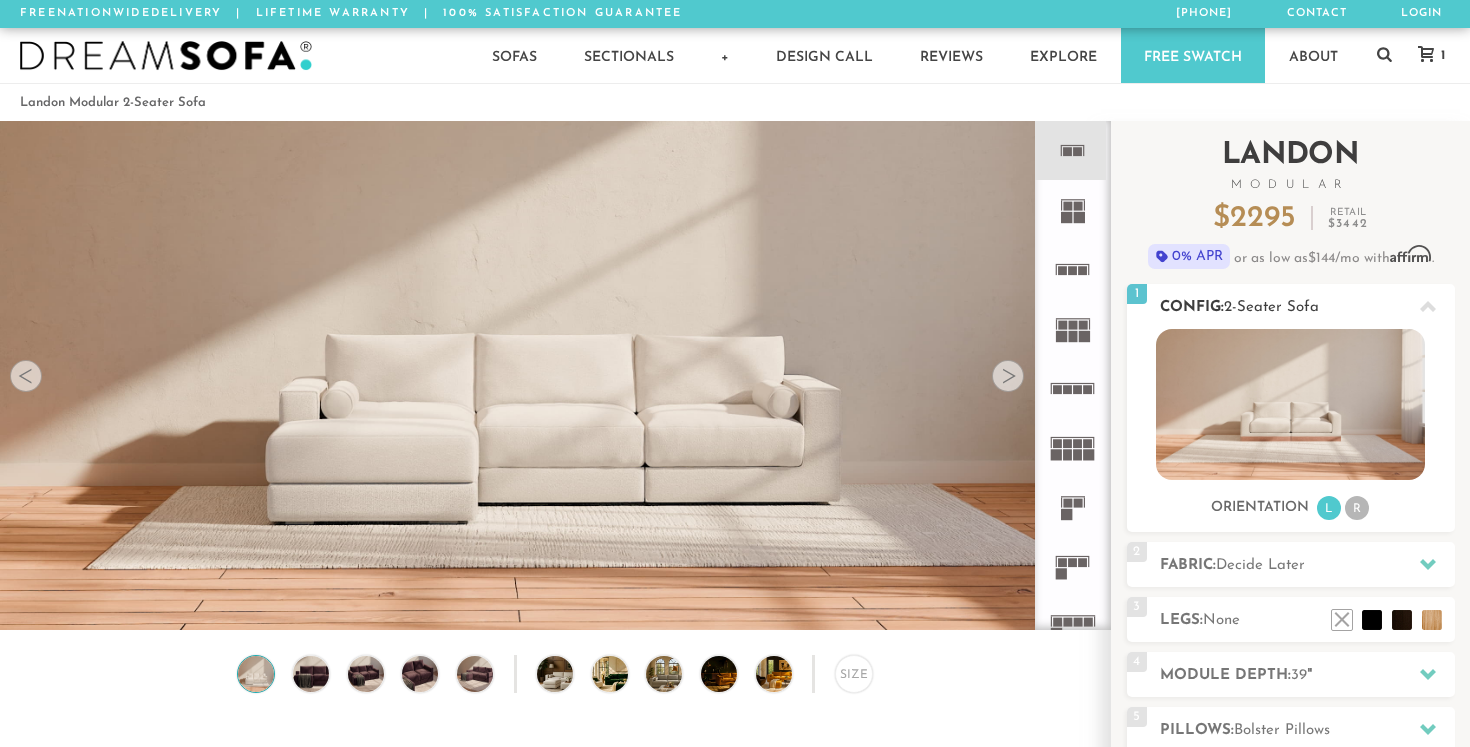 scroll, scrollTop: 204, scrollLeft: 0, axis: vertical 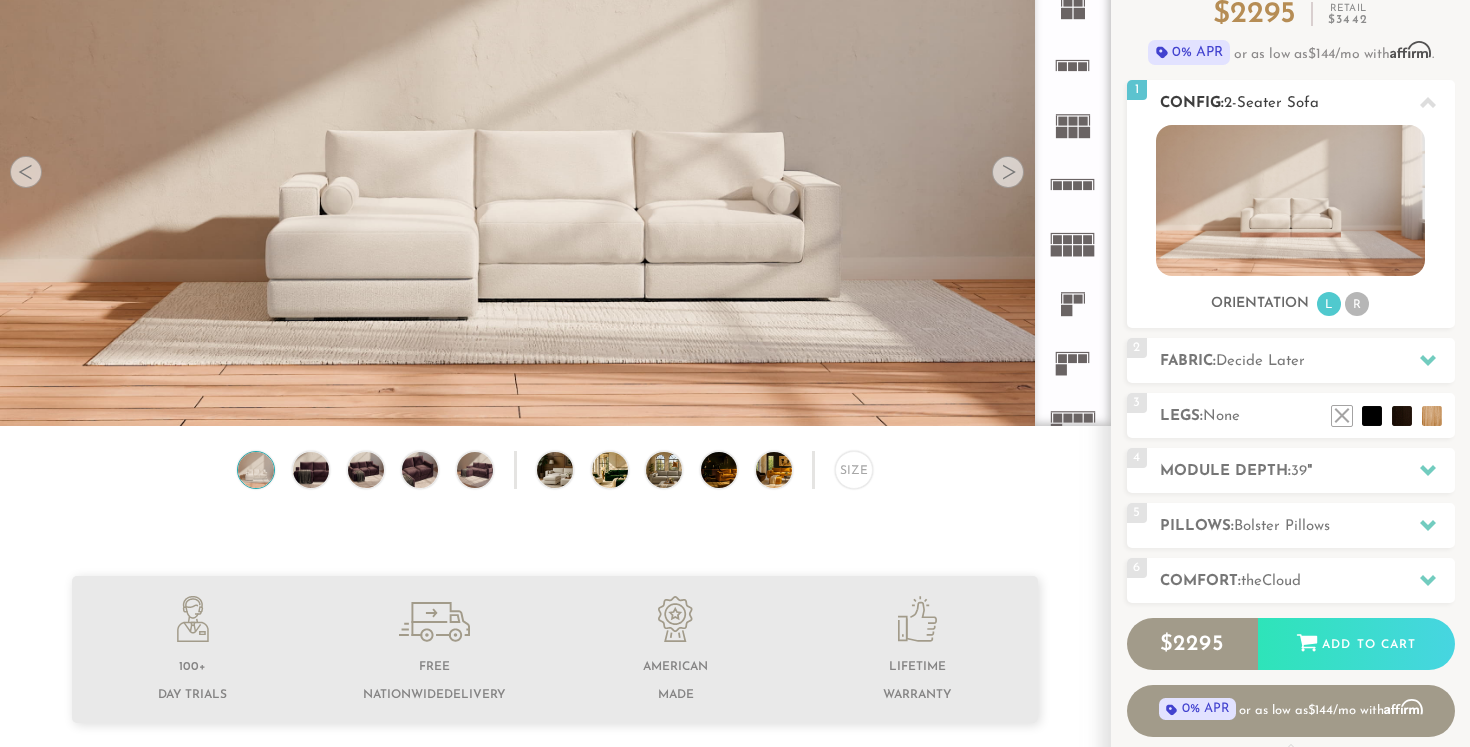 click on "R" at bounding box center [1357, 304] 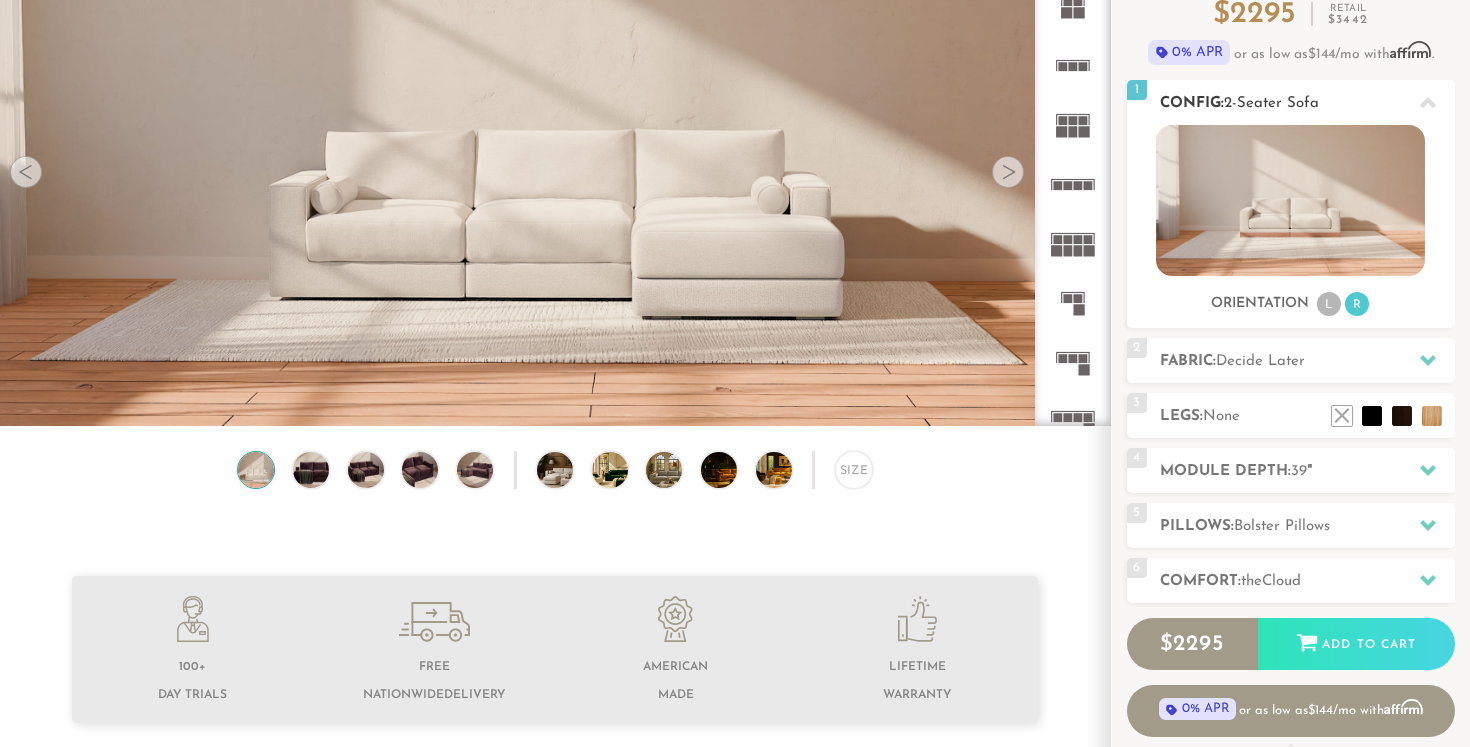 click on "L" at bounding box center (1329, 304) 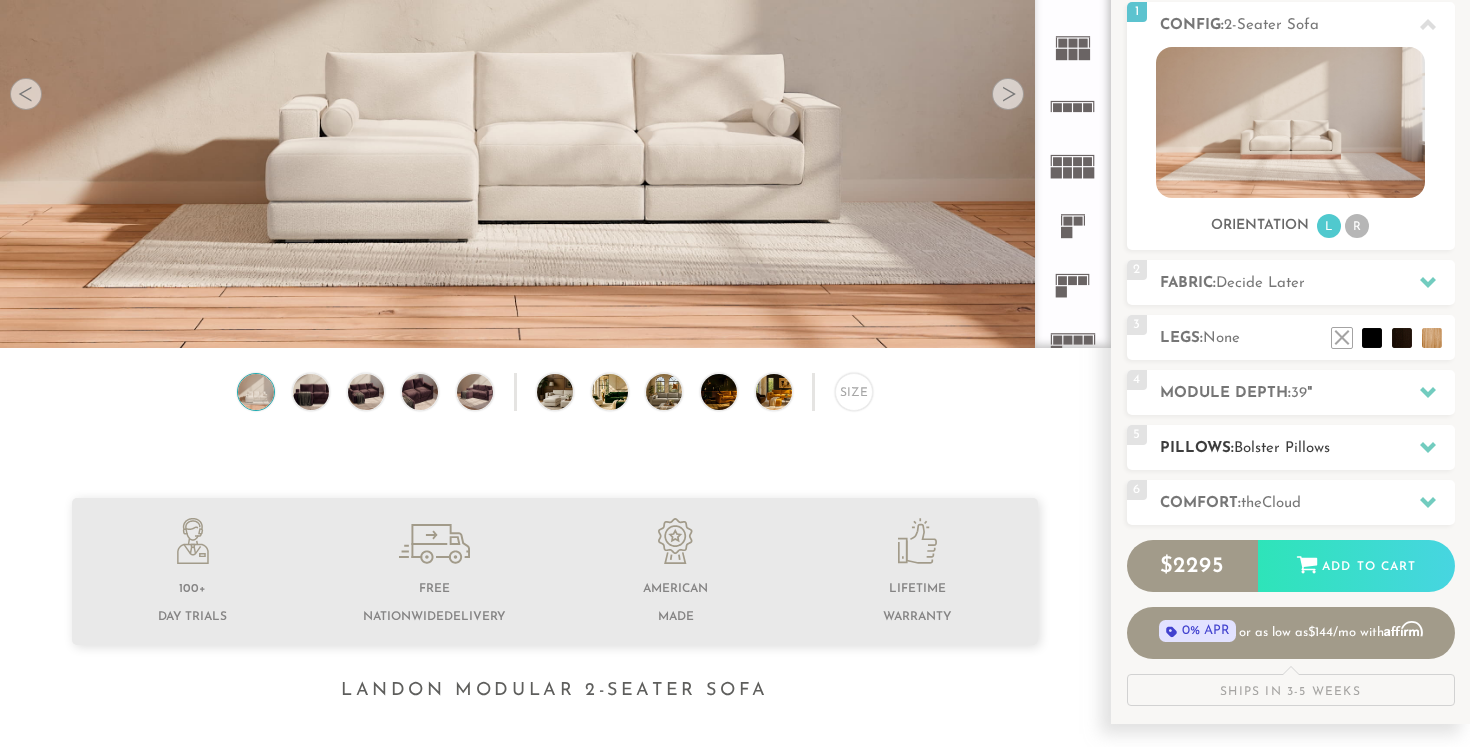 scroll, scrollTop: 283, scrollLeft: 0, axis: vertical 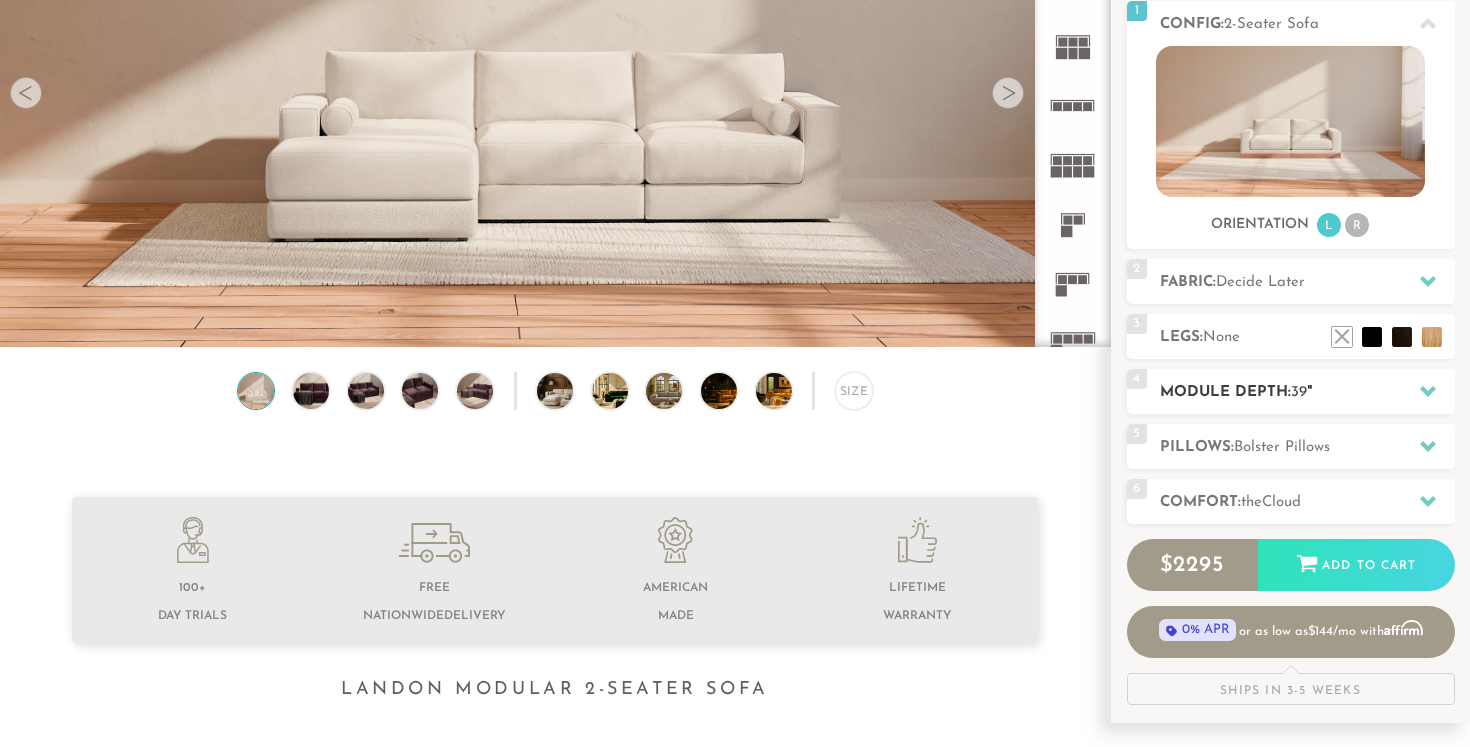 click on "Module Depth:  39 "" at bounding box center [1307, 392] 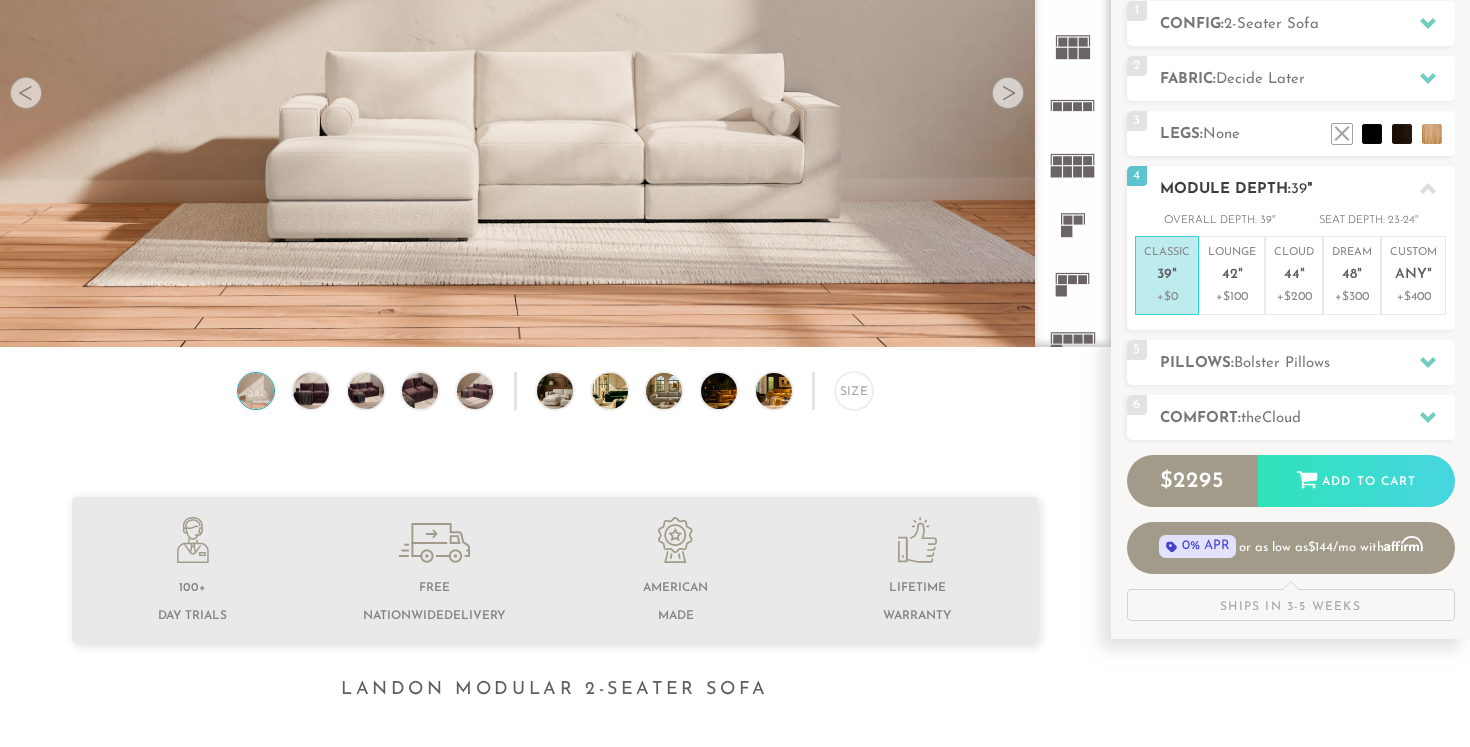 click on "Module Depth:  39 "" at bounding box center (1307, 189) 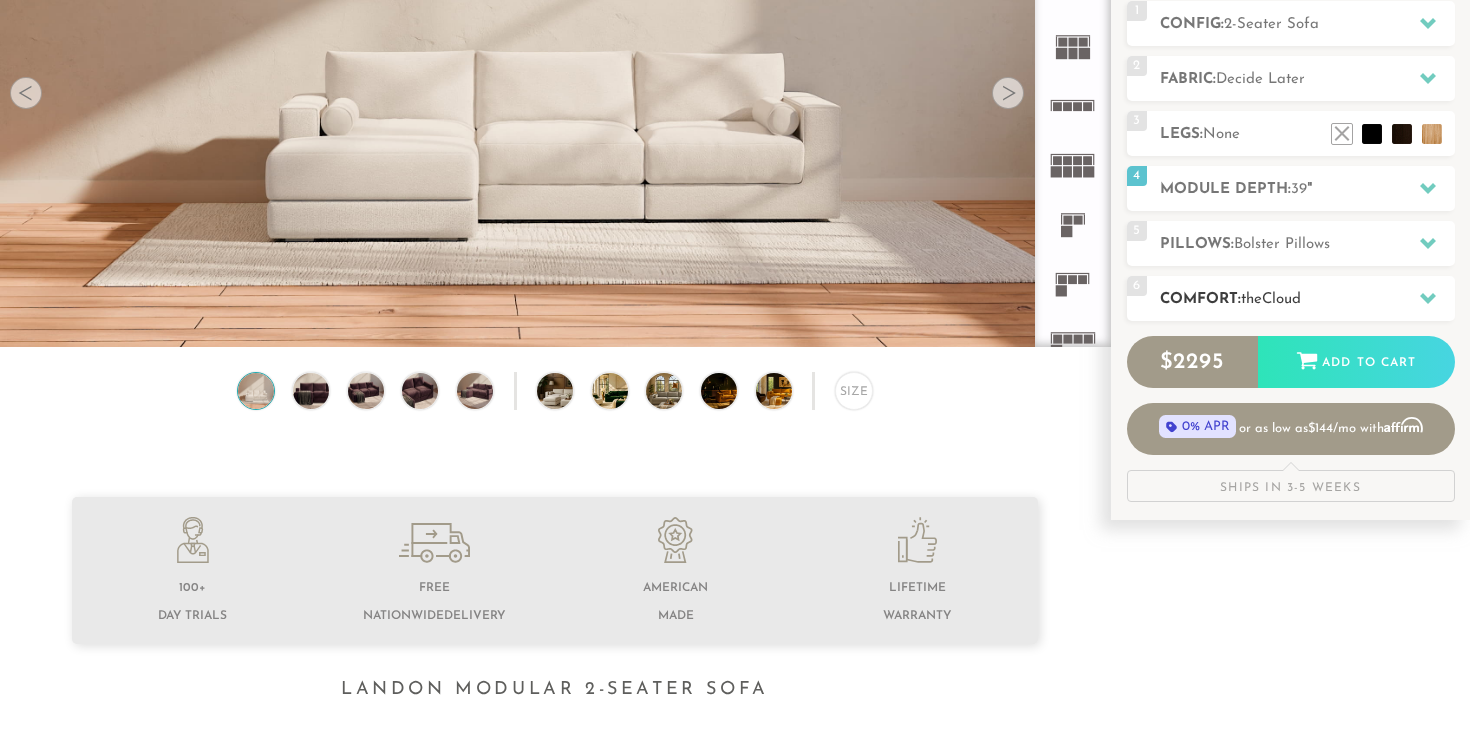 click on "6
Comfort:  the  Cloud
soft" at bounding box center (1291, 298) 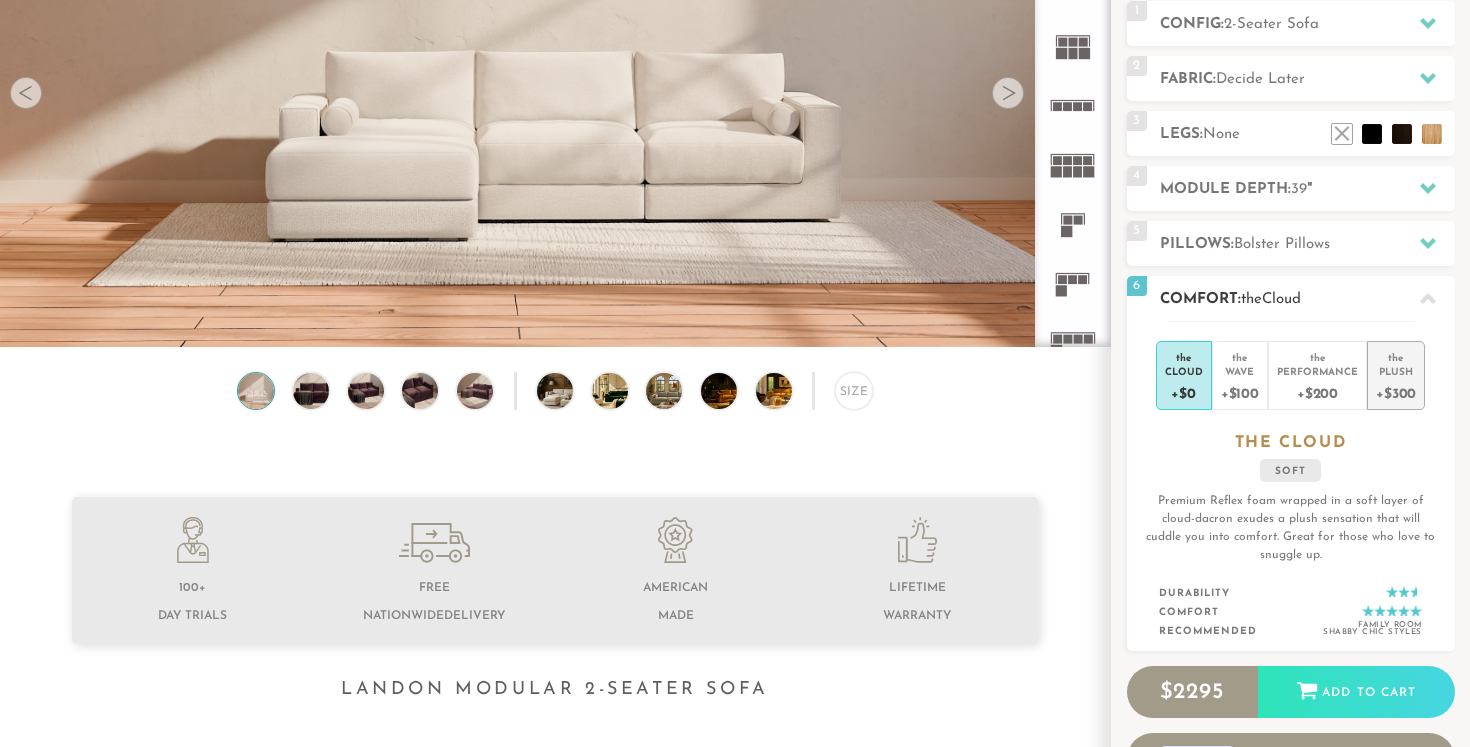 click on "+$300" at bounding box center [1396, 392] 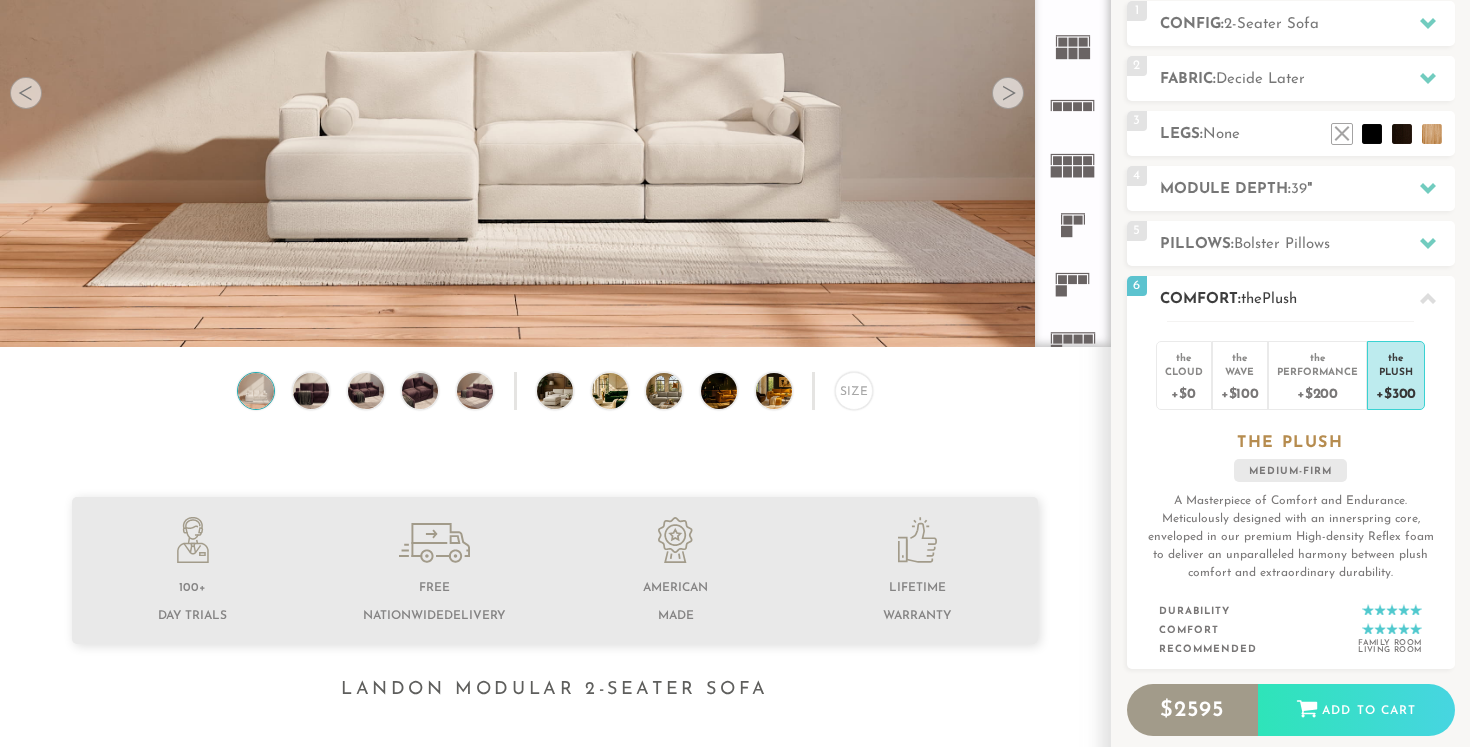 click at bounding box center [1428, 298] 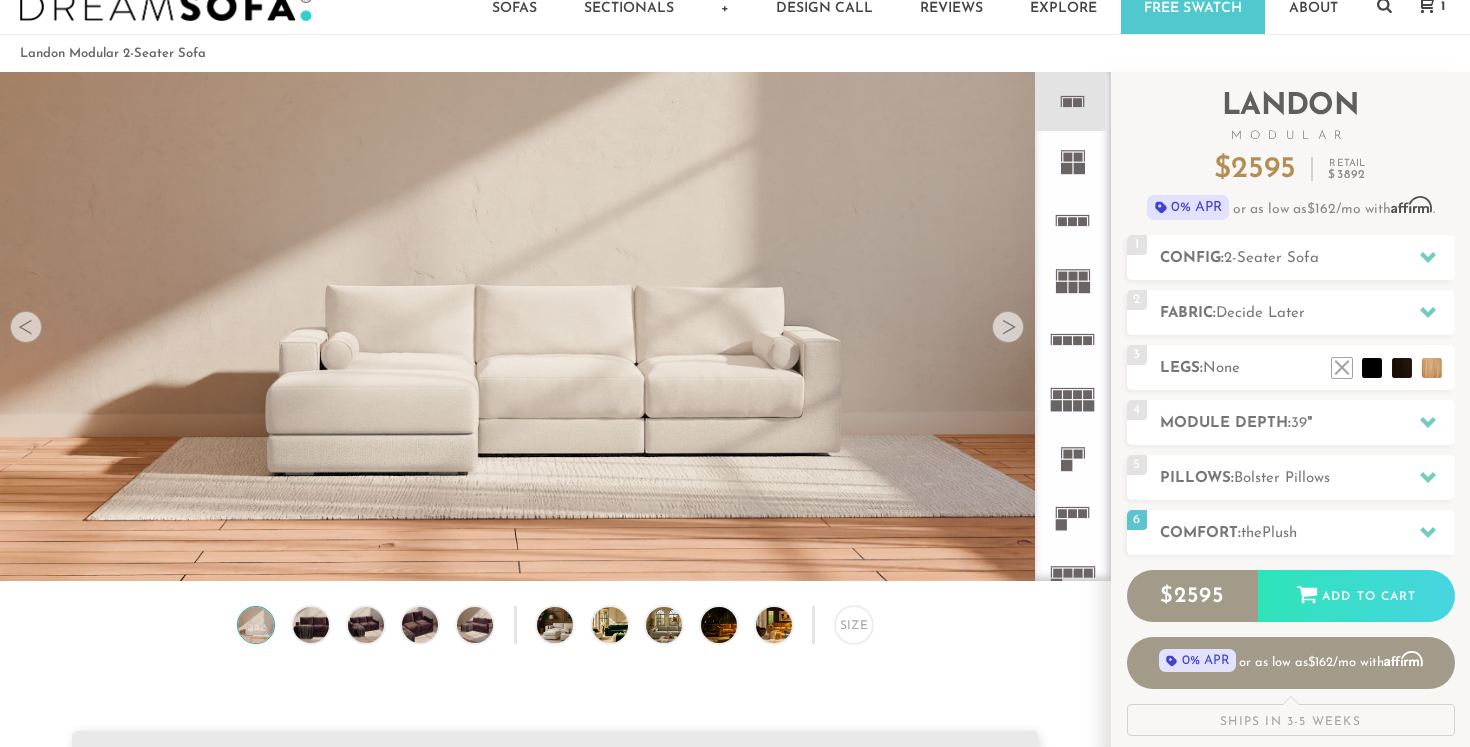 scroll, scrollTop: 50, scrollLeft: 0, axis: vertical 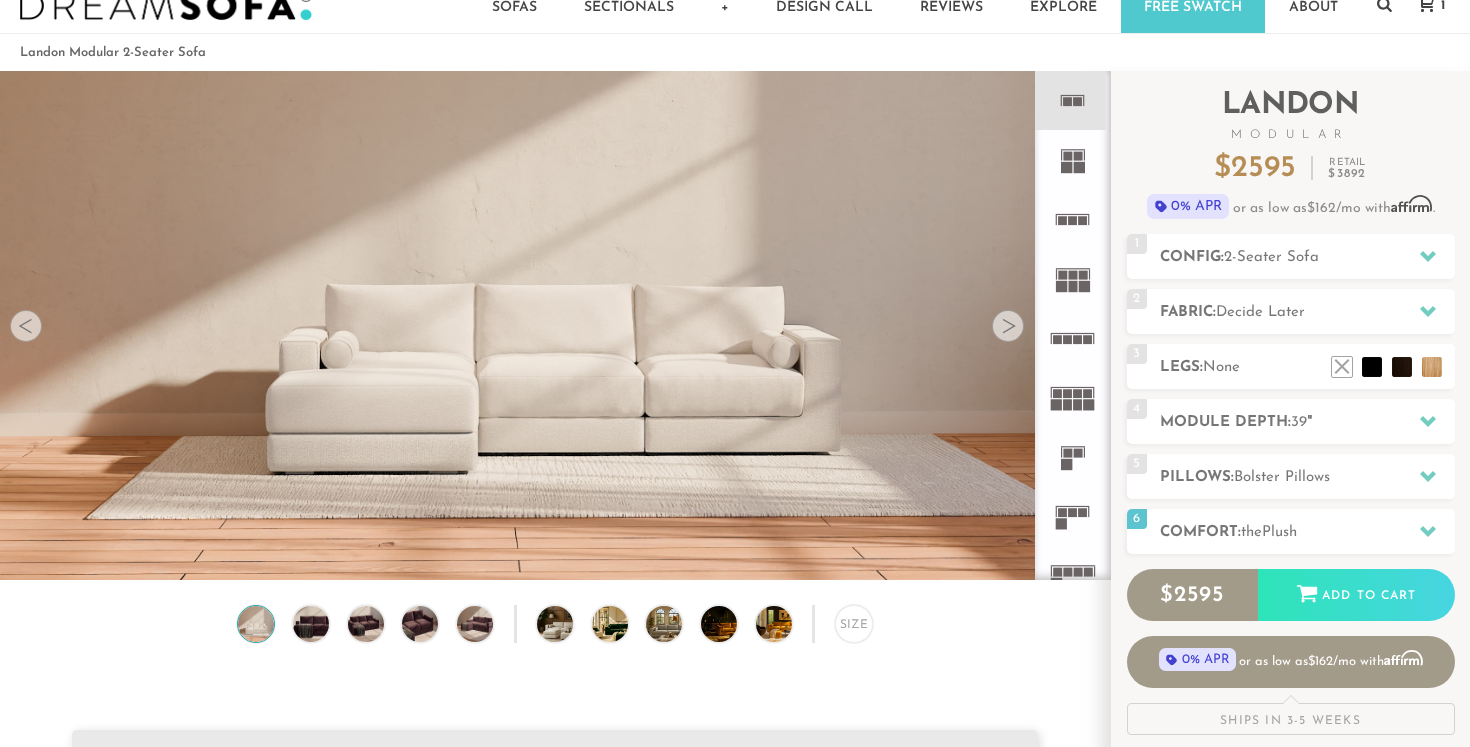 click at bounding box center [1008, 326] 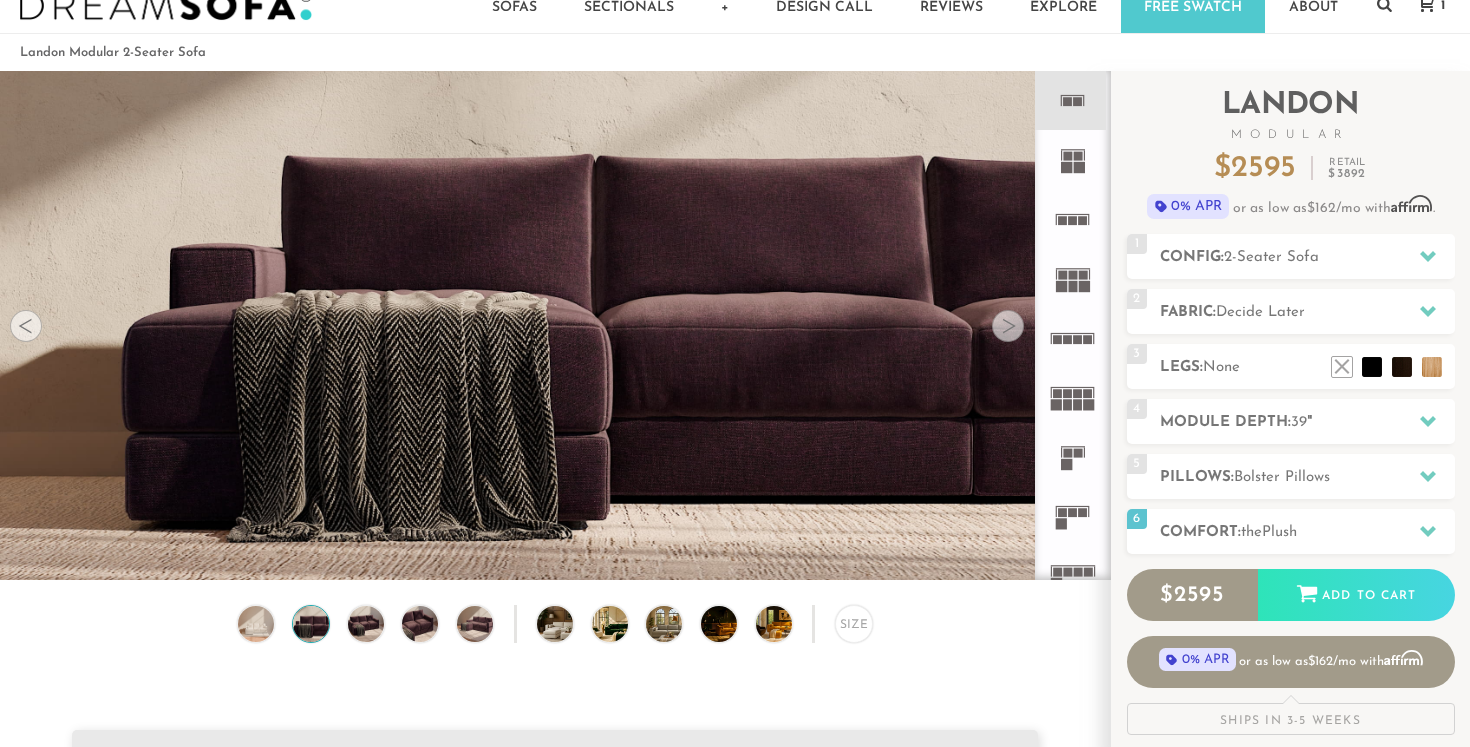 click at bounding box center (1008, 326) 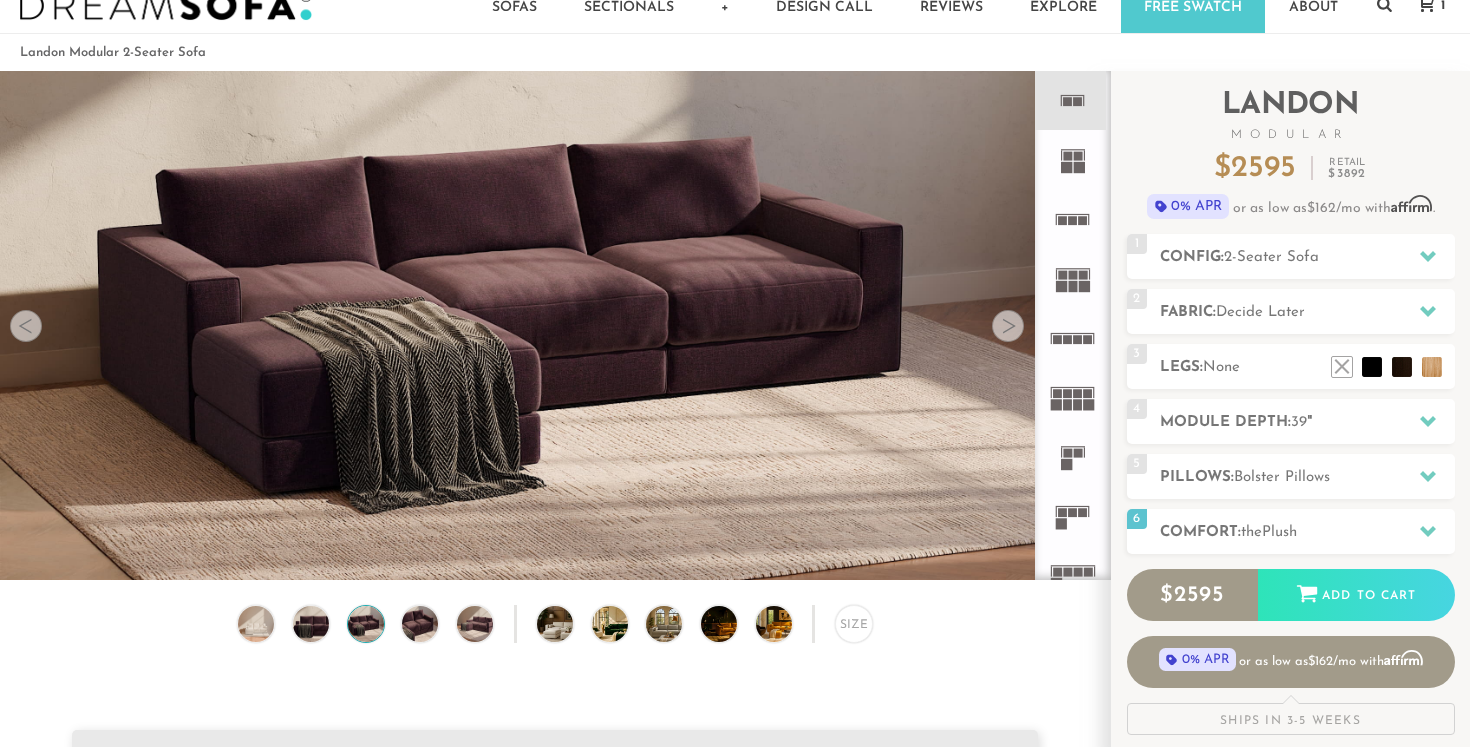 click at bounding box center (1008, 326) 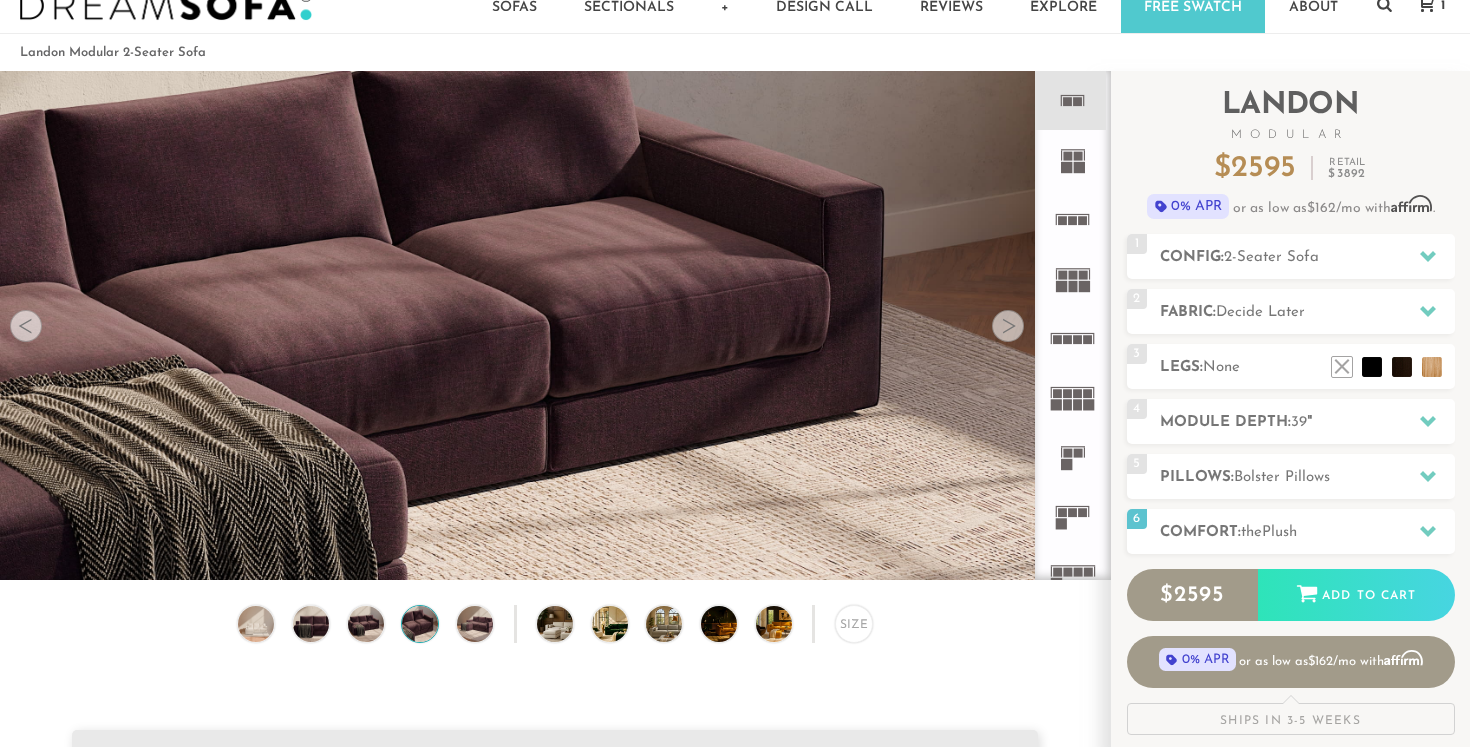 click at bounding box center [1008, 326] 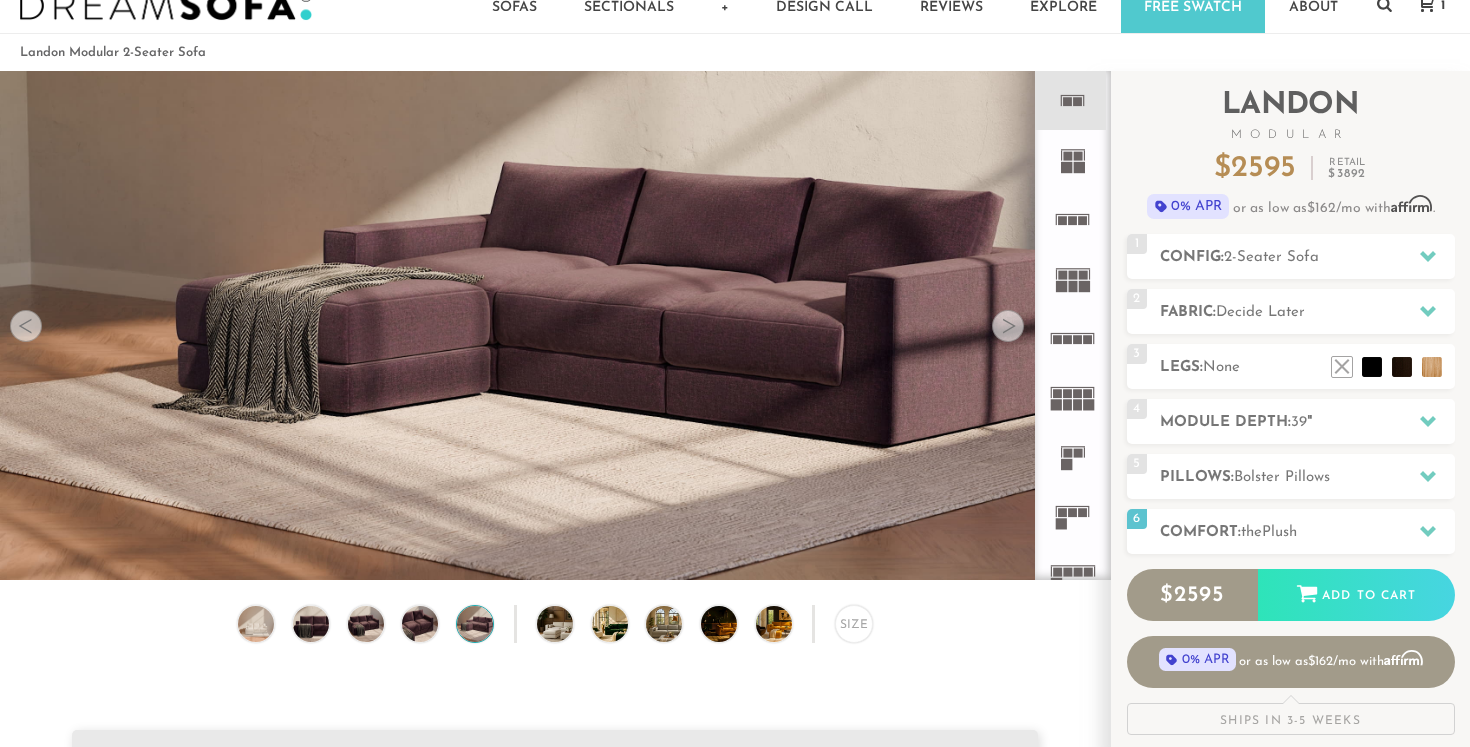 click at bounding box center [1008, 326] 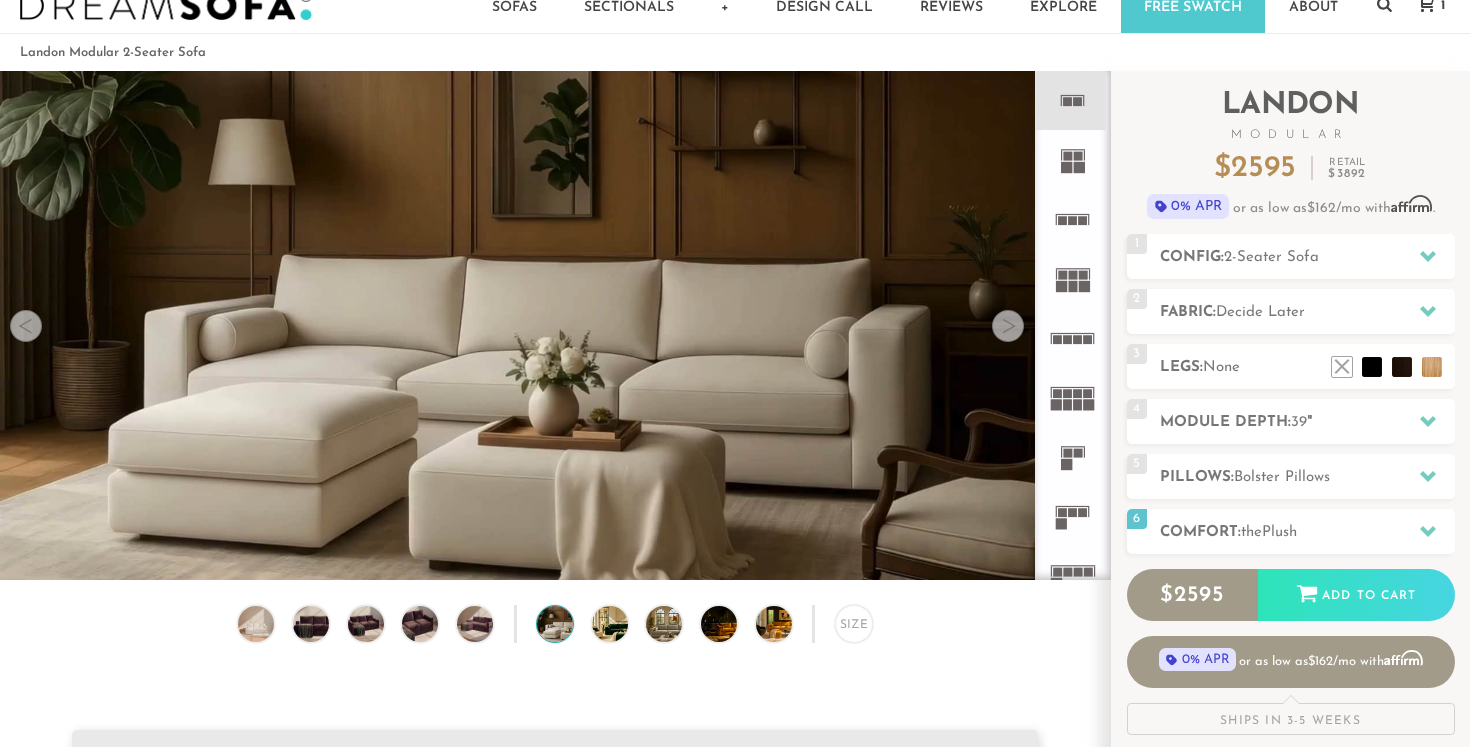 click at bounding box center [1008, 326] 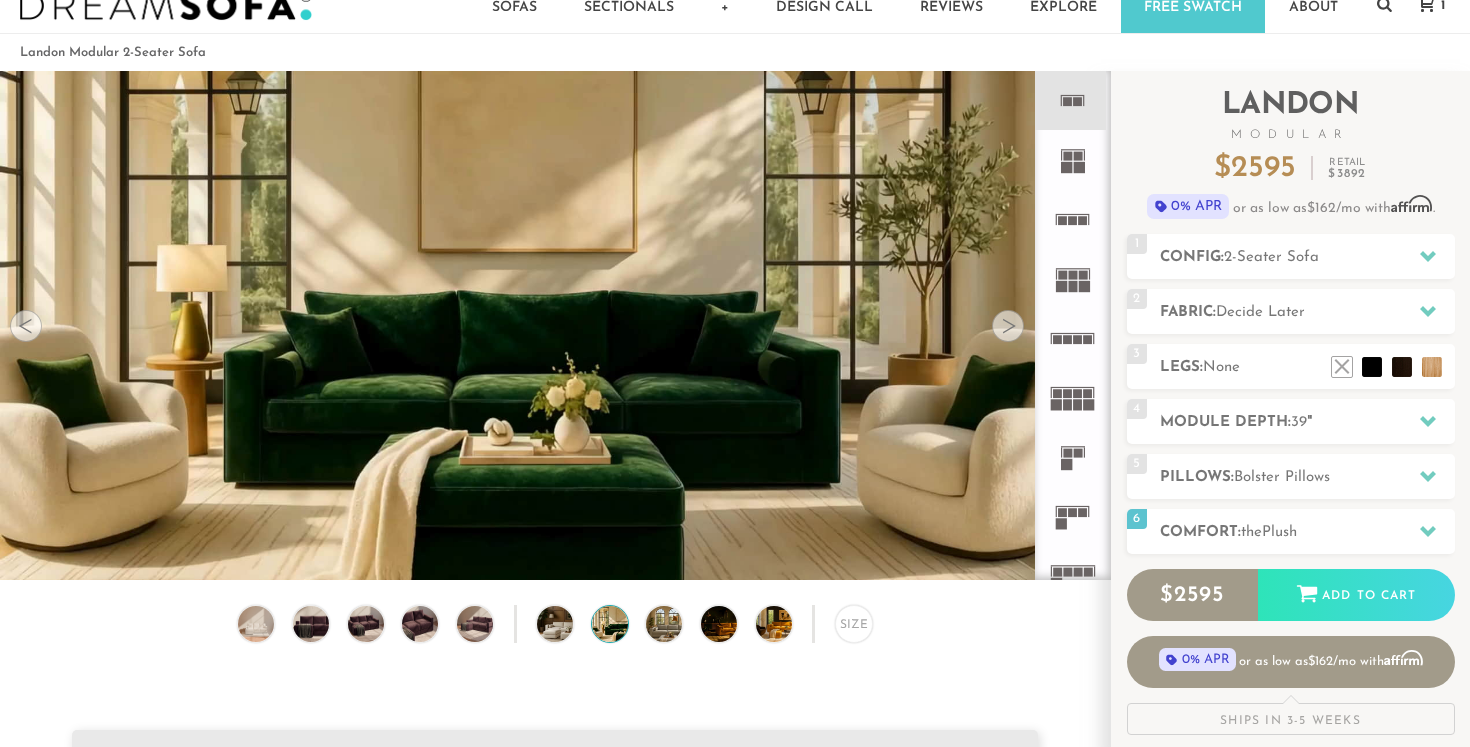 click at bounding box center (1008, 326) 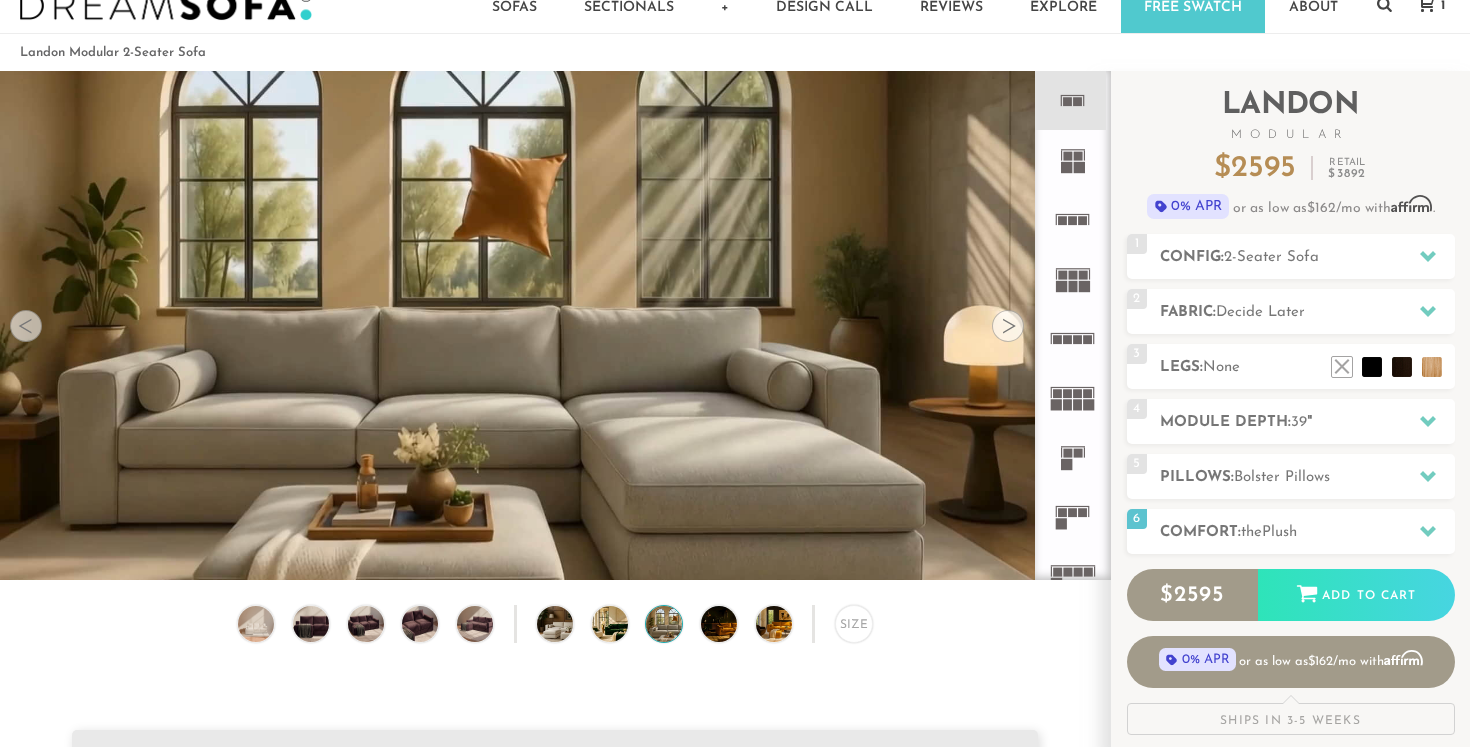 click at bounding box center [1008, 326] 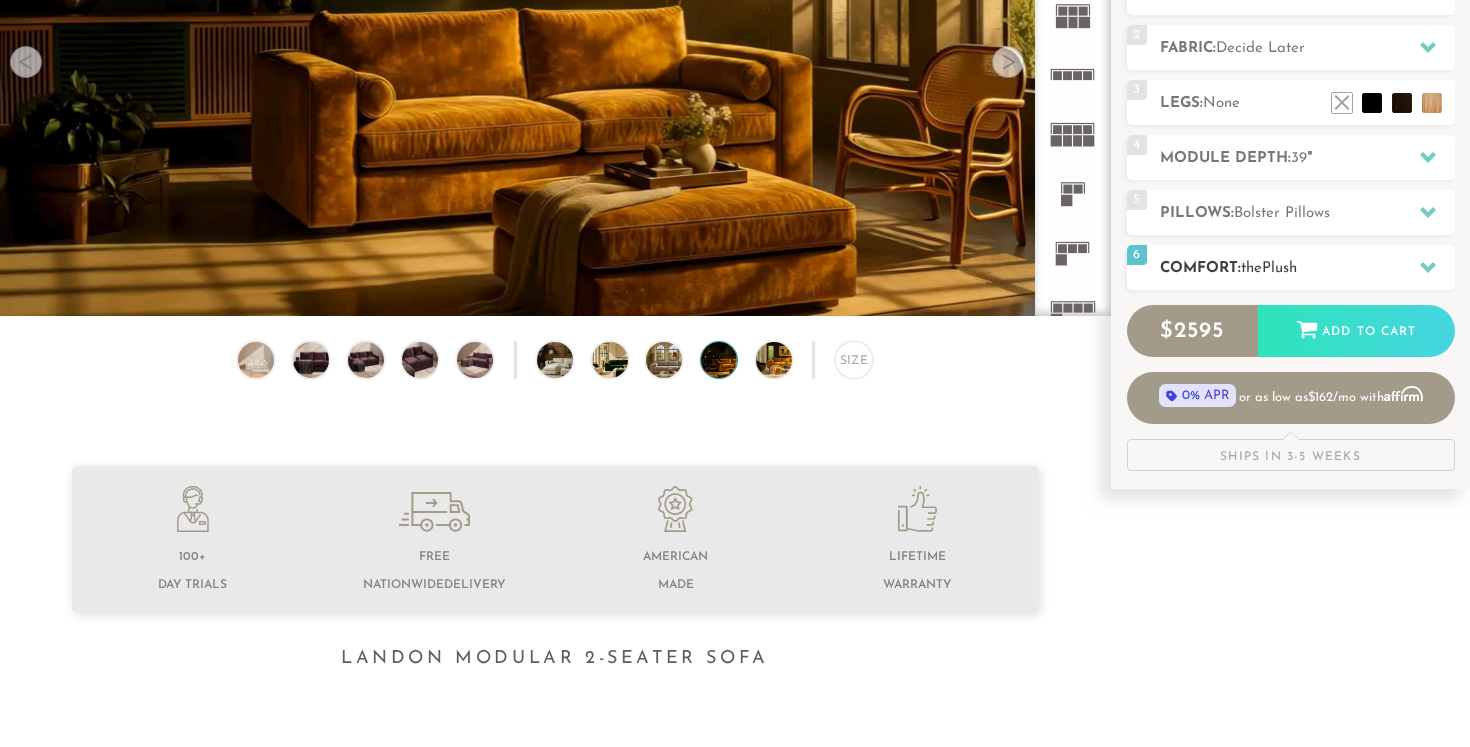 scroll, scrollTop: 343, scrollLeft: 0, axis: vertical 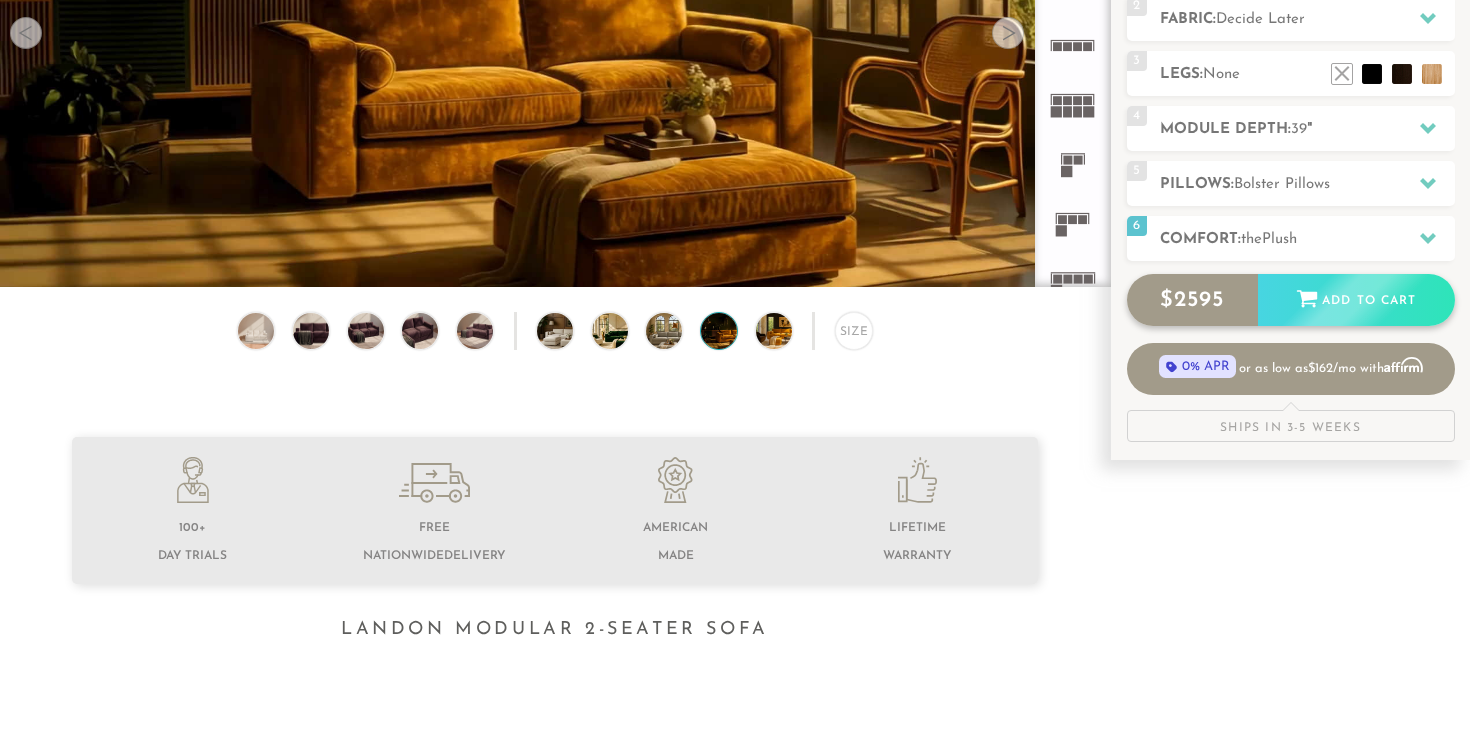 click 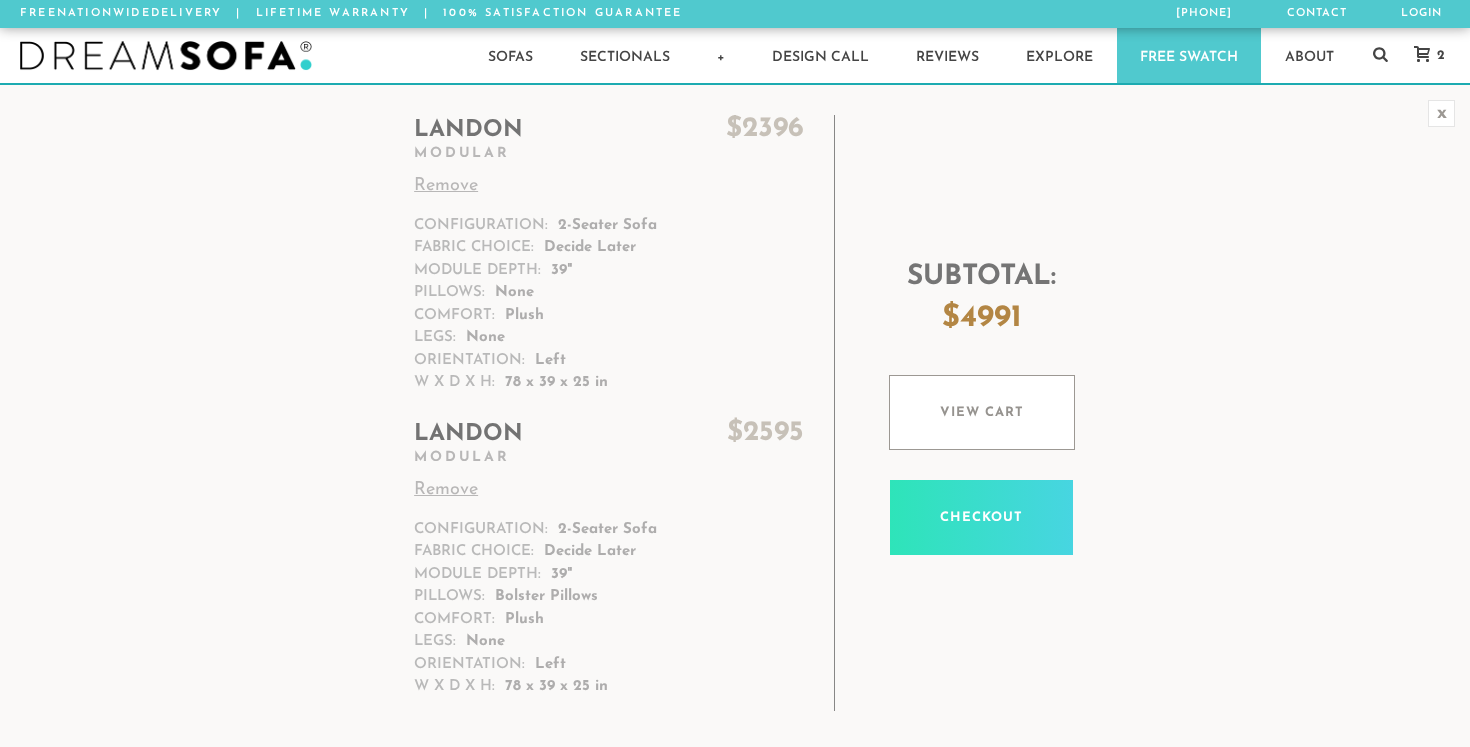 scroll, scrollTop: 0, scrollLeft: 0, axis: both 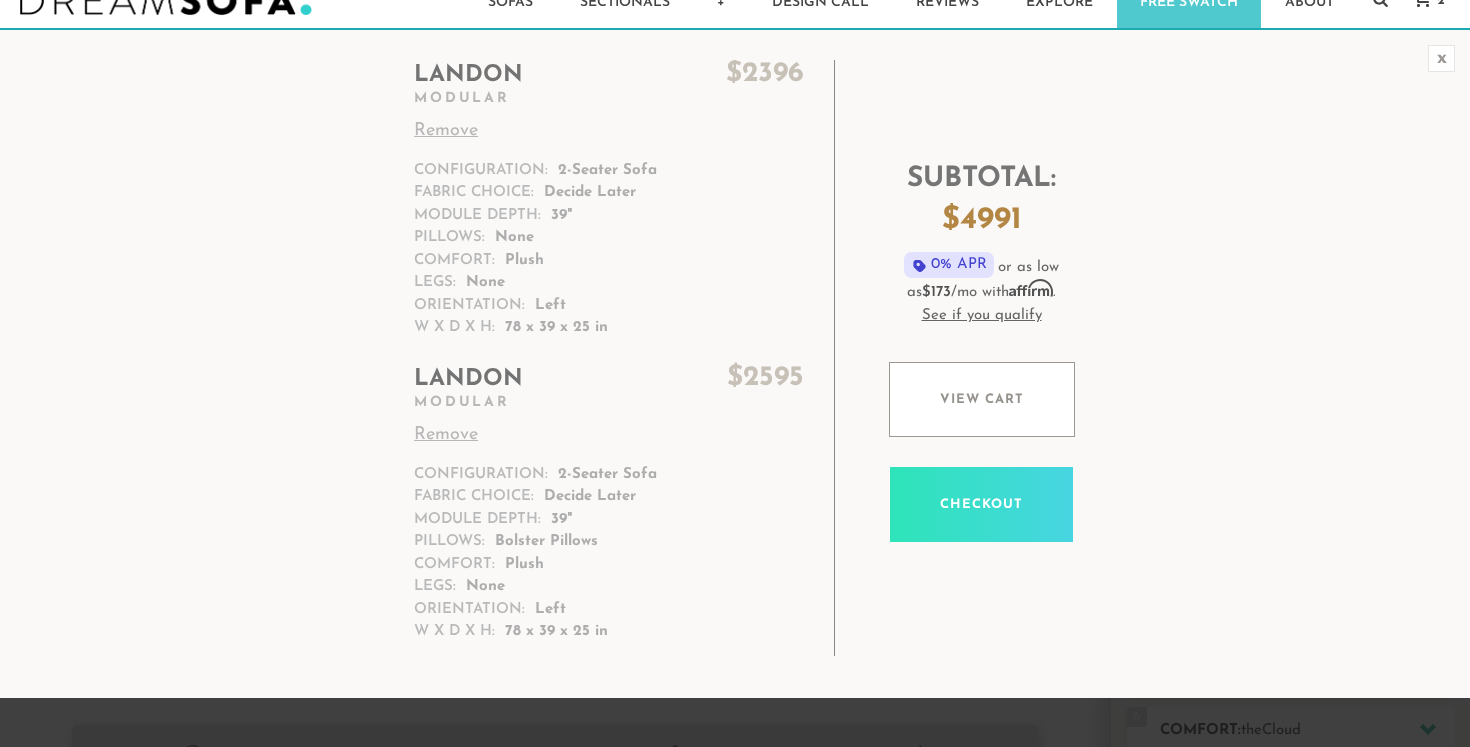 click on "Remove" at bounding box center (608, 131) 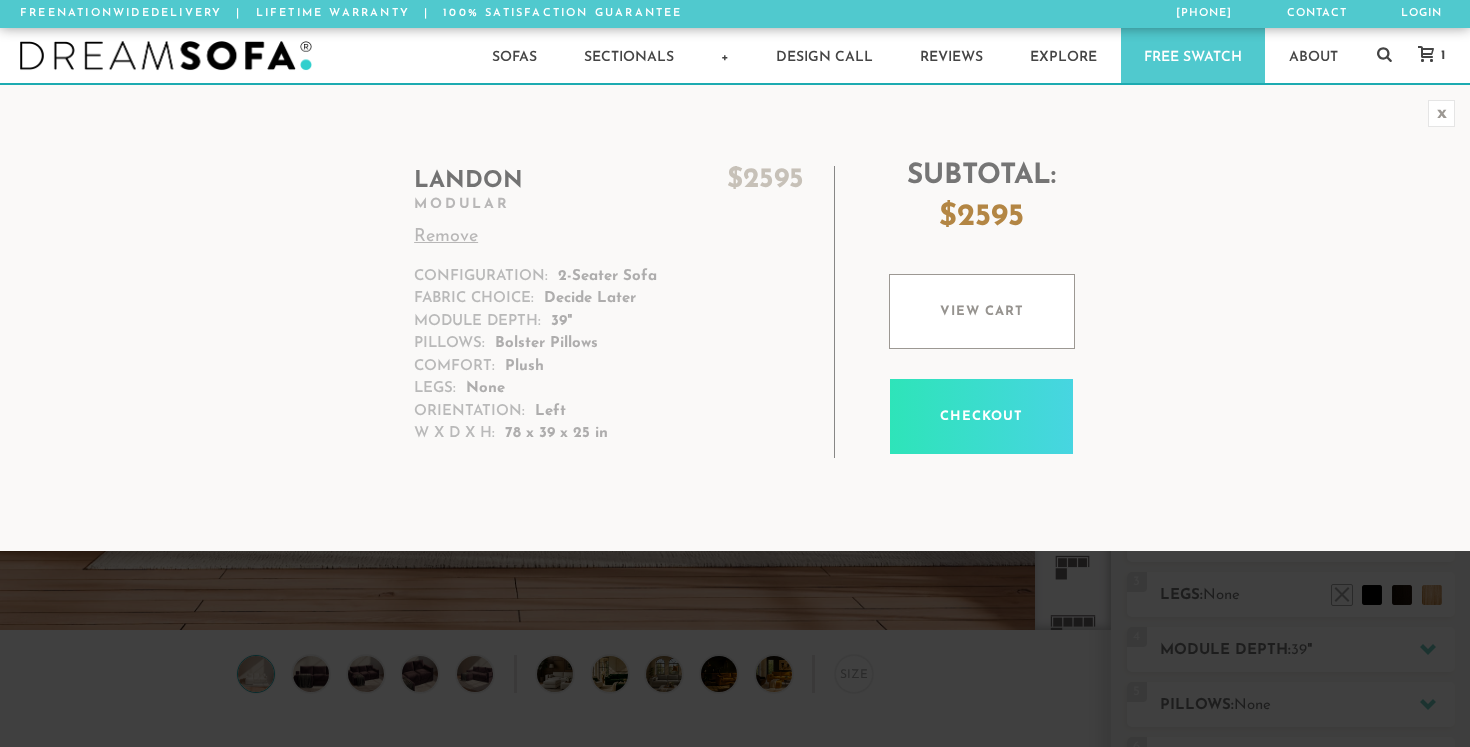 scroll, scrollTop: 0, scrollLeft: 0, axis: both 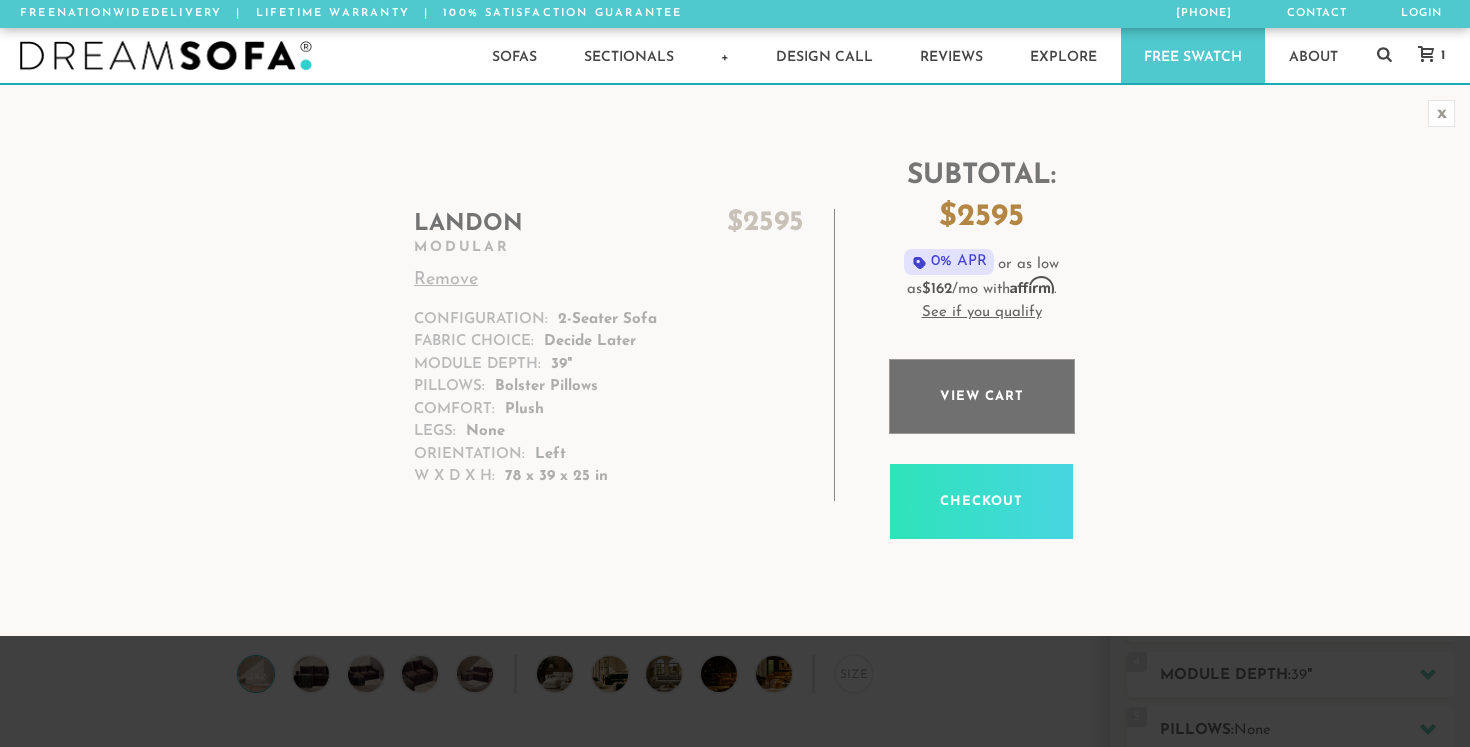 click on "View cart" at bounding box center (982, 396) 